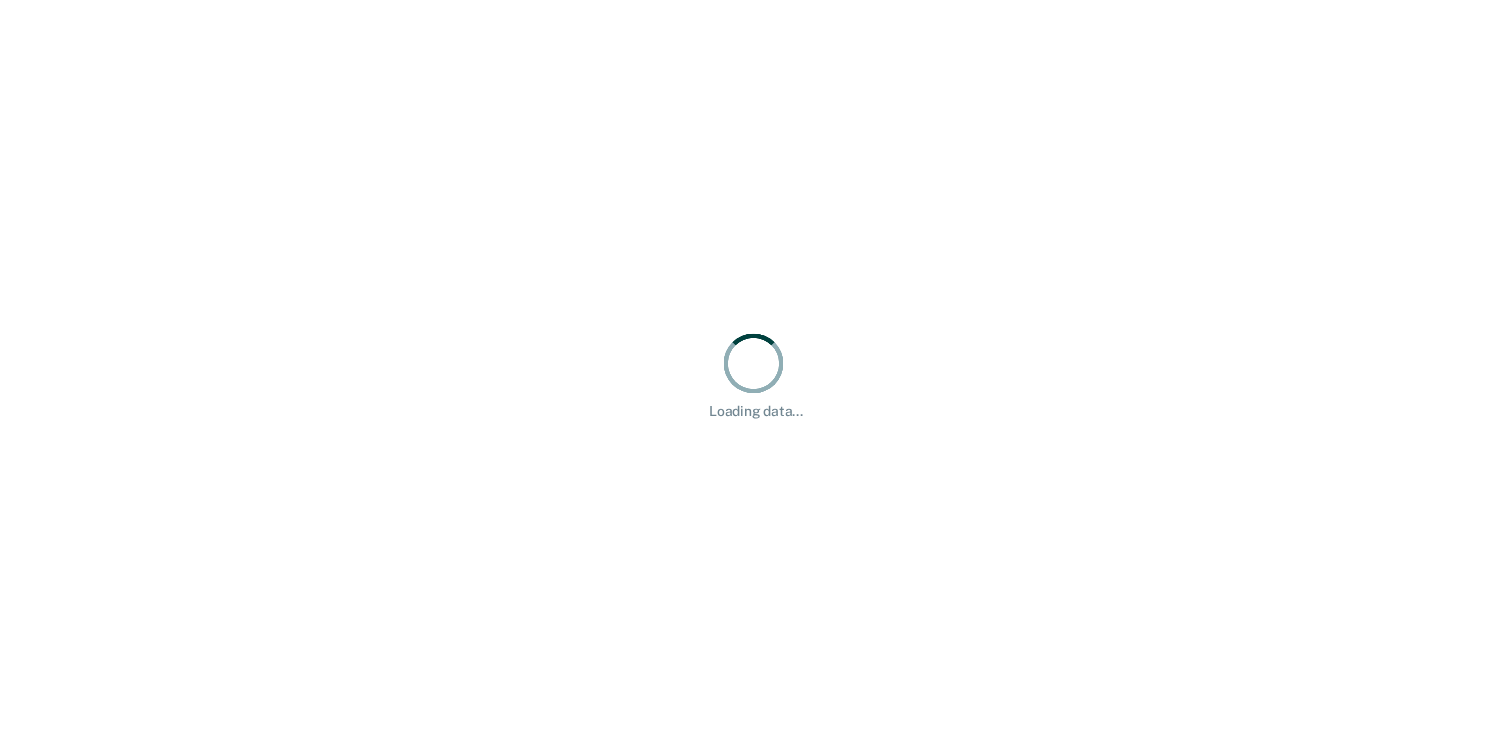 scroll, scrollTop: 0, scrollLeft: 0, axis: both 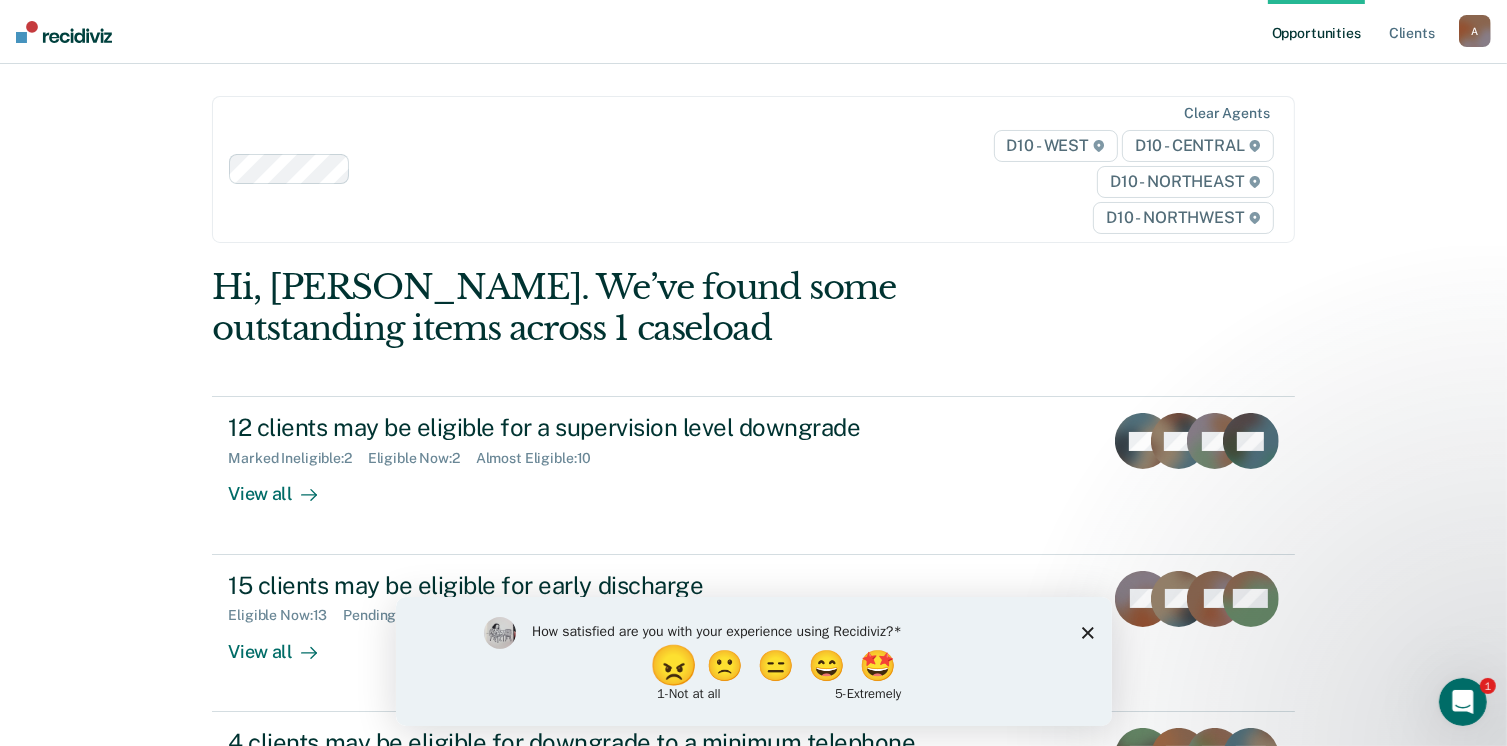 click on "😠" at bounding box center (675, 665) 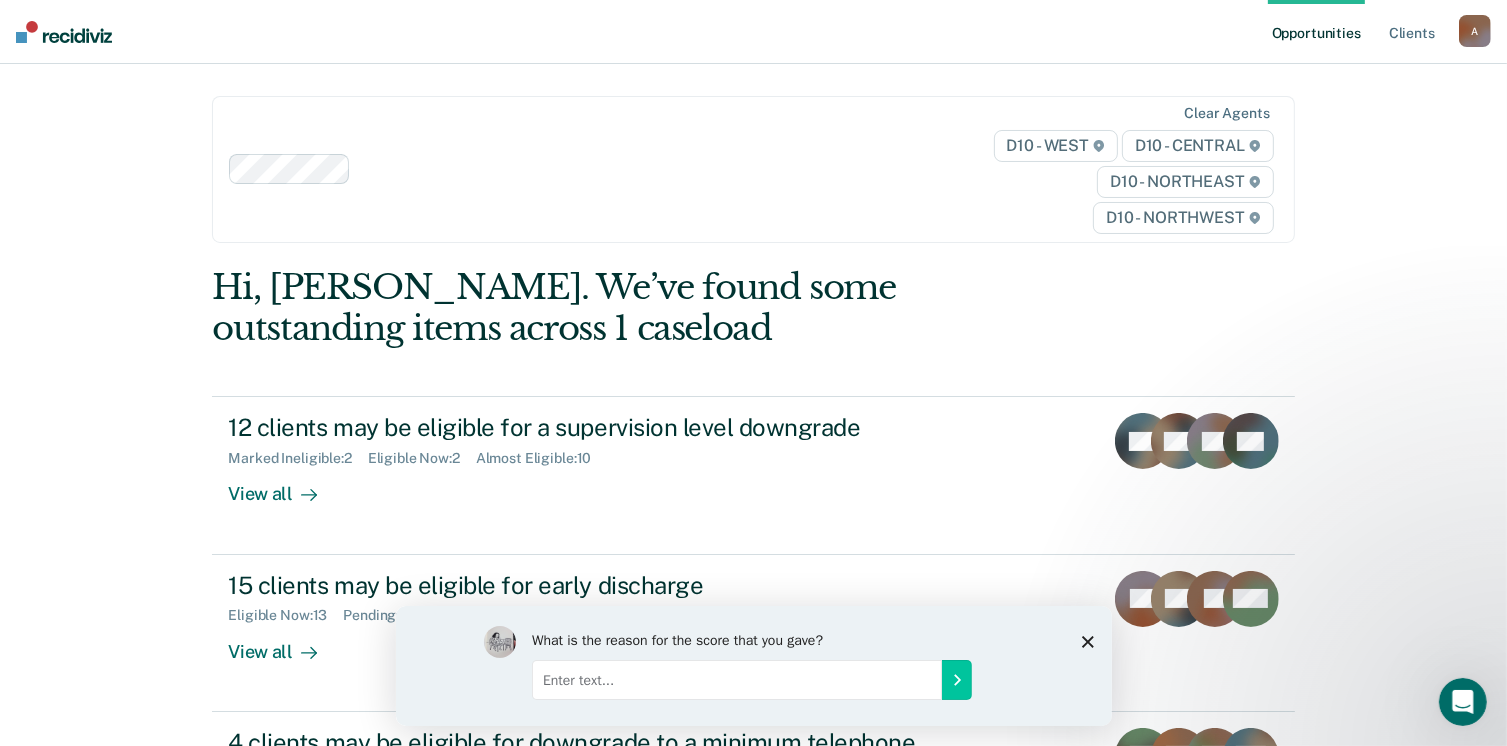 click at bounding box center (736, 679) 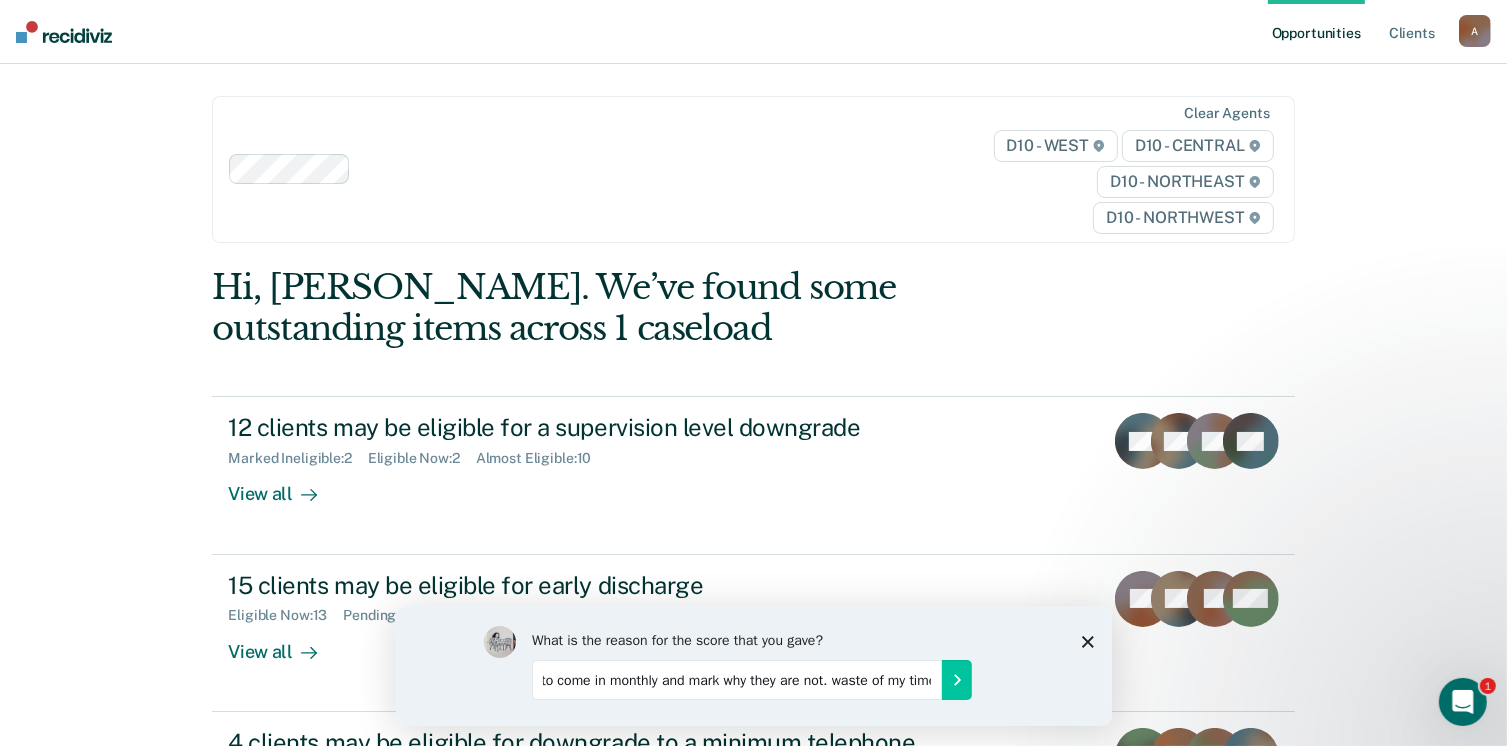 scroll, scrollTop: 0, scrollLeft: 702, axis: horizontal 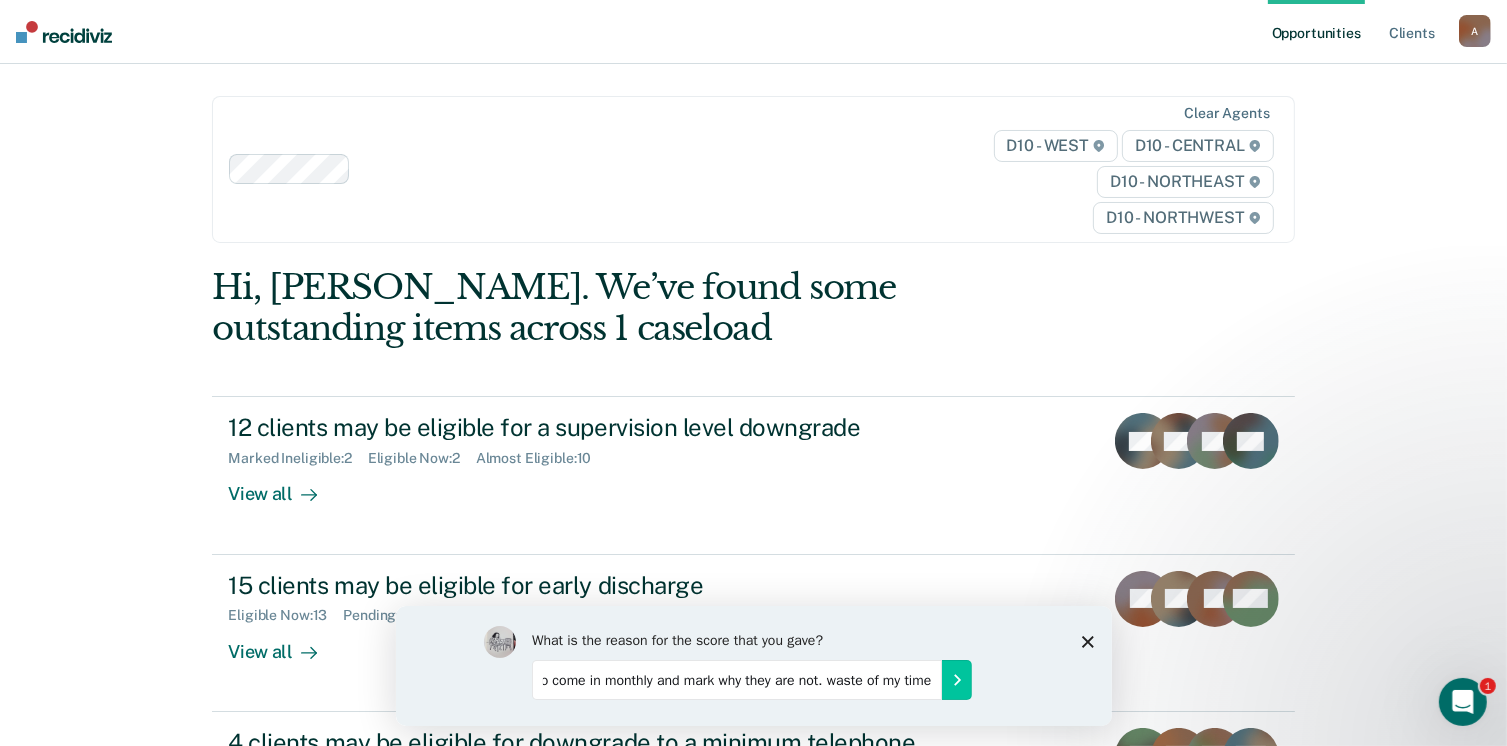 type on "Completely useless, does not know enough about the offenders other than "eligible per policy" and now i have to come in monthly and mark why they are not. waste of my time" 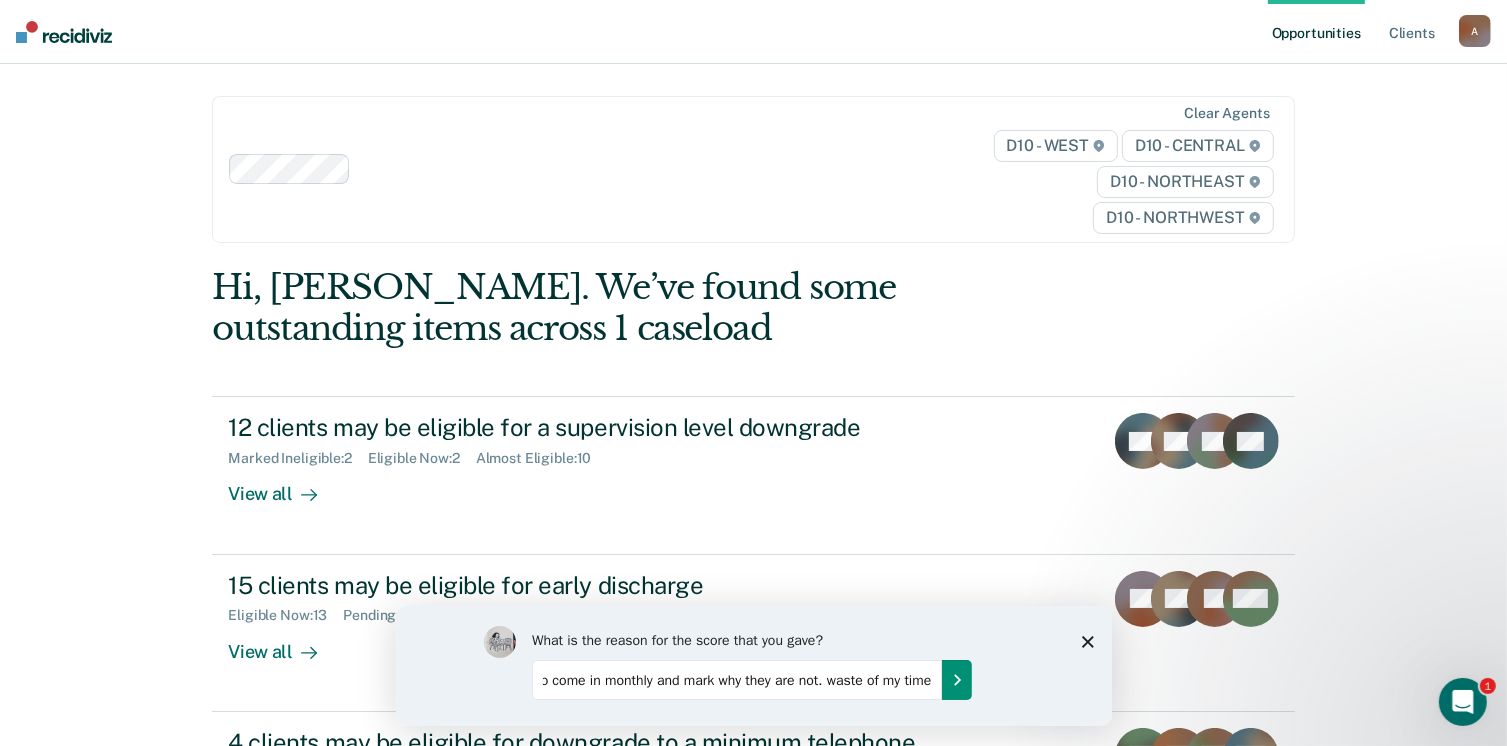 click at bounding box center [956, 679] 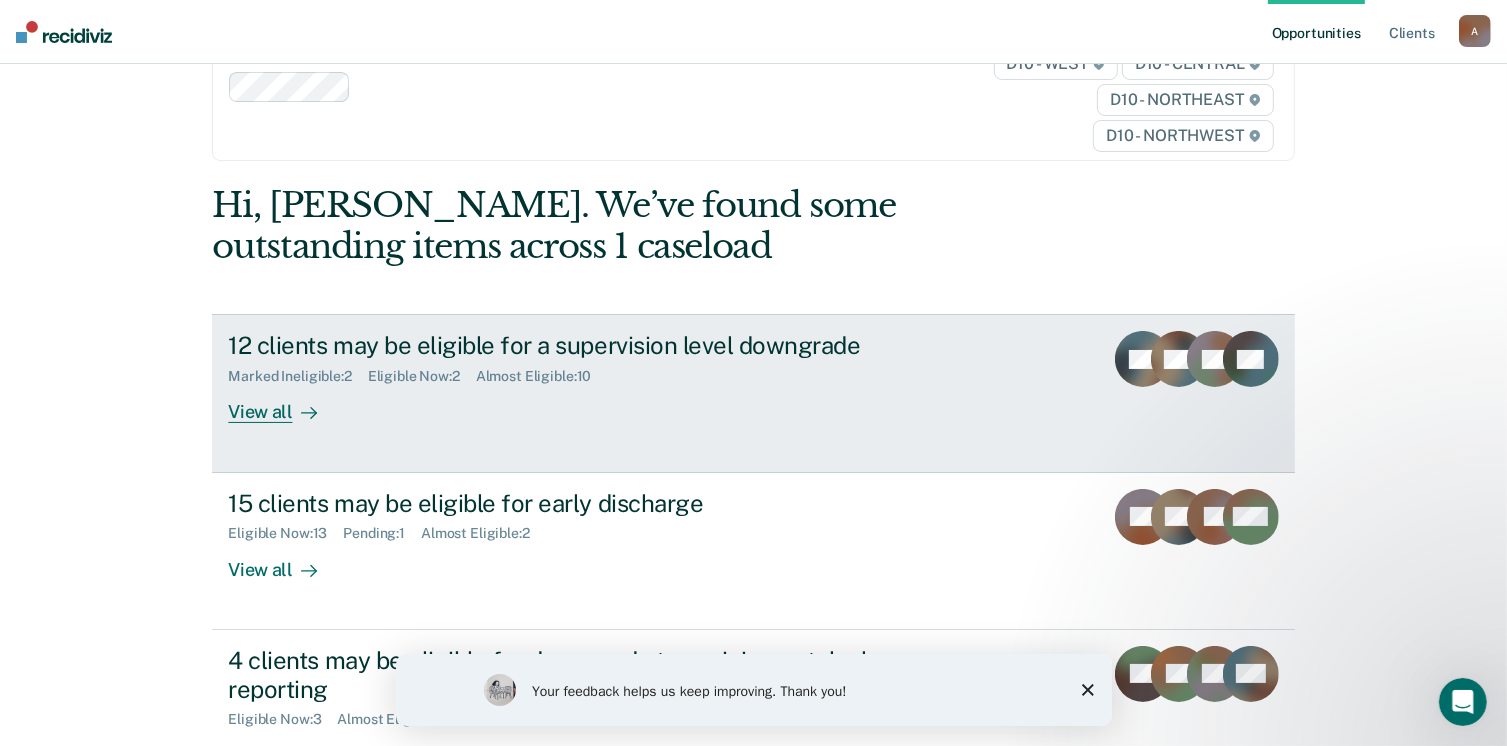 scroll, scrollTop: 80, scrollLeft: 0, axis: vertical 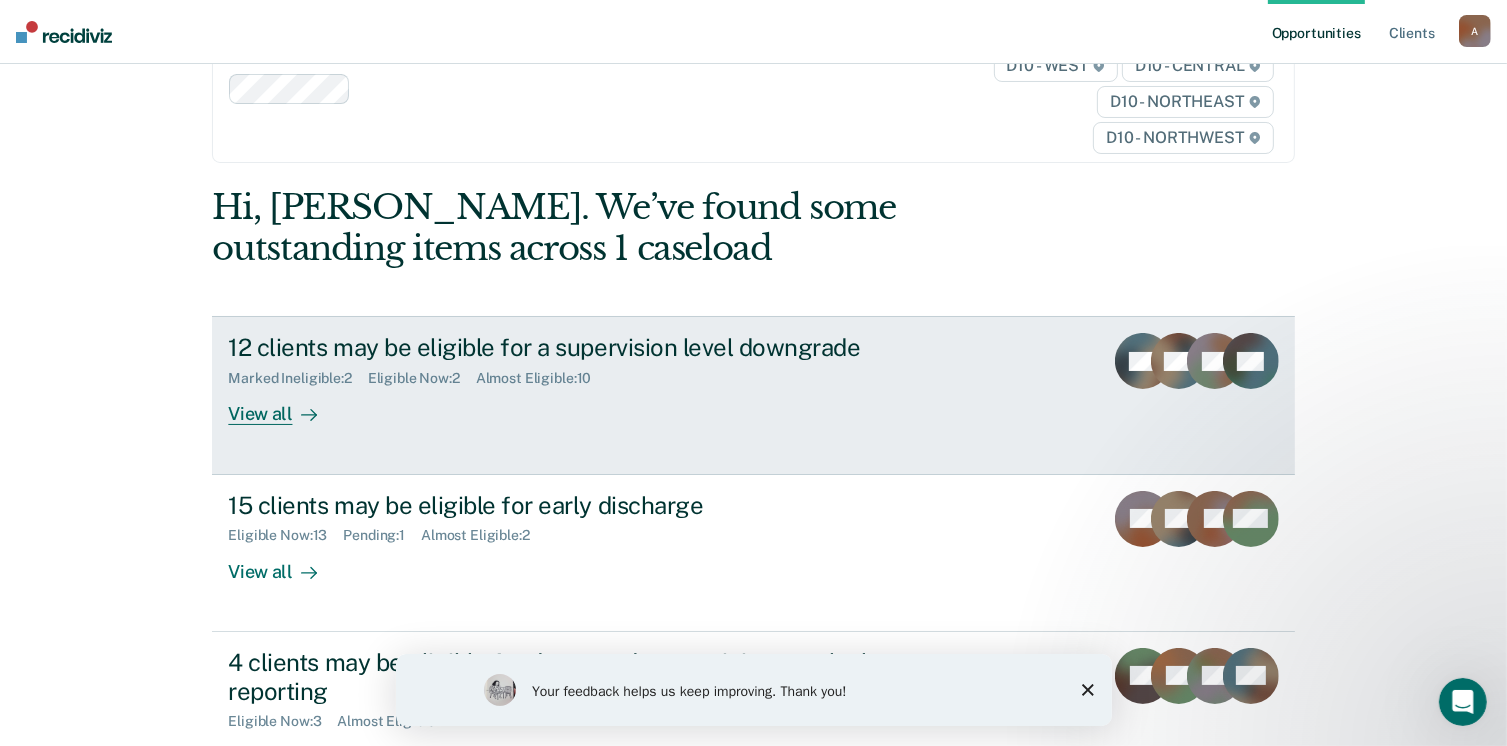 click on "Marked Ineligible :  2 Eligible Now :  2 Almost Eligible :  10" at bounding box center [579, 374] 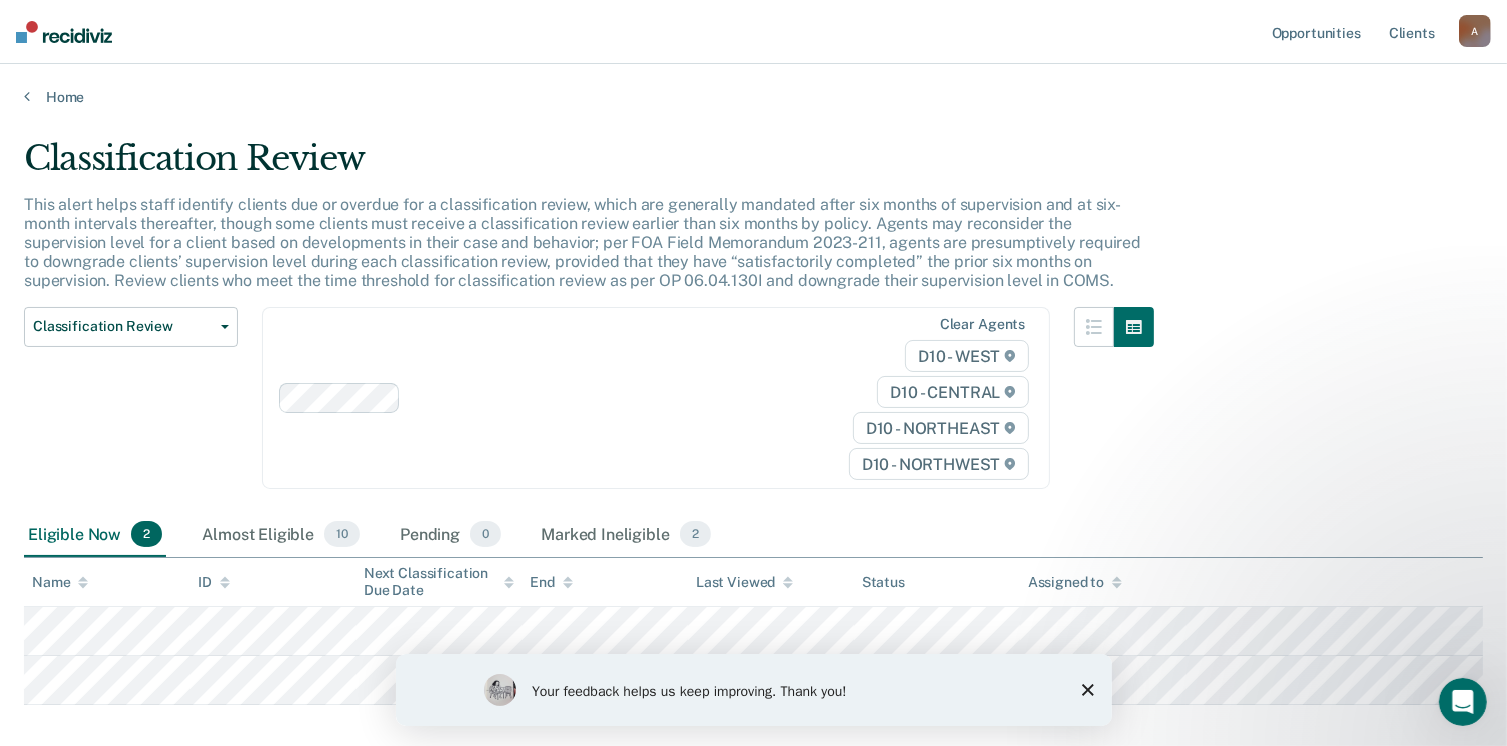 scroll, scrollTop: 100, scrollLeft: 0, axis: vertical 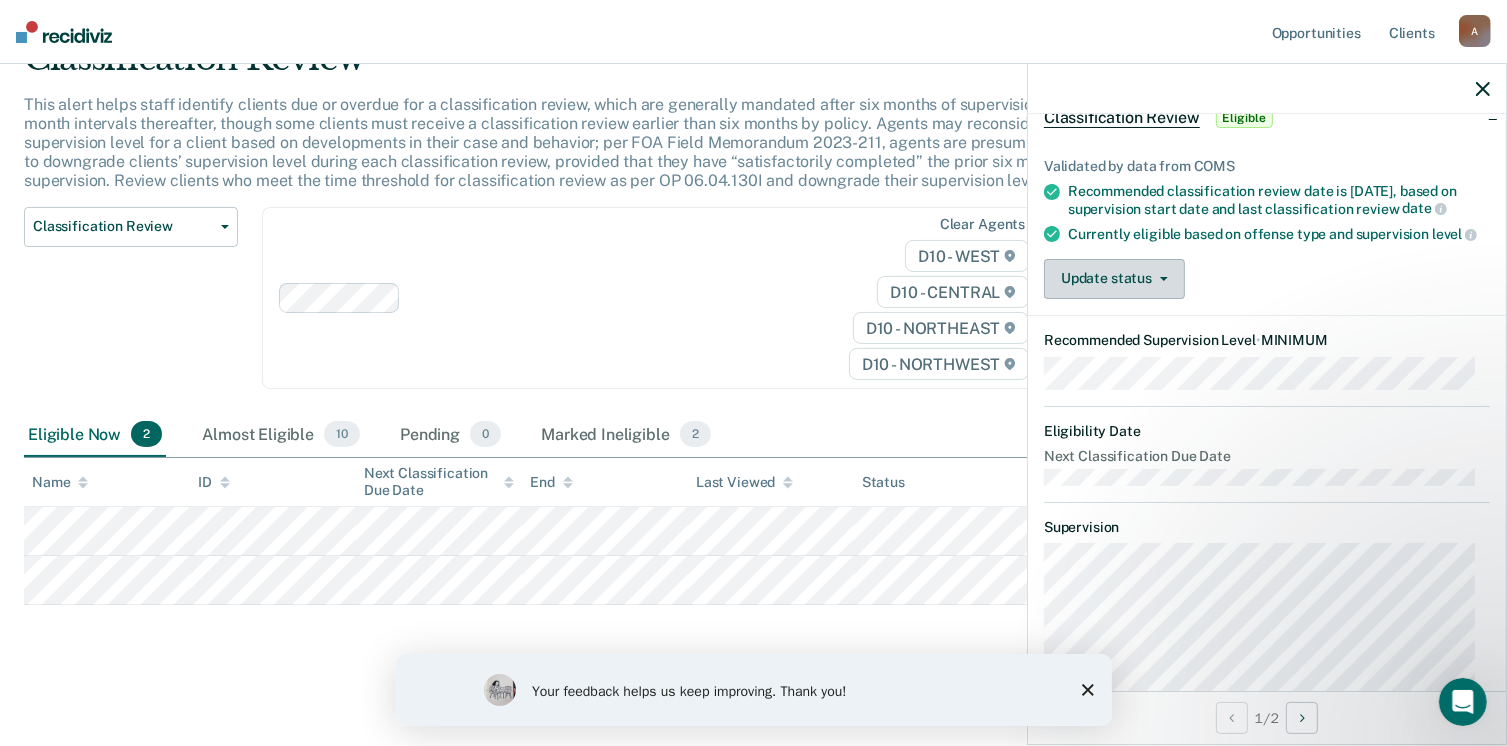click on "Update status" at bounding box center [1114, 279] 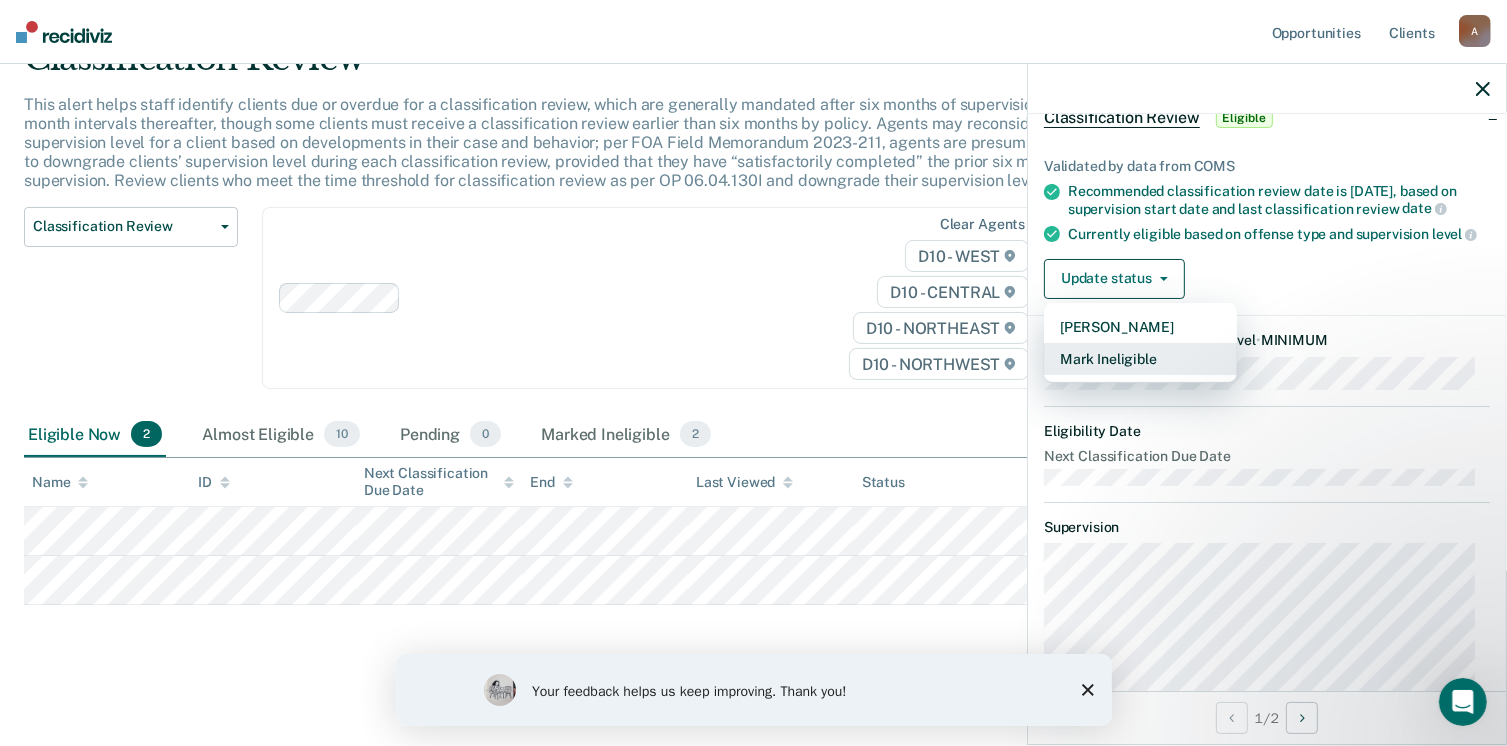 click on "Mark Ineligible" at bounding box center (1140, 359) 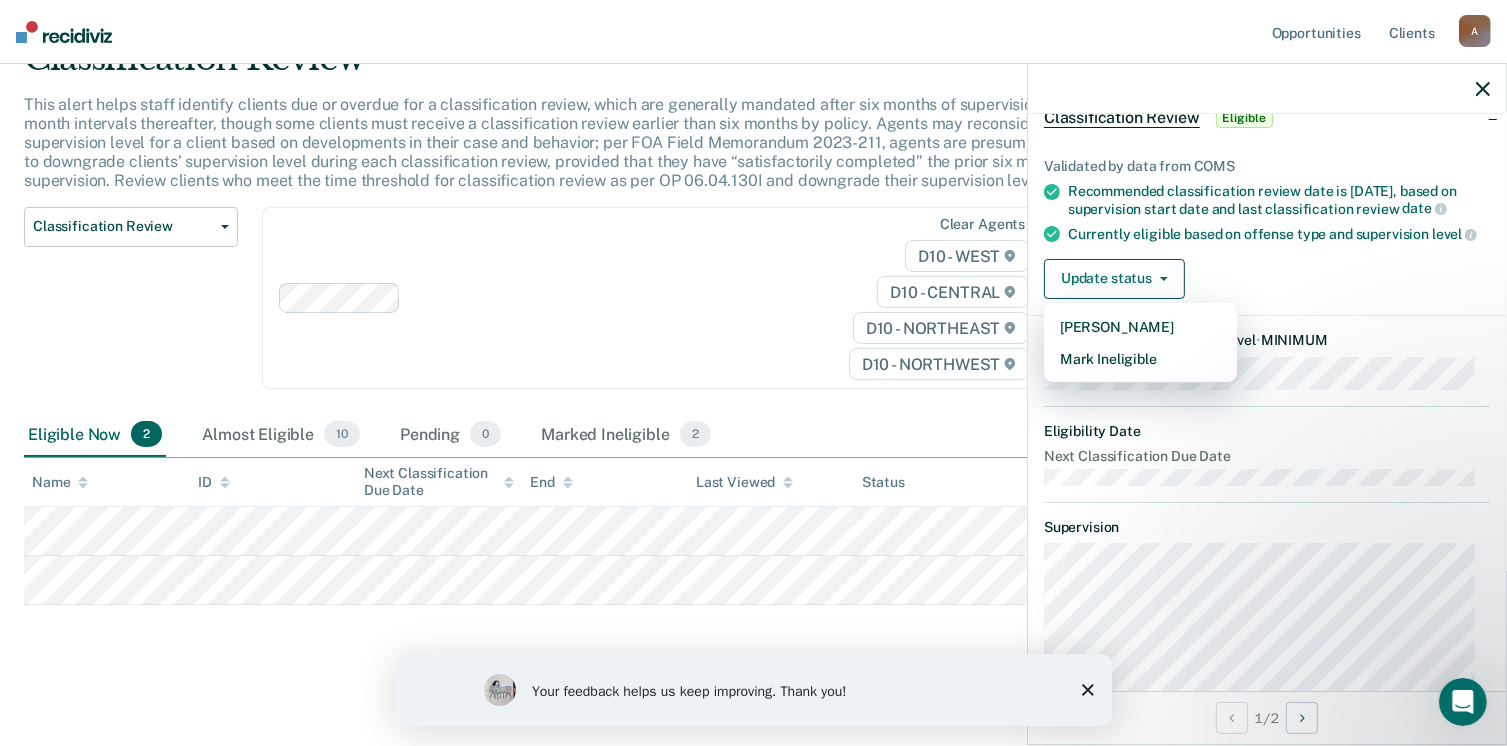 scroll, scrollTop: 0, scrollLeft: 0, axis: both 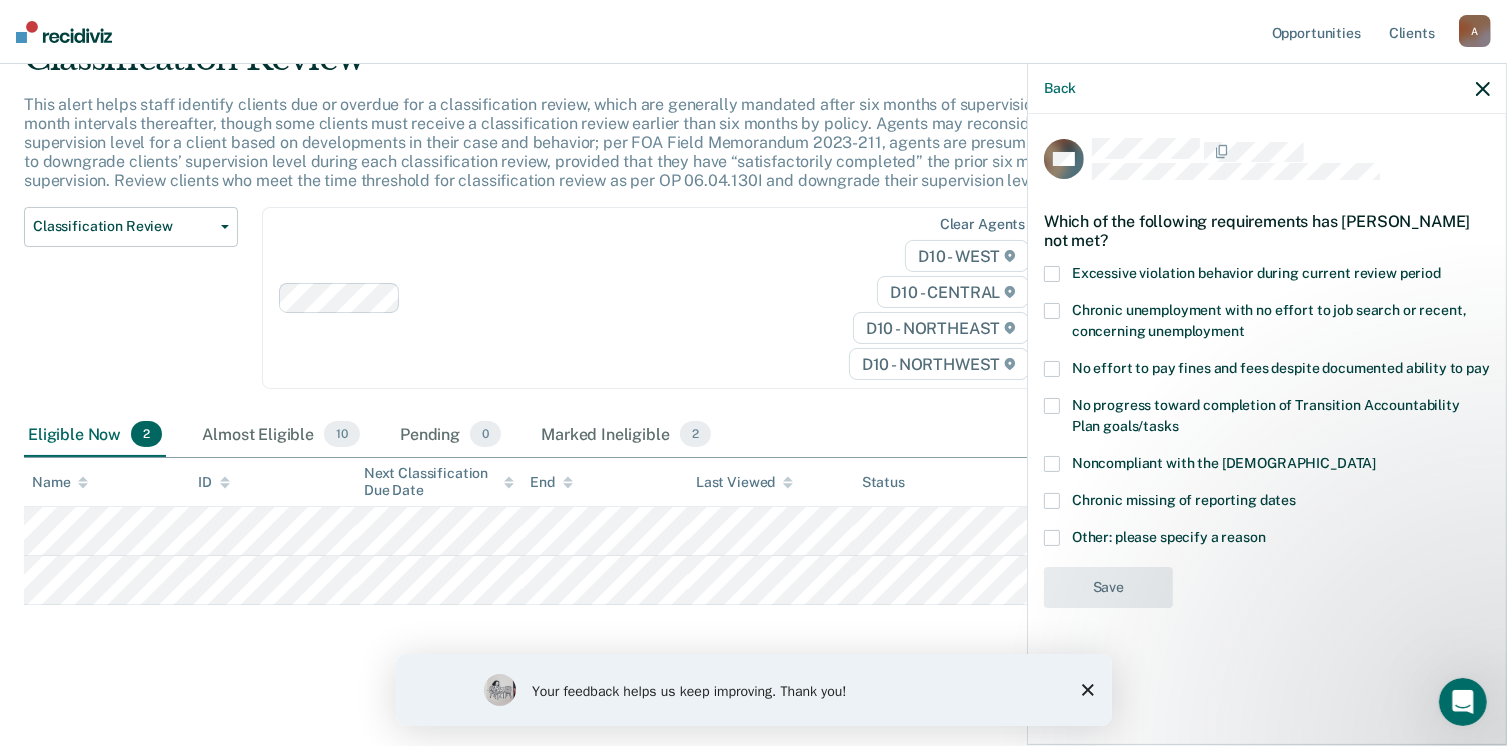 click at bounding box center [1052, 274] 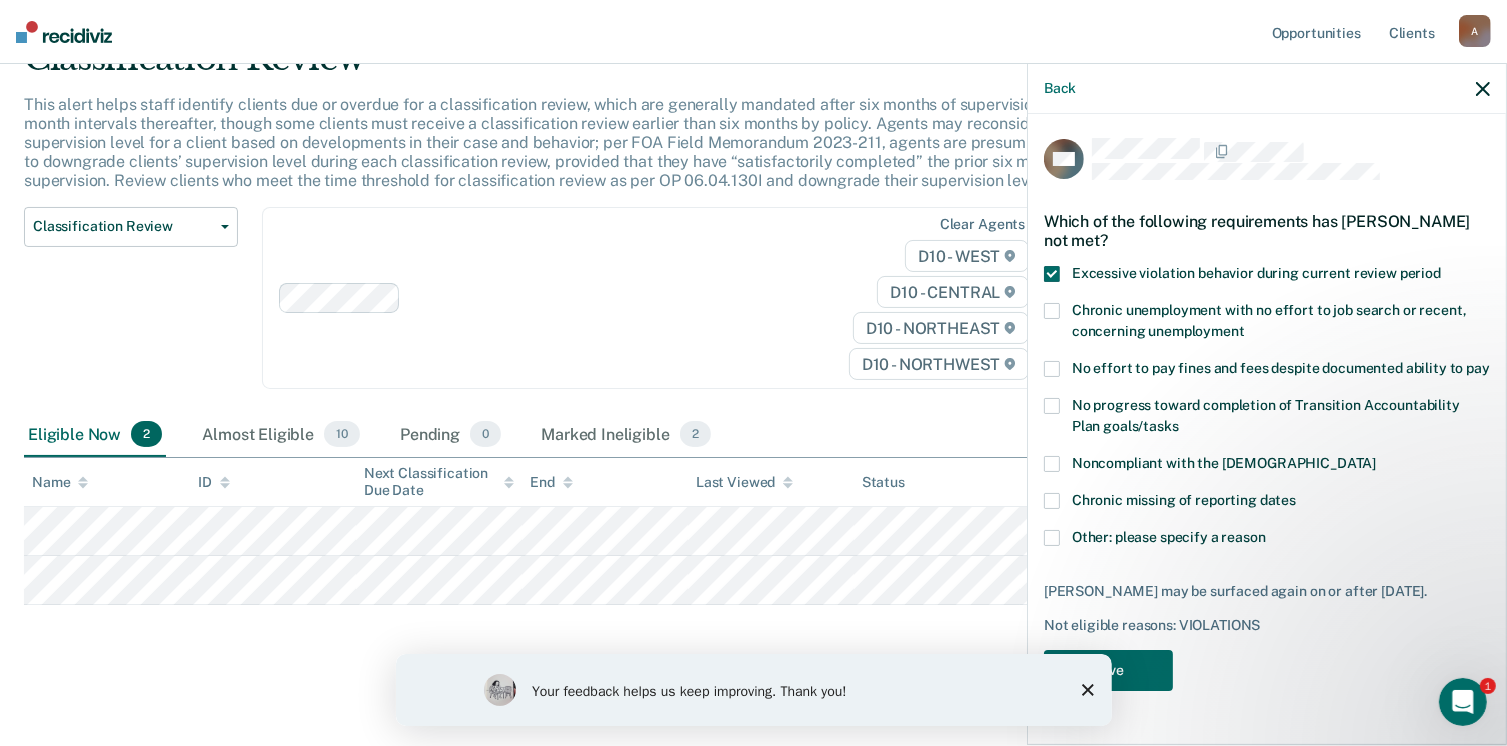 click on "Your feedback helps us keep improving. Thank you!" at bounding box center (753, 689) 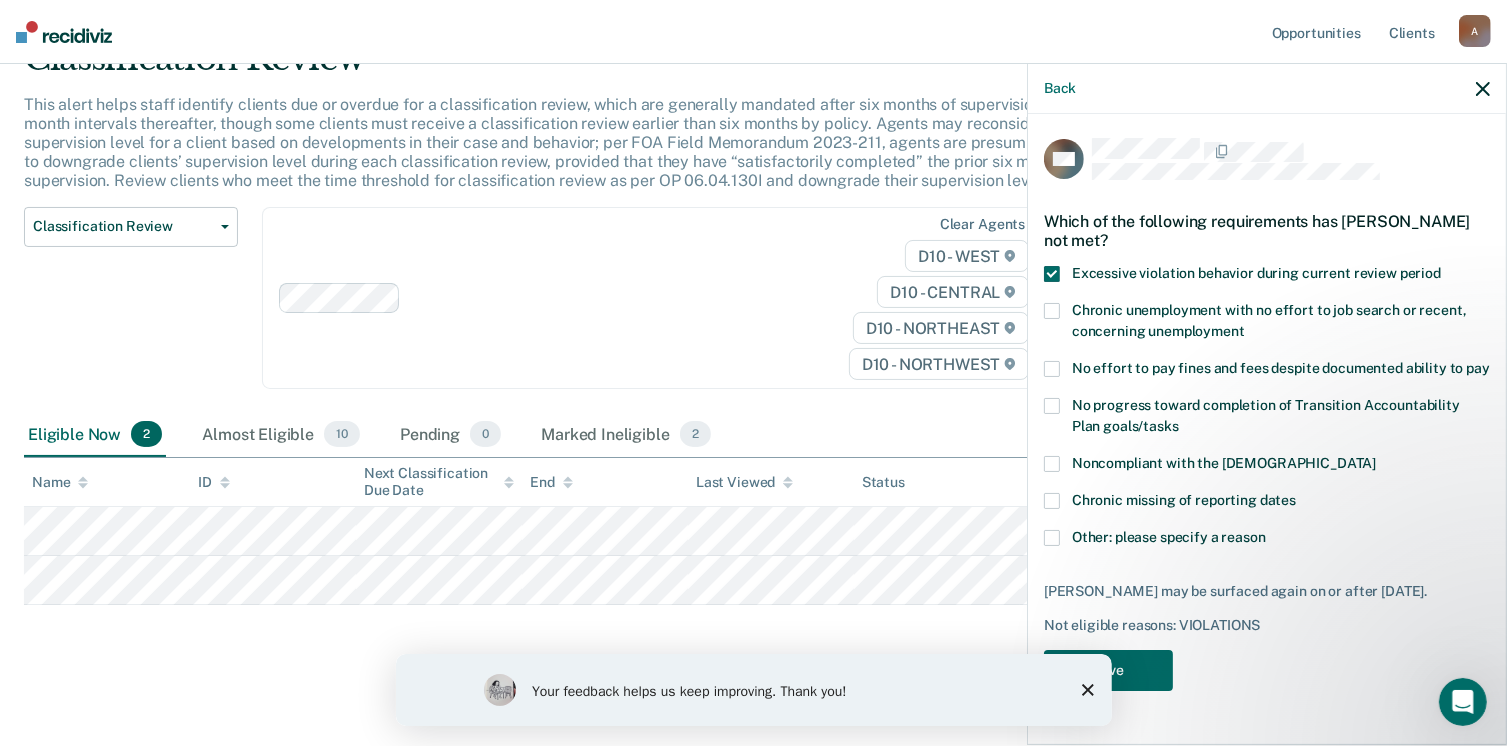 click 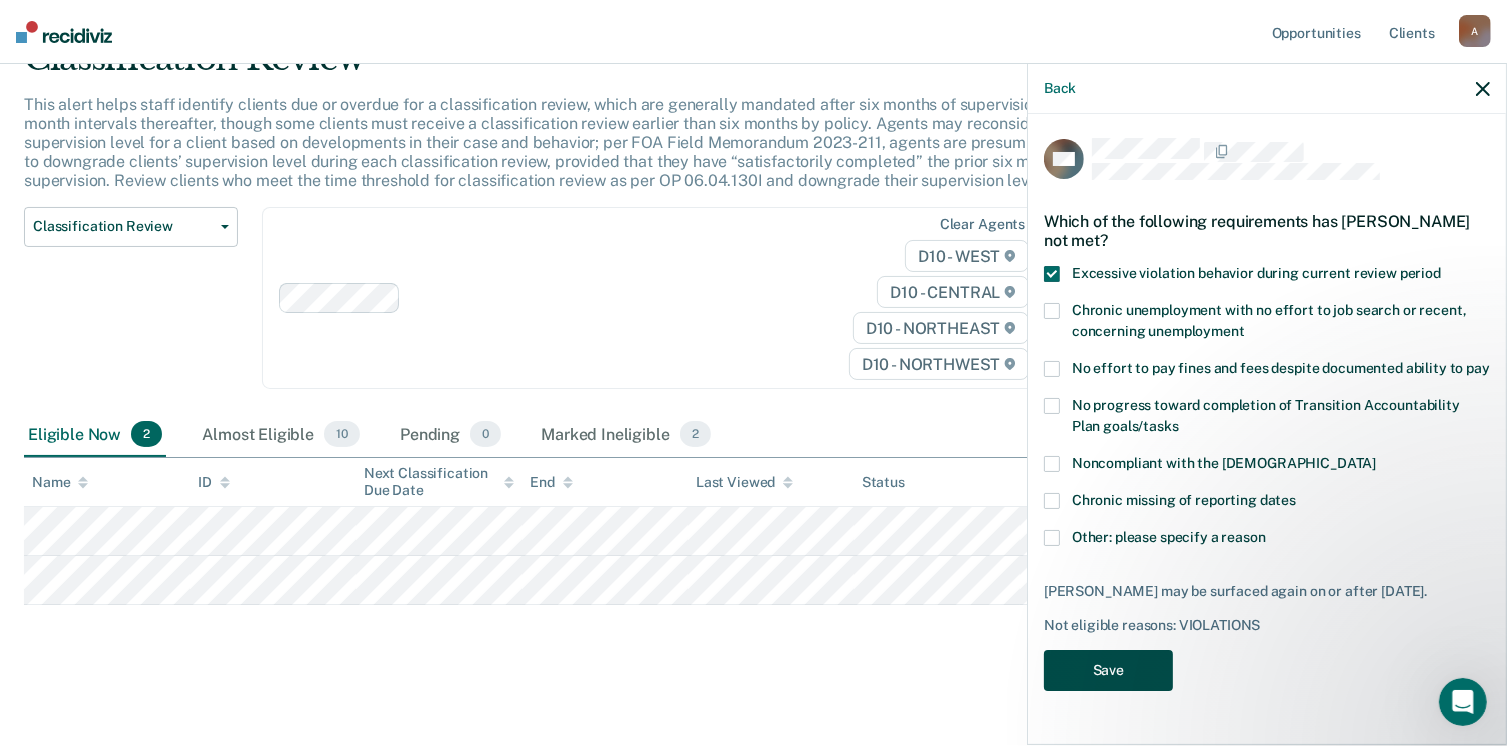 click on "Save" at bounding box center (1108, 670) 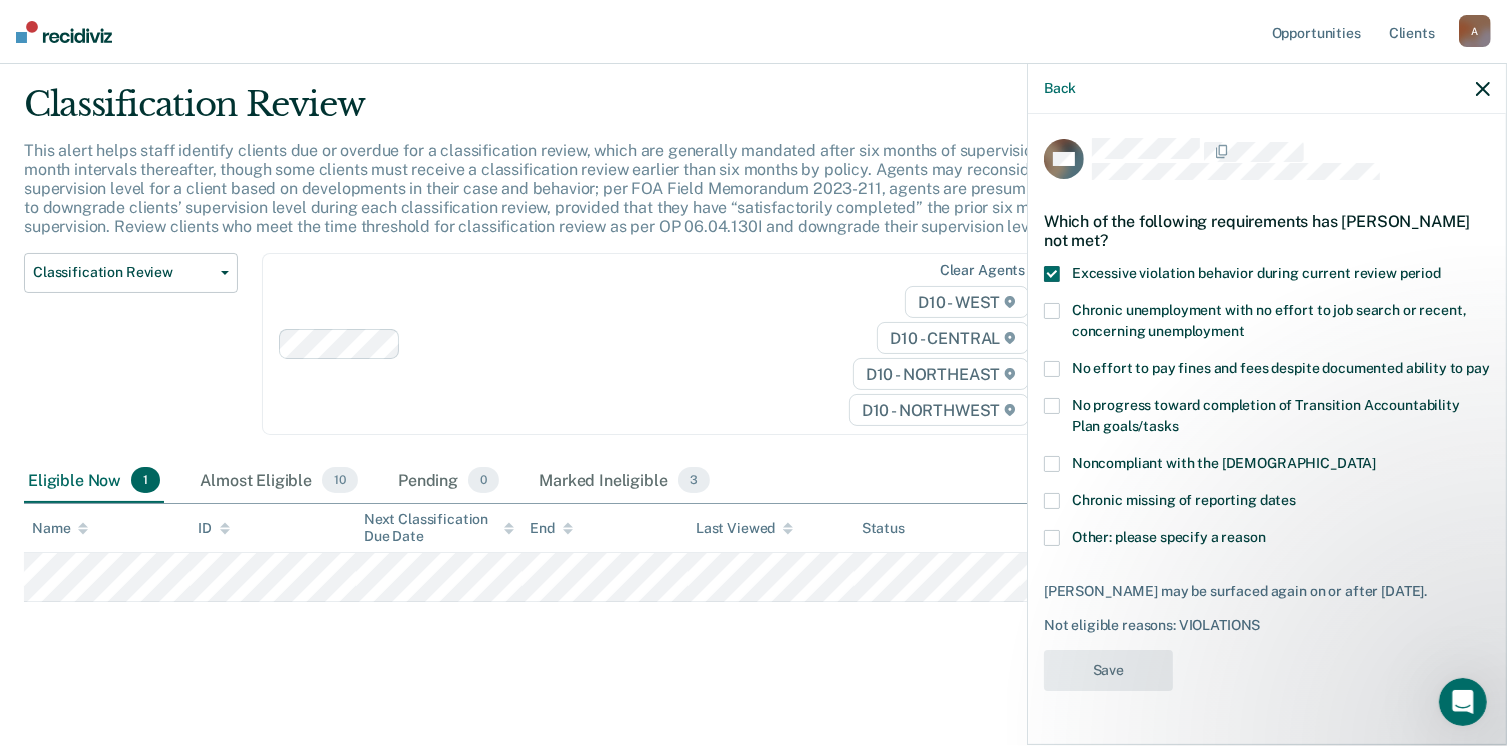scroll, scrollTop: 52, scrollLeft: 0, axis: vertical 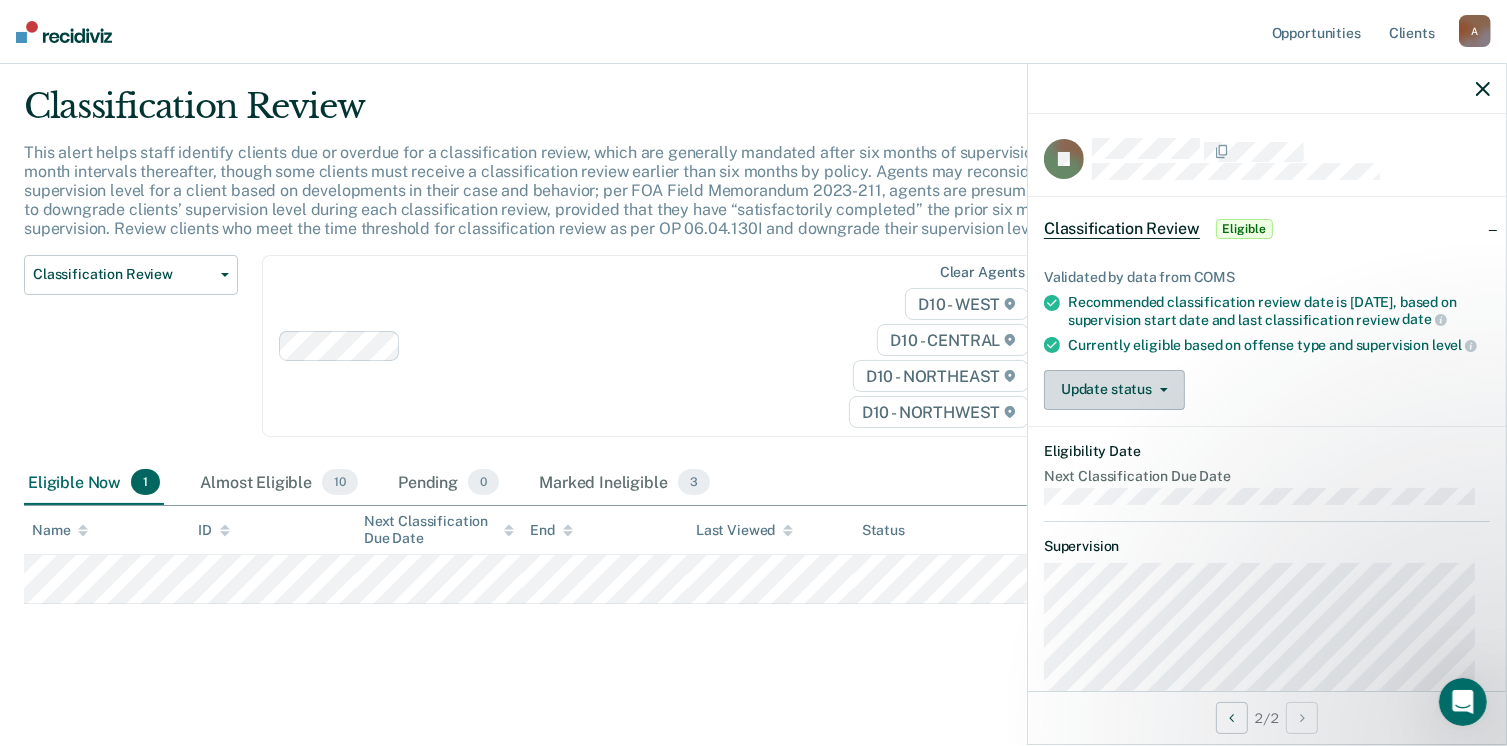 click on "Update status" at bounding box center [1114, 390] 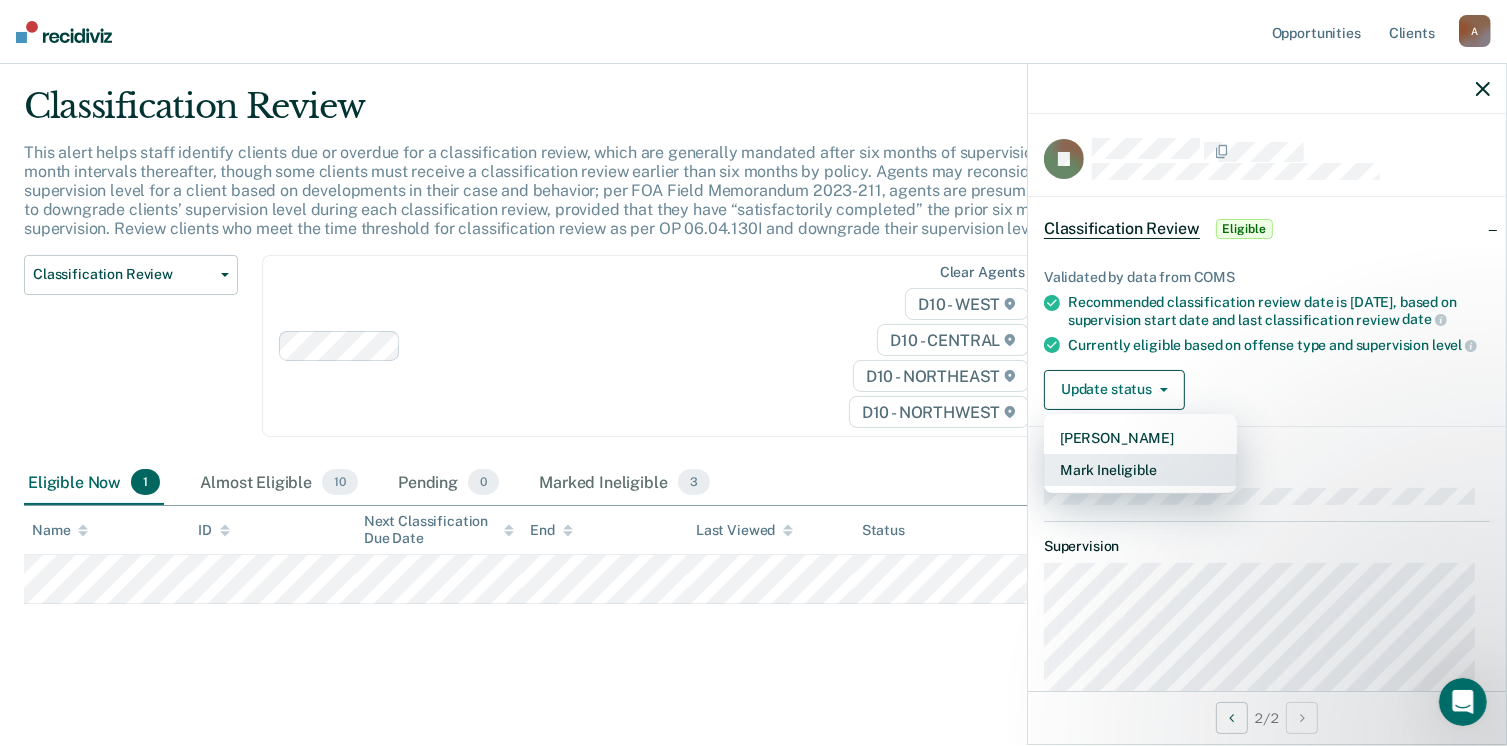 click on "Mark Ineligible" at bounding box center [1140, 470] 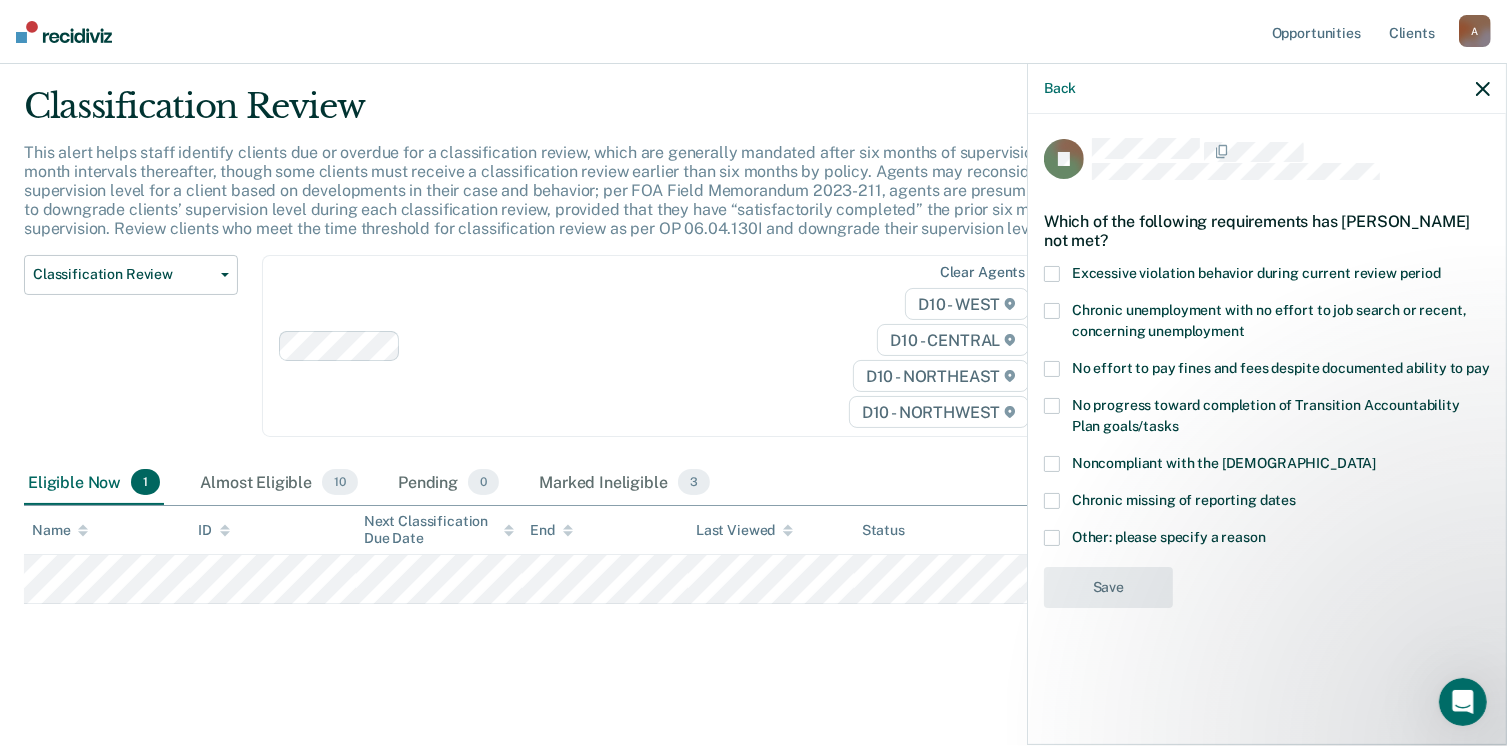click at bounding box center [1052, 311] 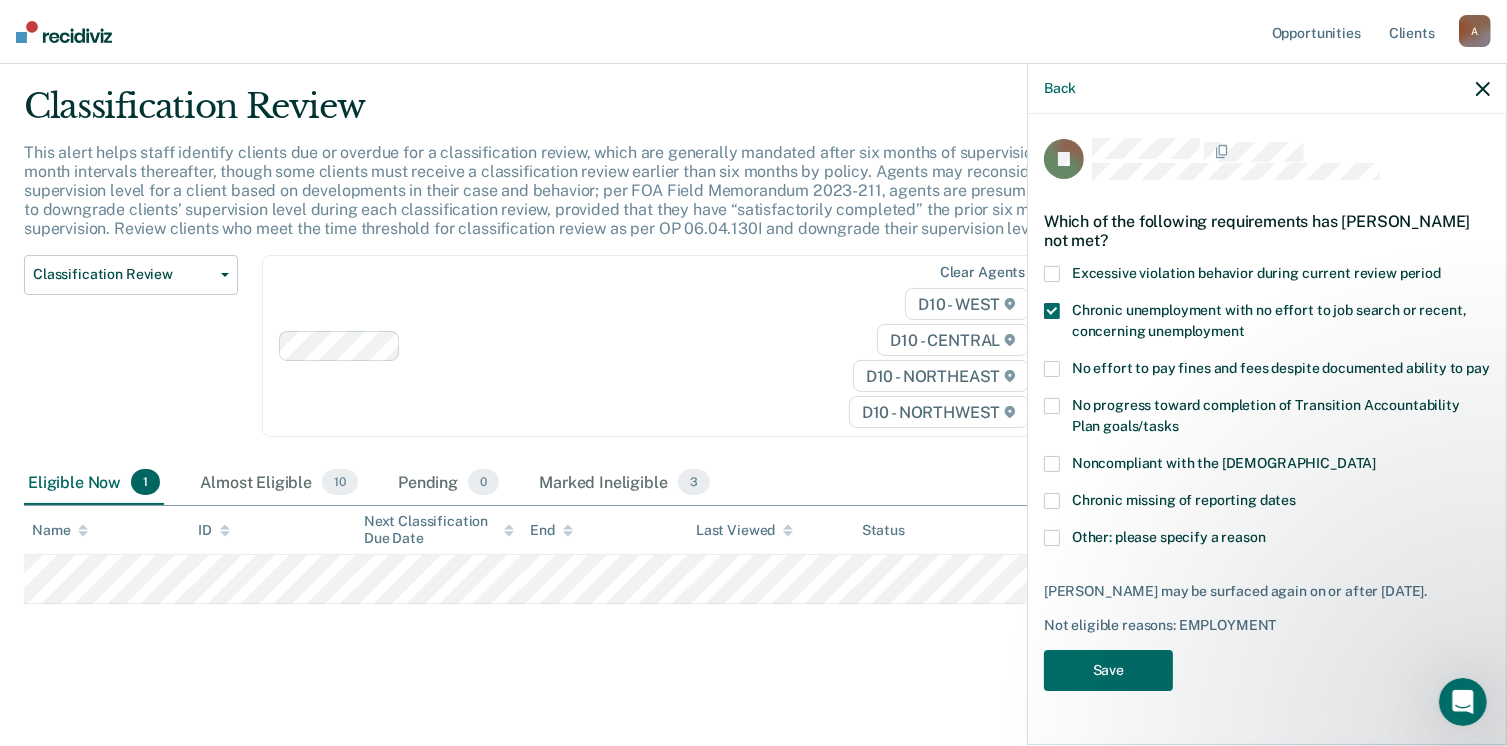 click on "Chronic unemployment with no effort to job search or recent, concerning unemployment" at bounding box center [1267, 332] 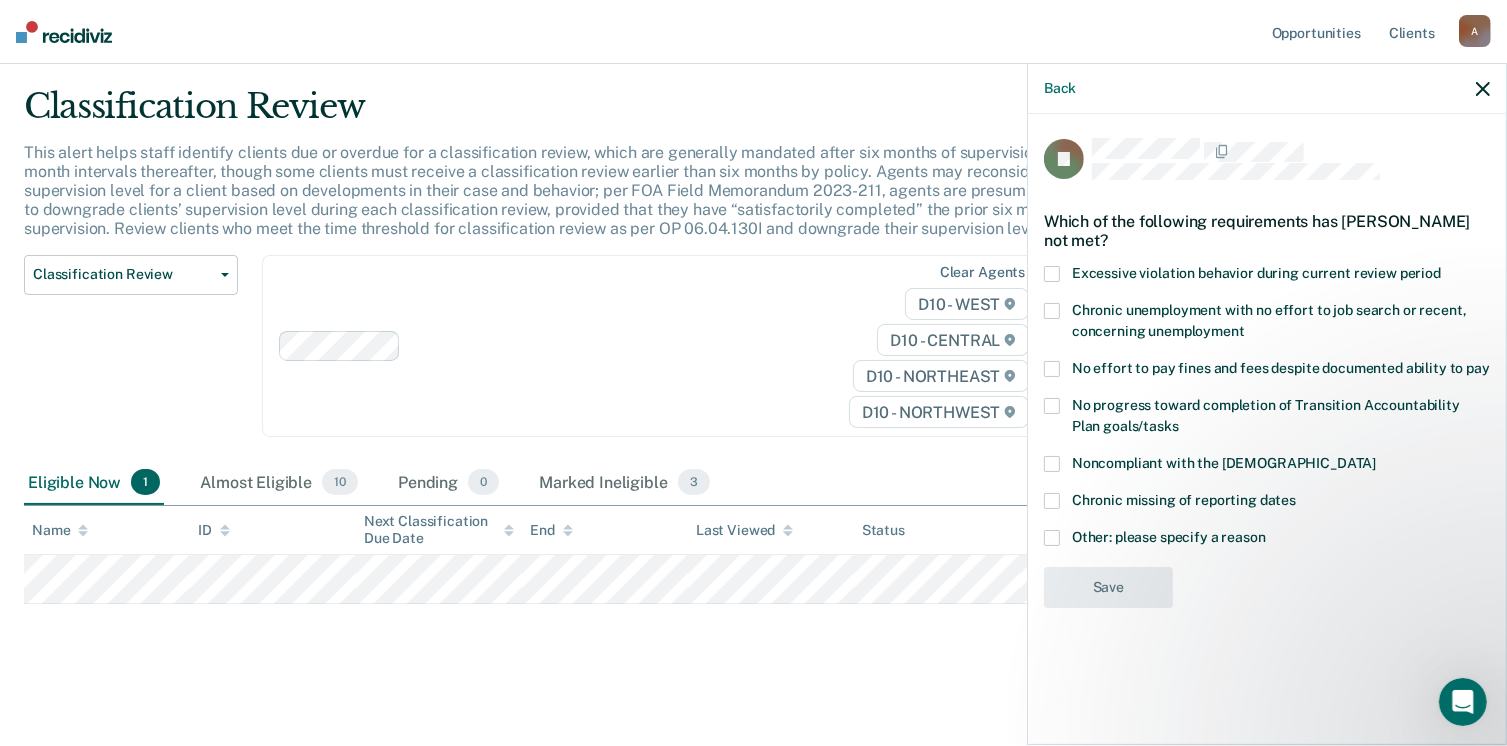 click at bounding box center [1052, 311] 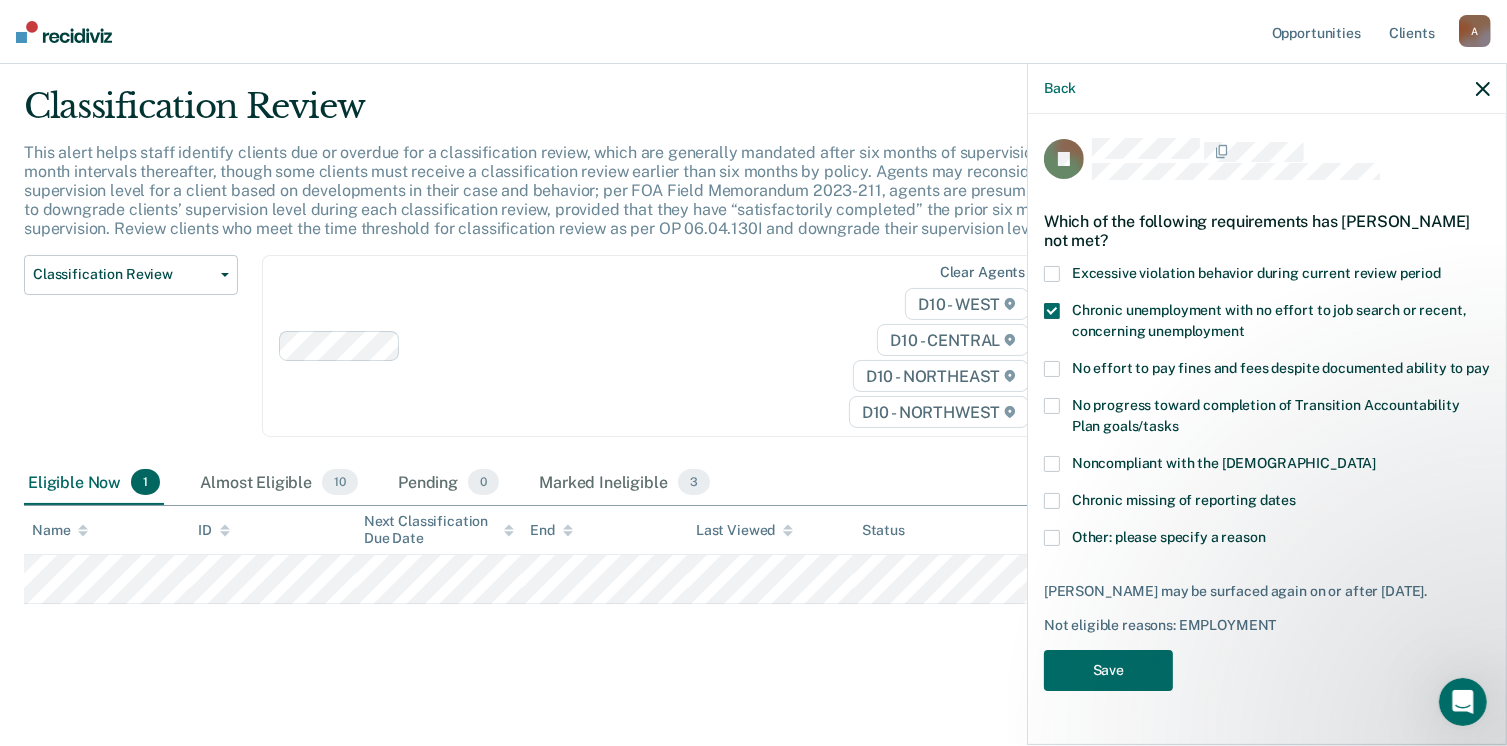 click at bounding box center (1052, 369) 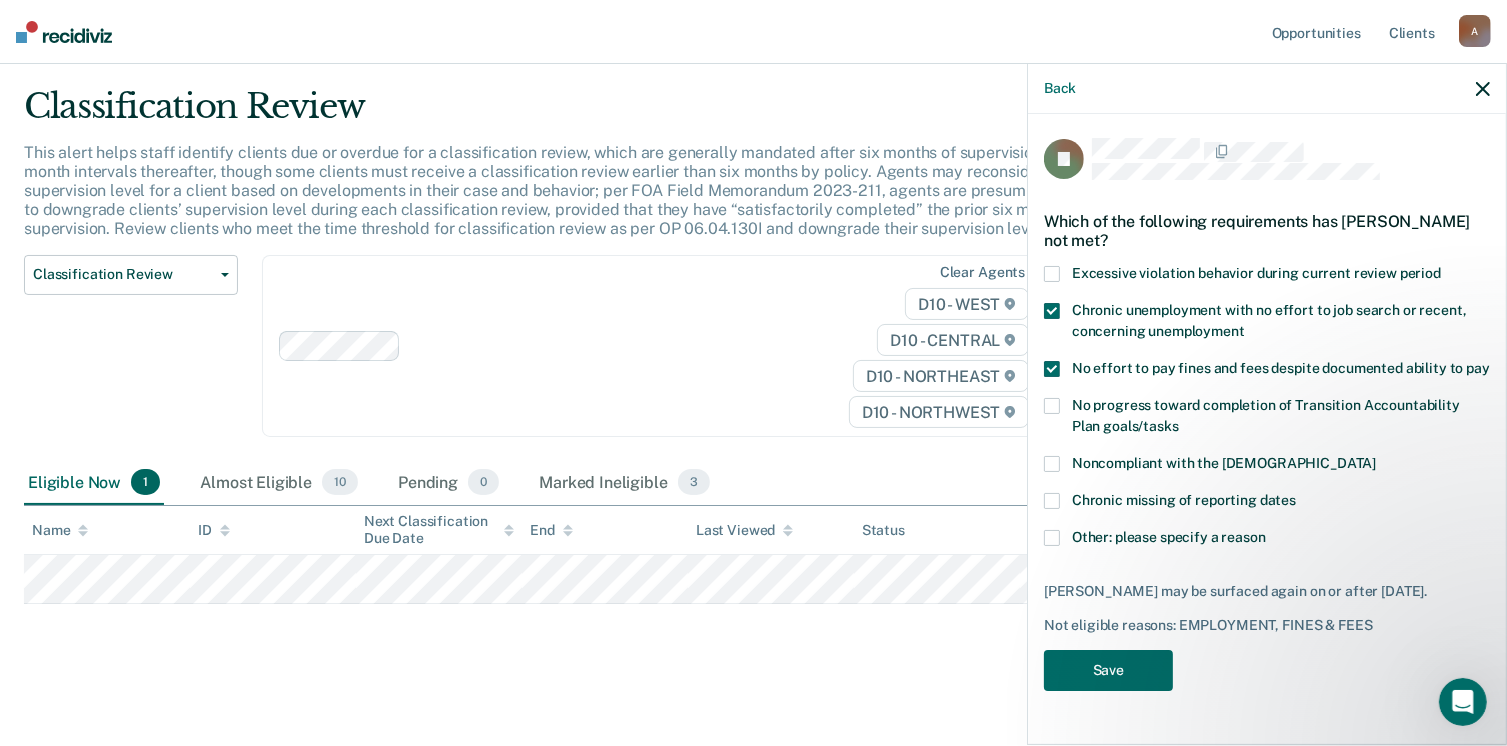 click at bounding box center [1052, 406] 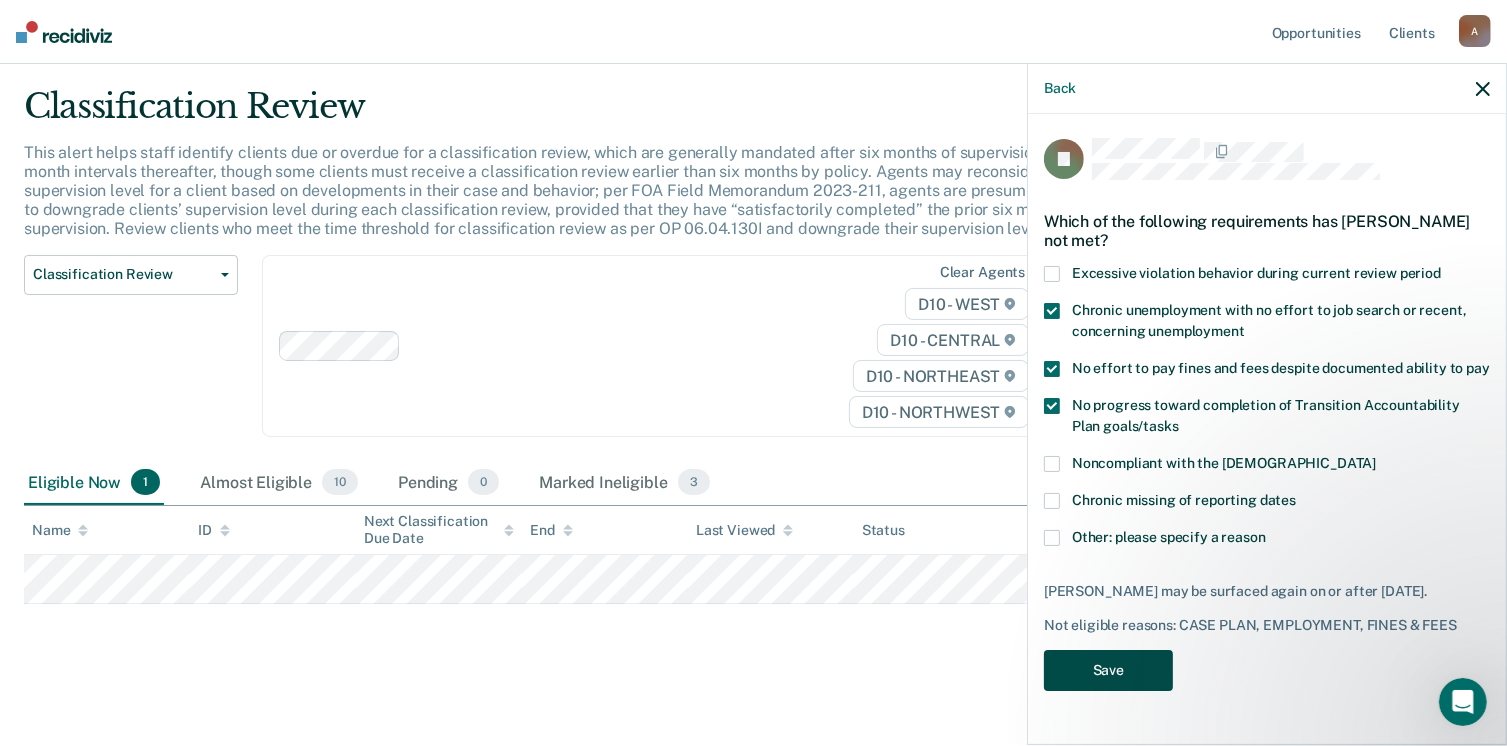 click on "Save" at bounding box center (1108, 670) 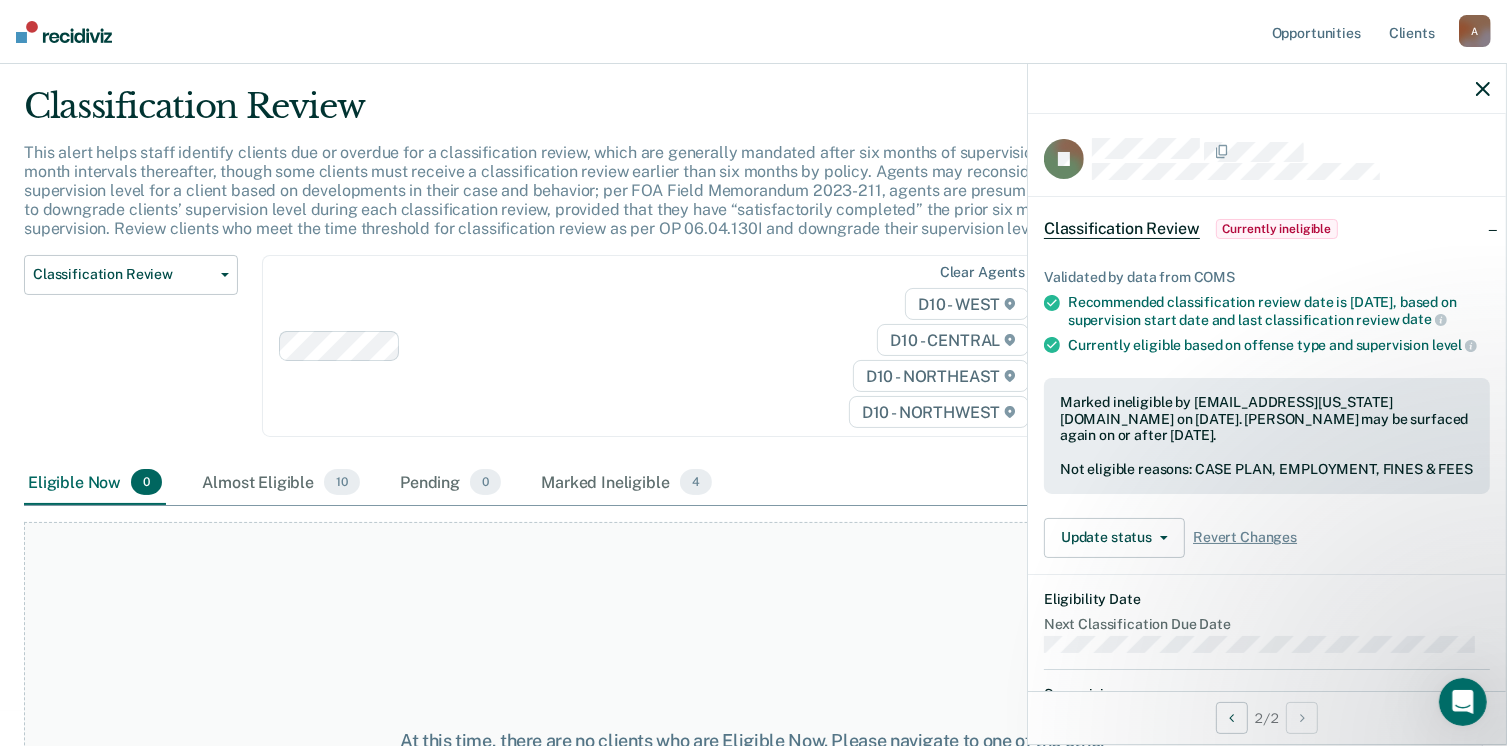 click 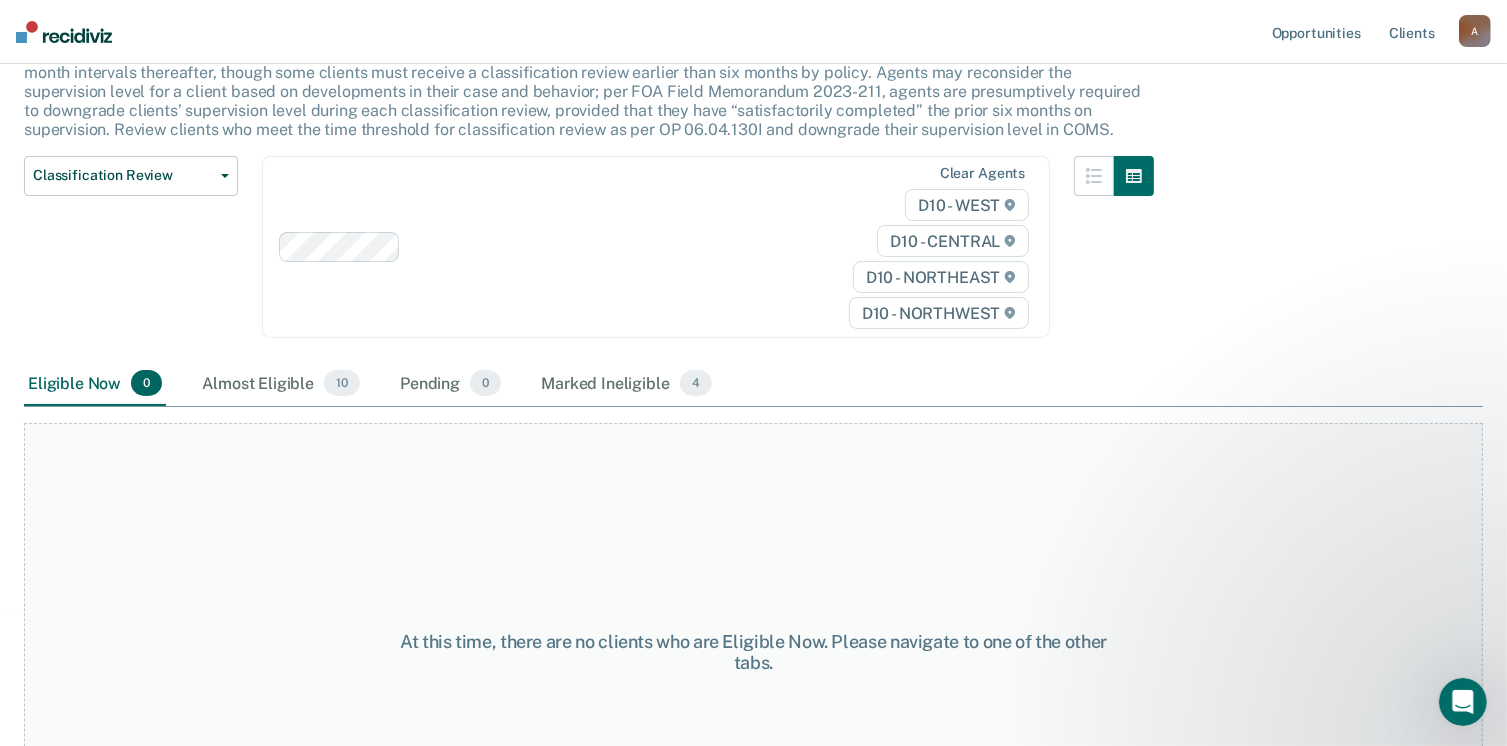 scroll, scrollTop: 0, scrollLeft: 0, axis: both 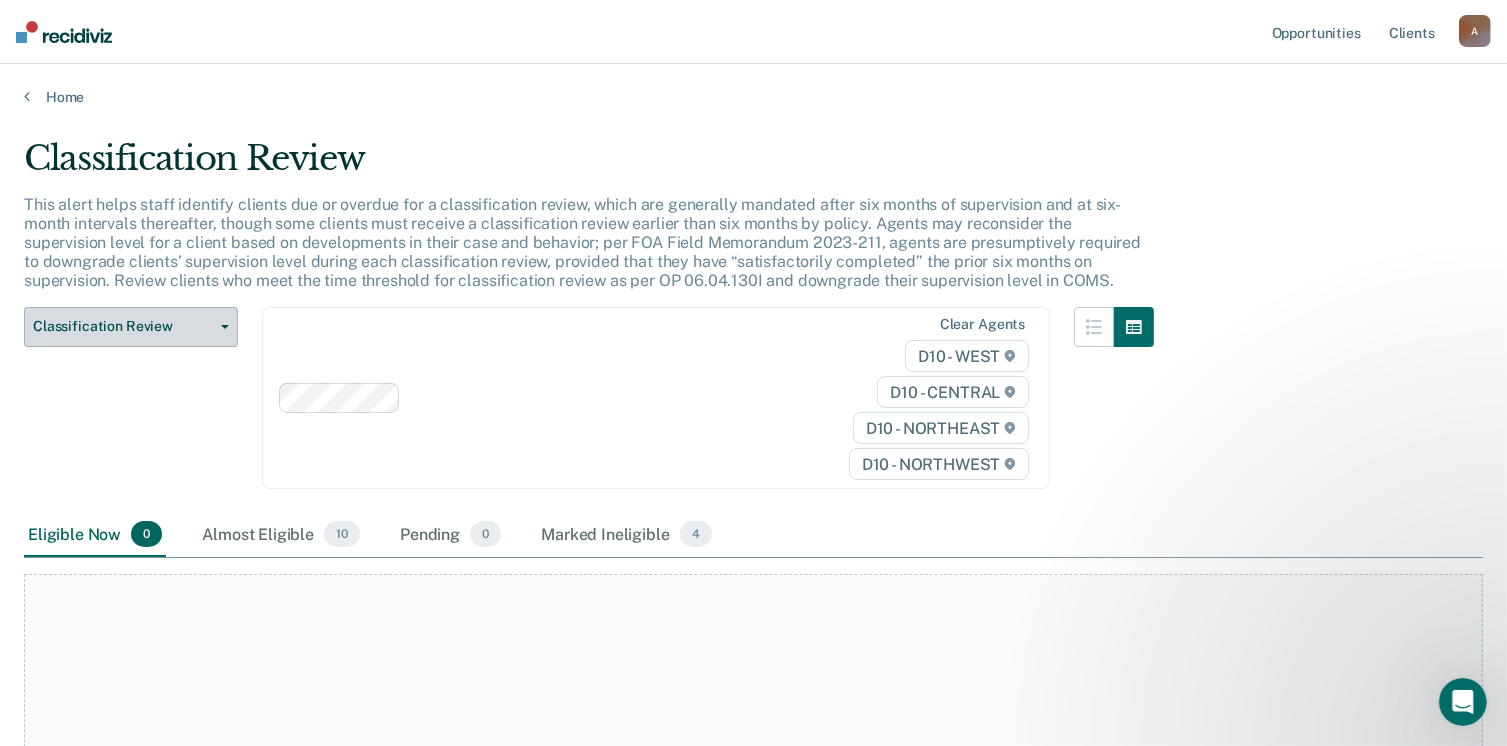 click on "Classification Review" at bounding box center [131, 327] 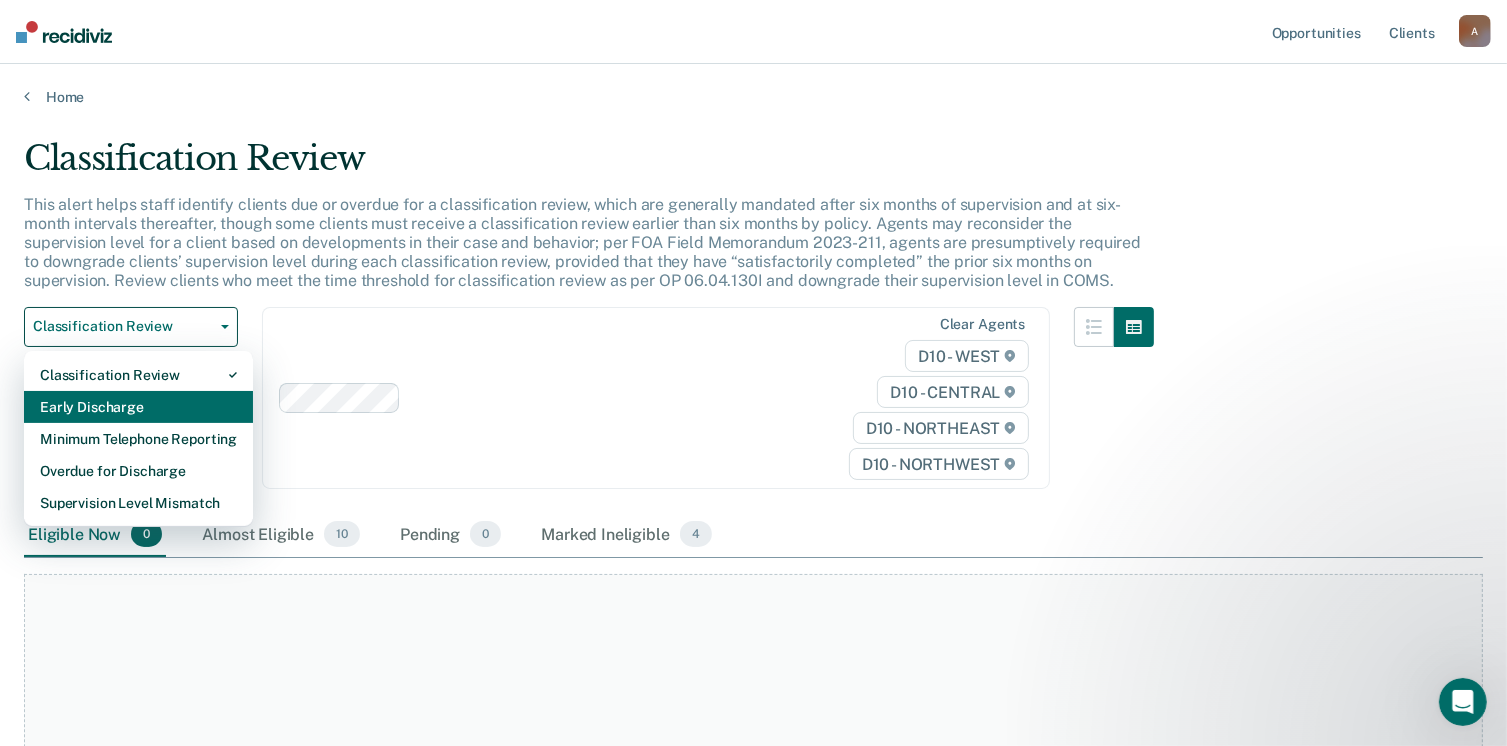 click on "Early Discharge" at bounding box center (138, 407) 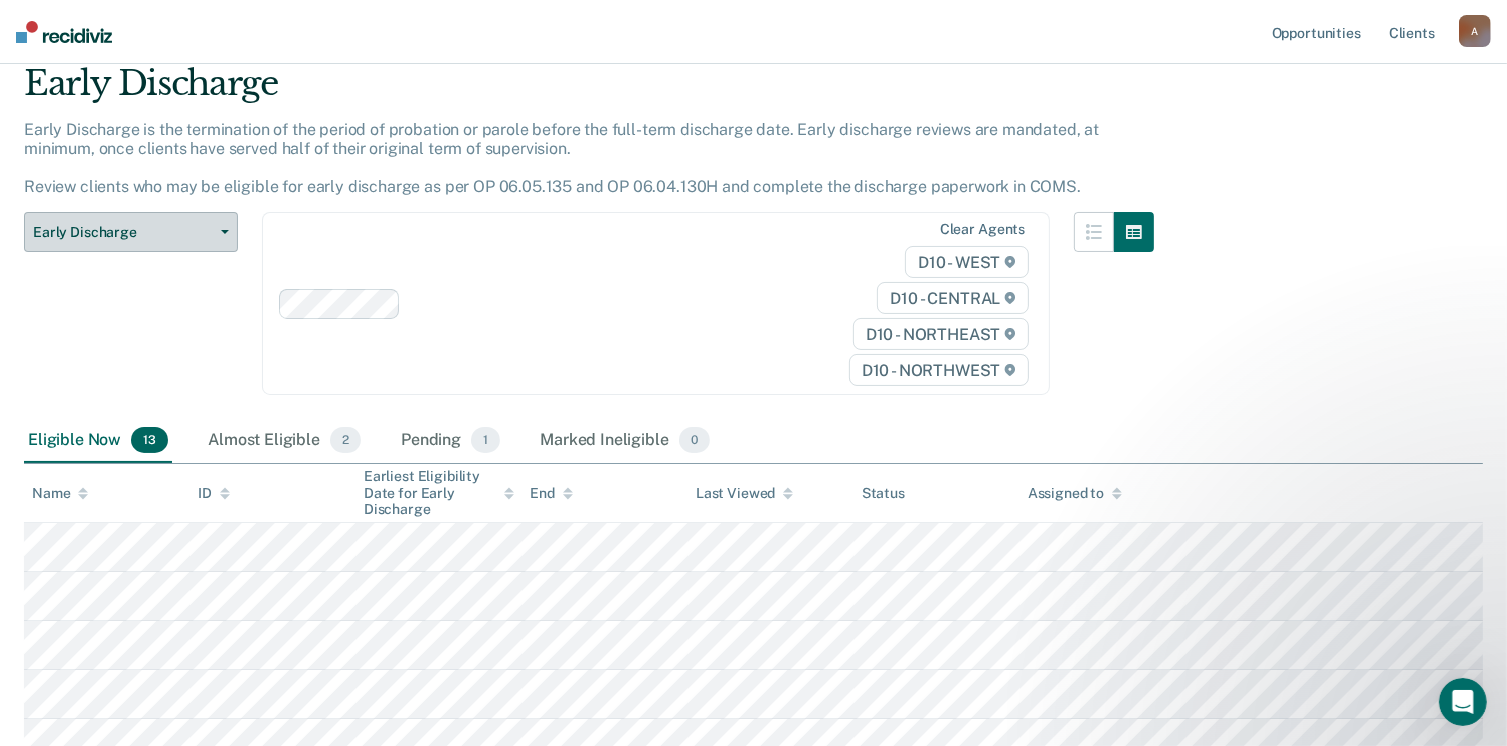 scroll, scrollTop: 76, scrollLeft: 0, axis: vertical 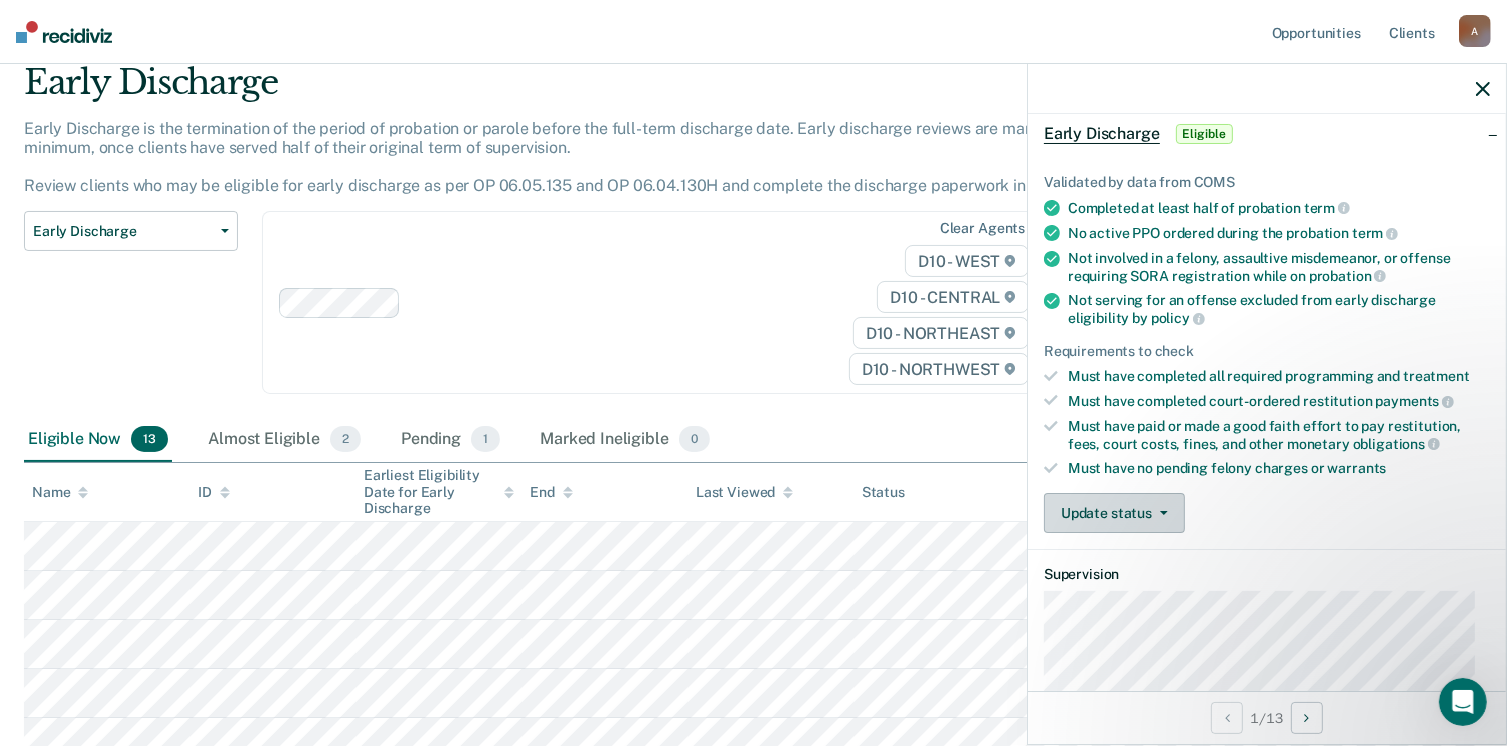 click on "Update status" at bounding box center (1114, 513) 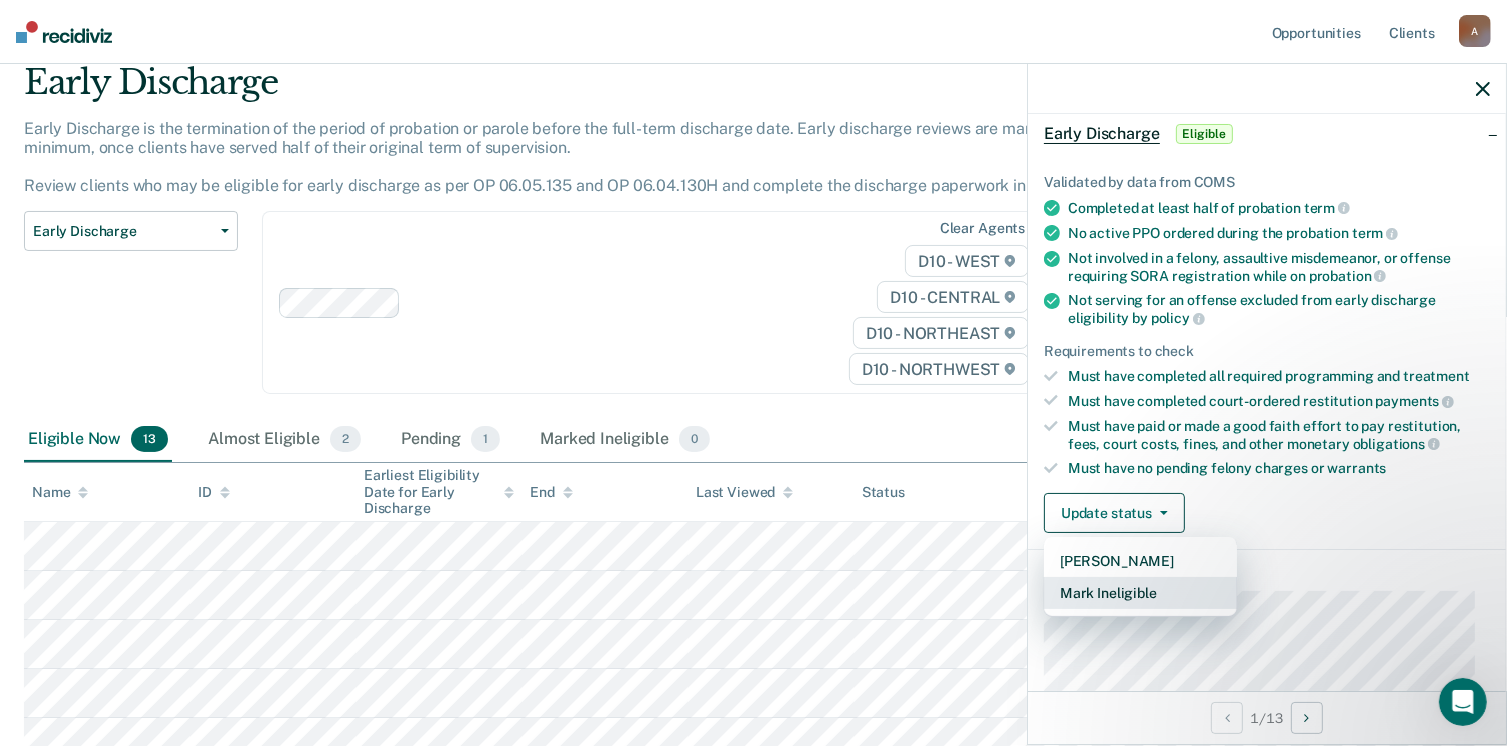 click on "Mark Ineligible" at bounding box center (1140, 593) 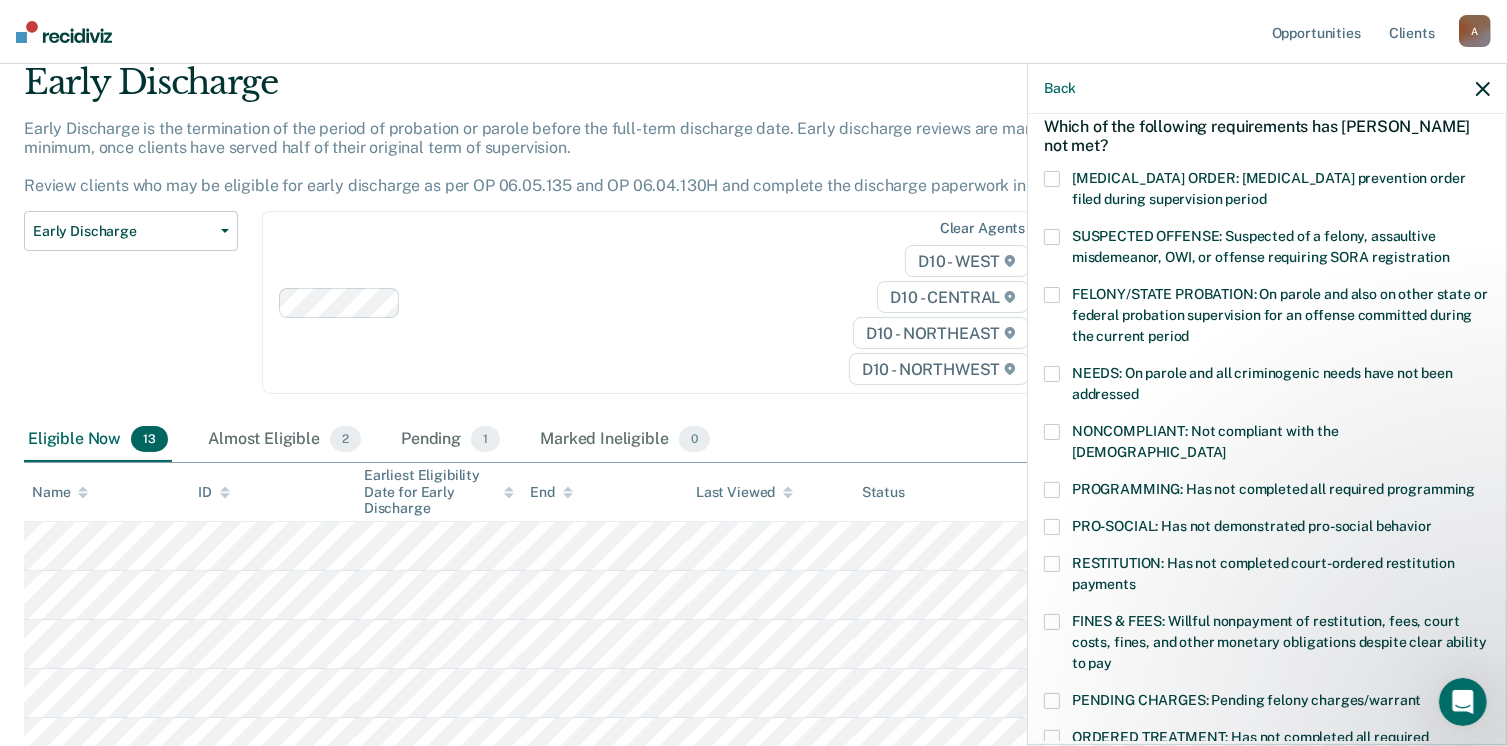click at bounding box center [1052, 432] 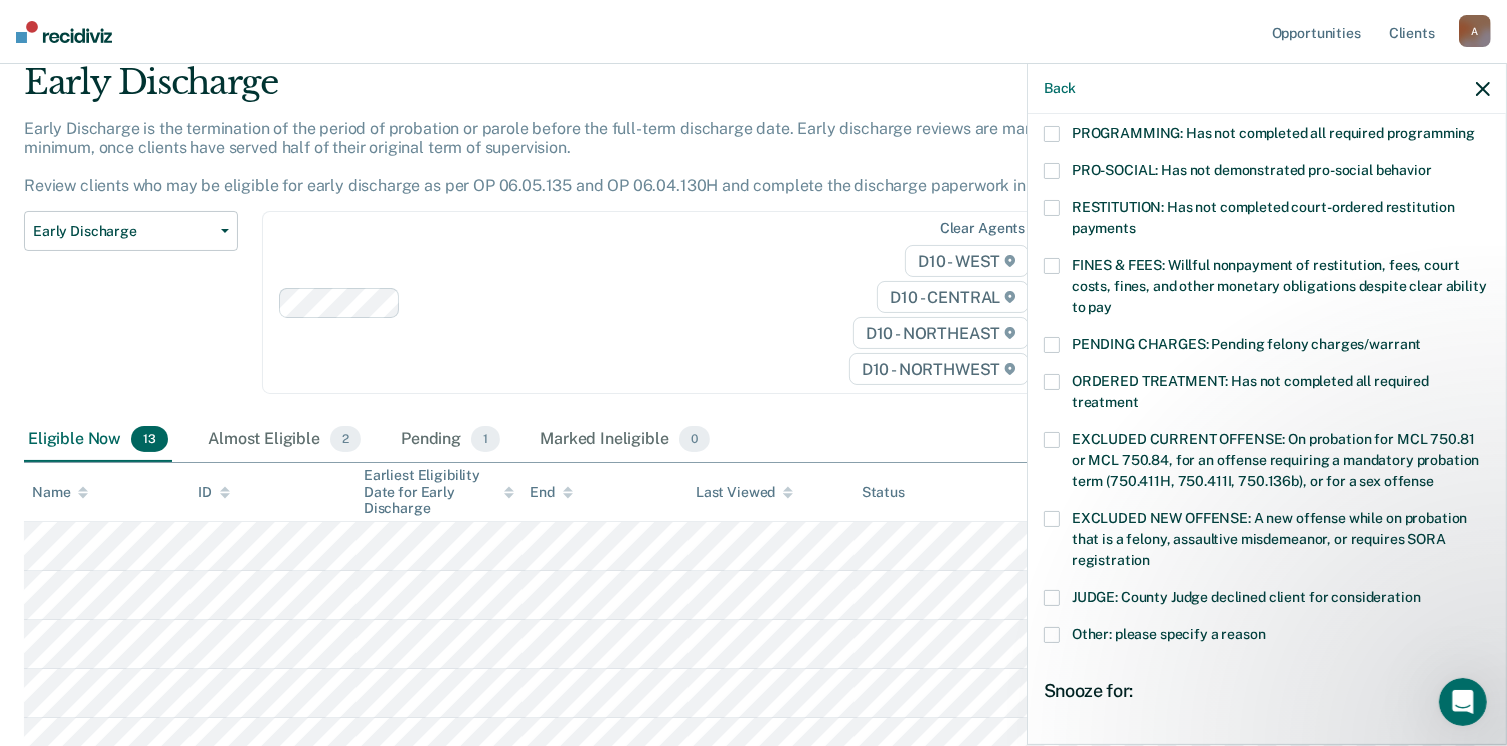 scroll, scrollTop: 451, scrollLeft: 0, axis: vertical 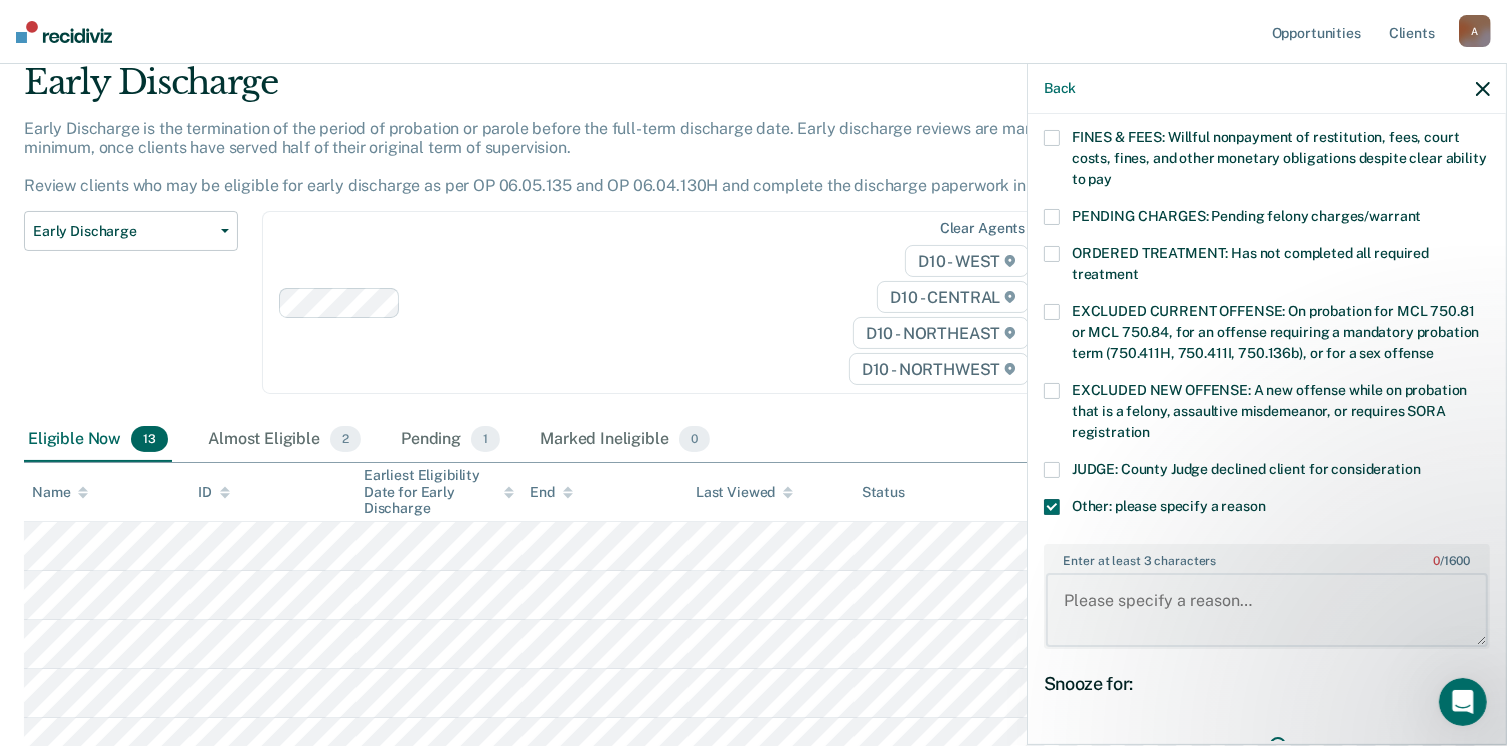 click on "Enter at least 3 characters 0  /  1600" at bounding box center [1267, 610] 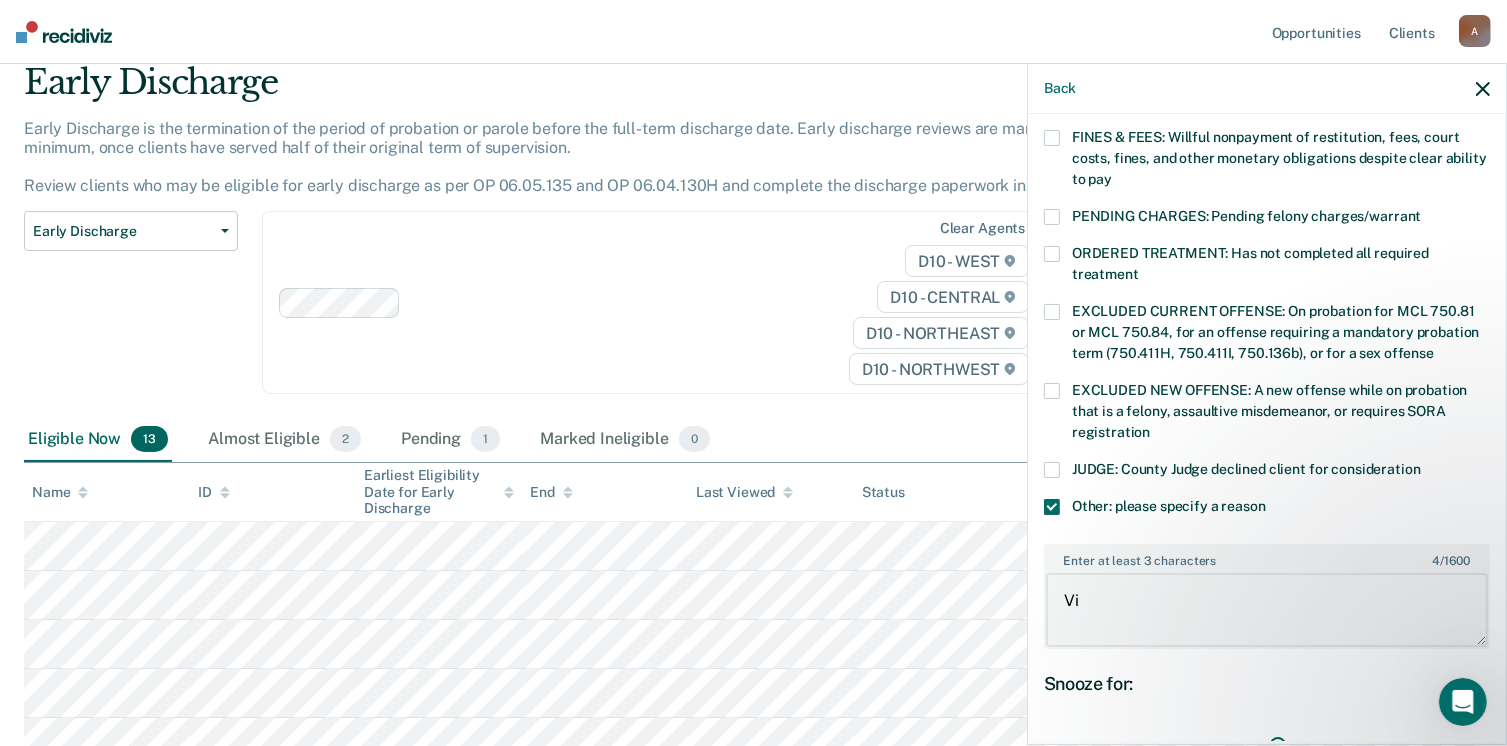 type on "V" 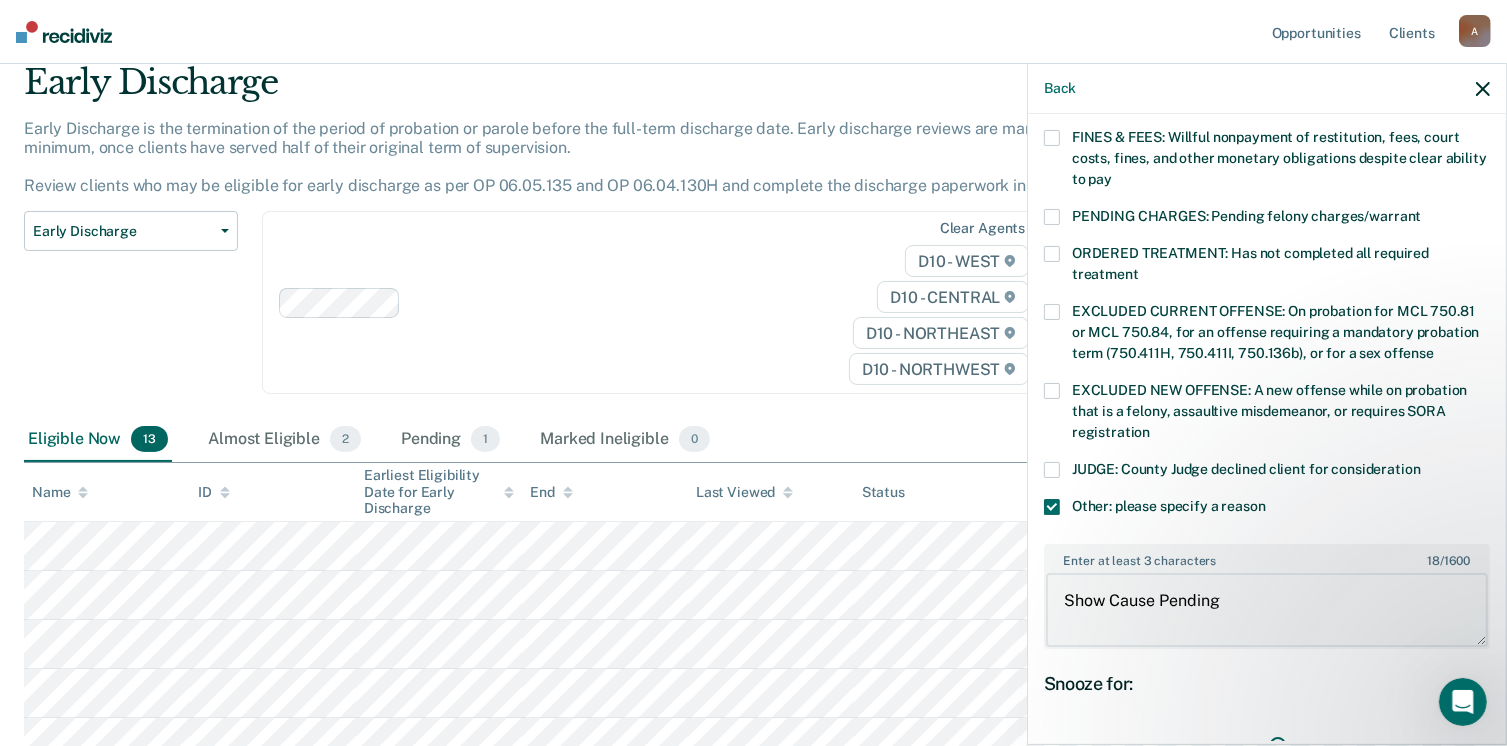 scroll, scrollTop: 660, scrollLeft: 0, axis: vertical 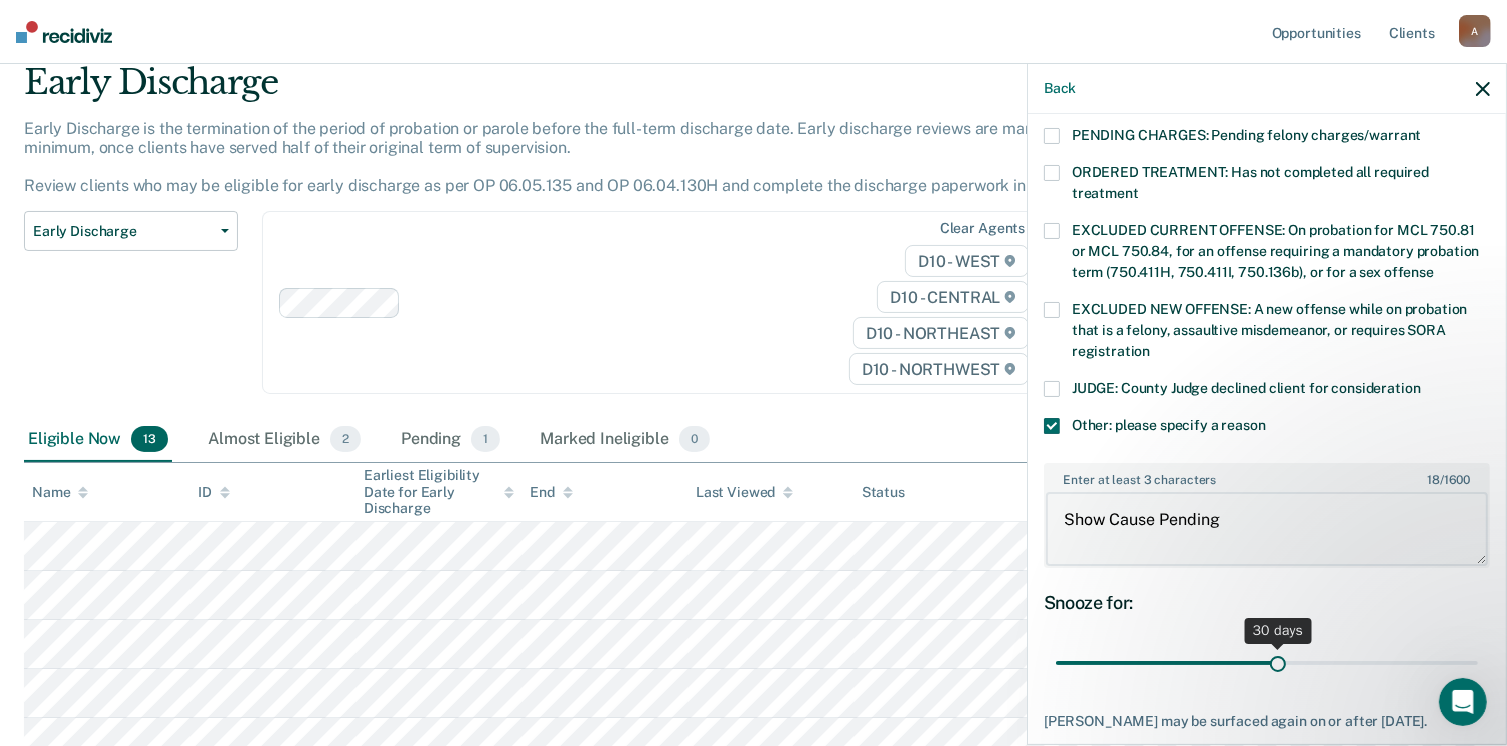 type on "Show Cause Pending" 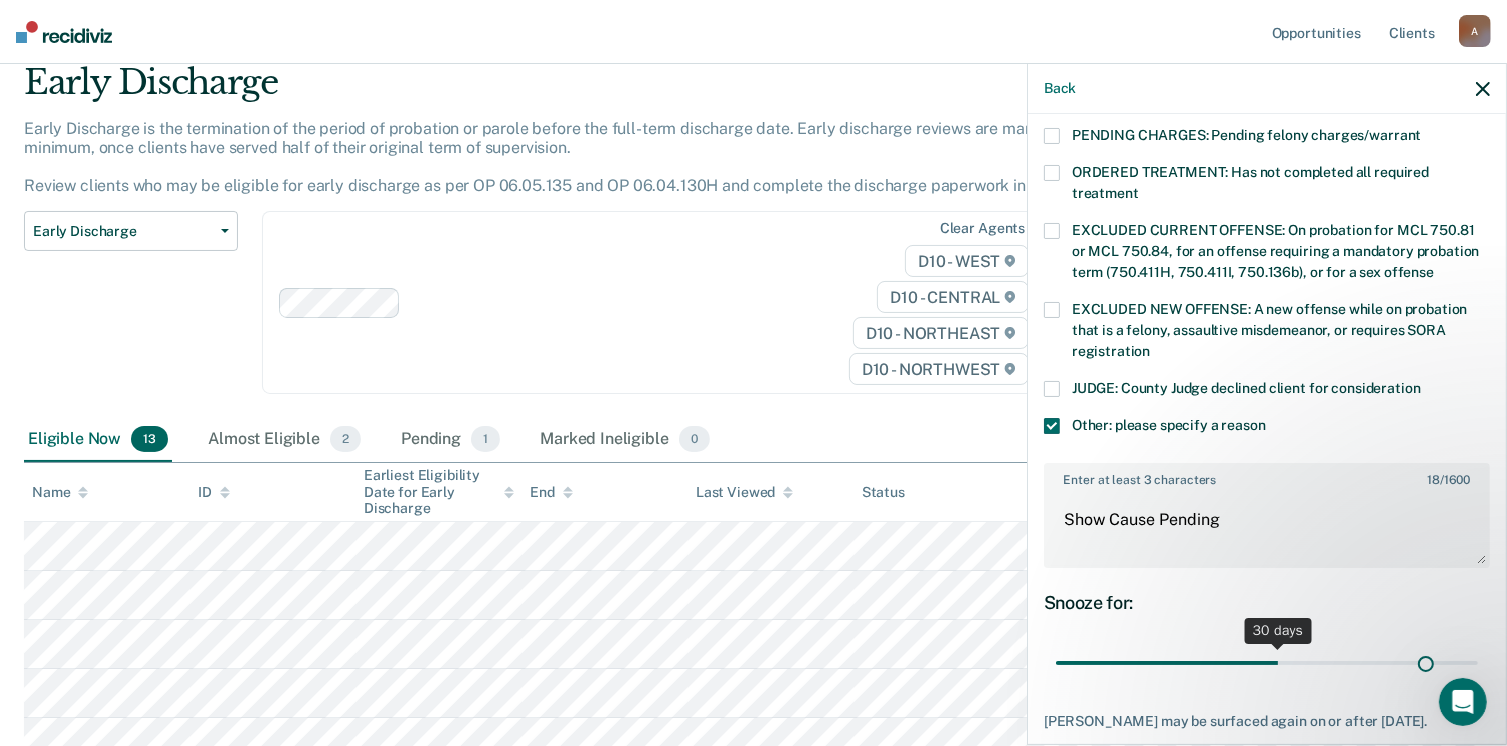 drag, startPoint x: 1265, startPoint y: 639, endPoint x: 1435, endPoint y: 594, distance: 175.85506 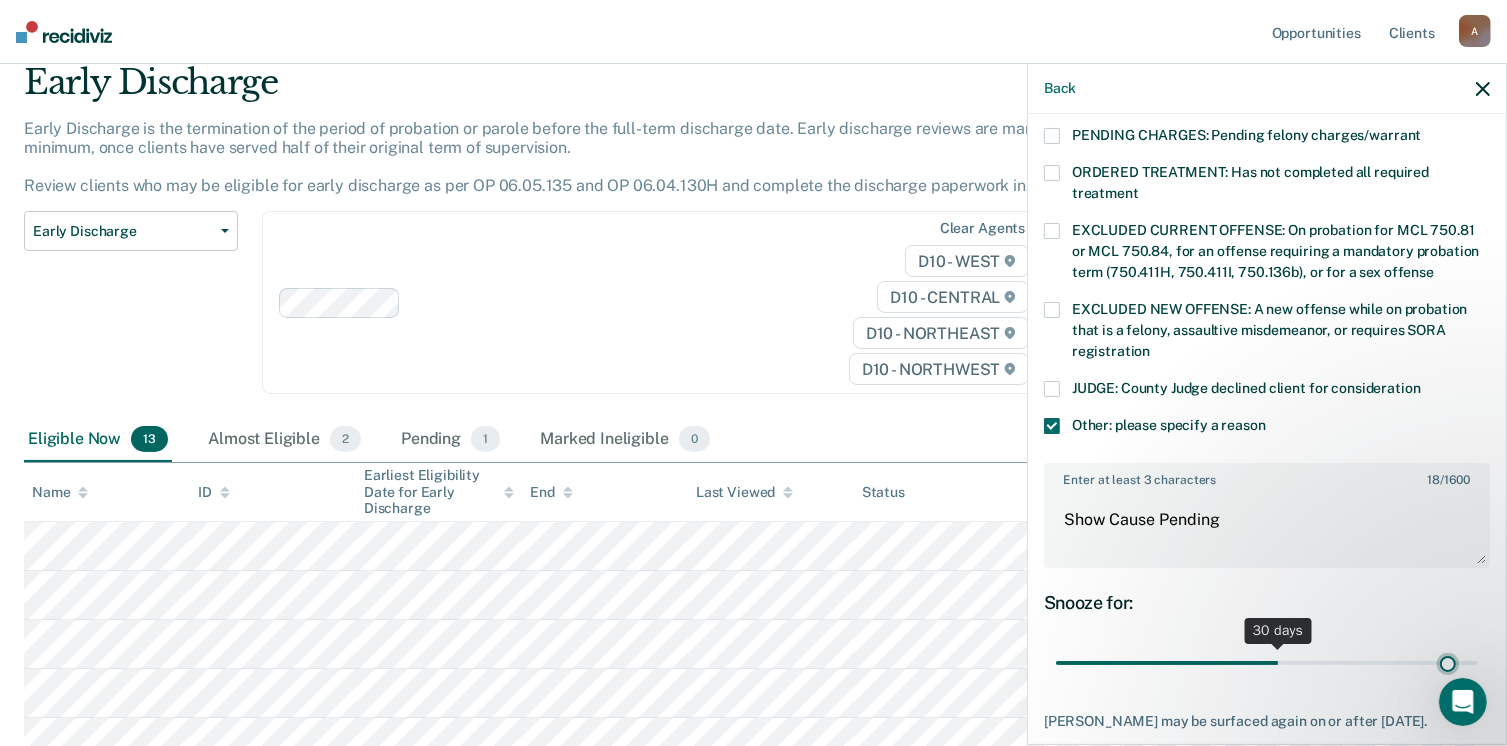 click at bounding box center (1267, 663) 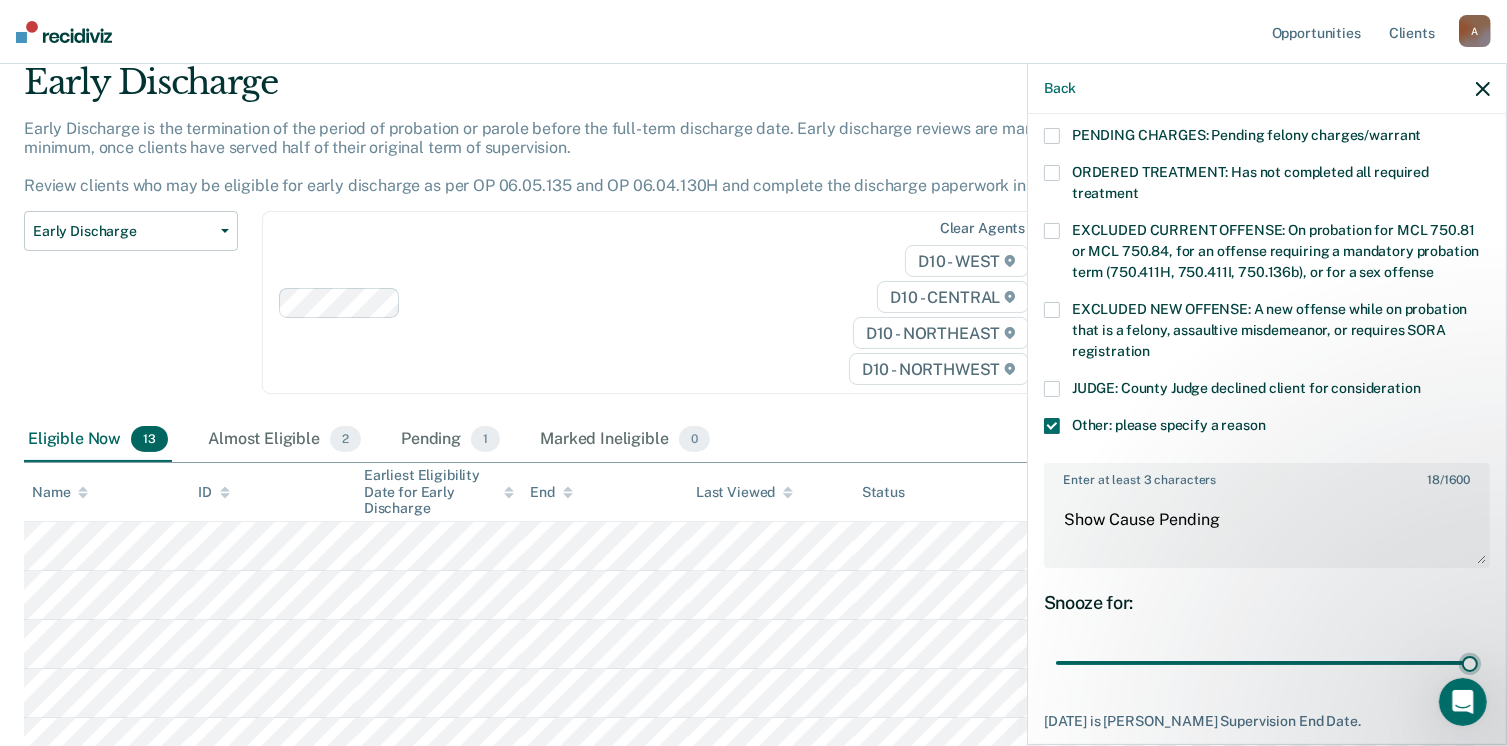 drag, startPoint x: 1436, startPoint y: 644, endPoint x: 1497, endPoint y: 624, distance: 64.195015 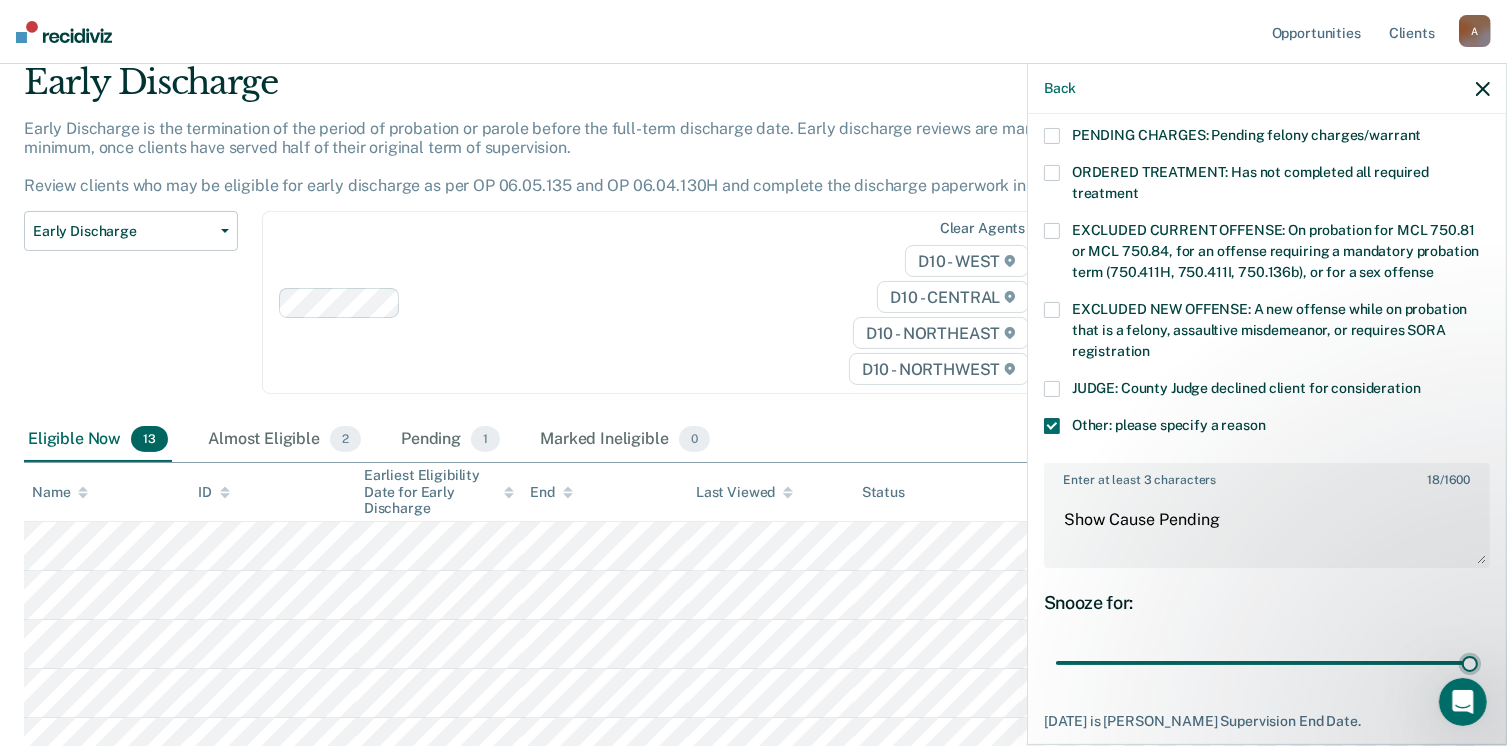 type on "56" 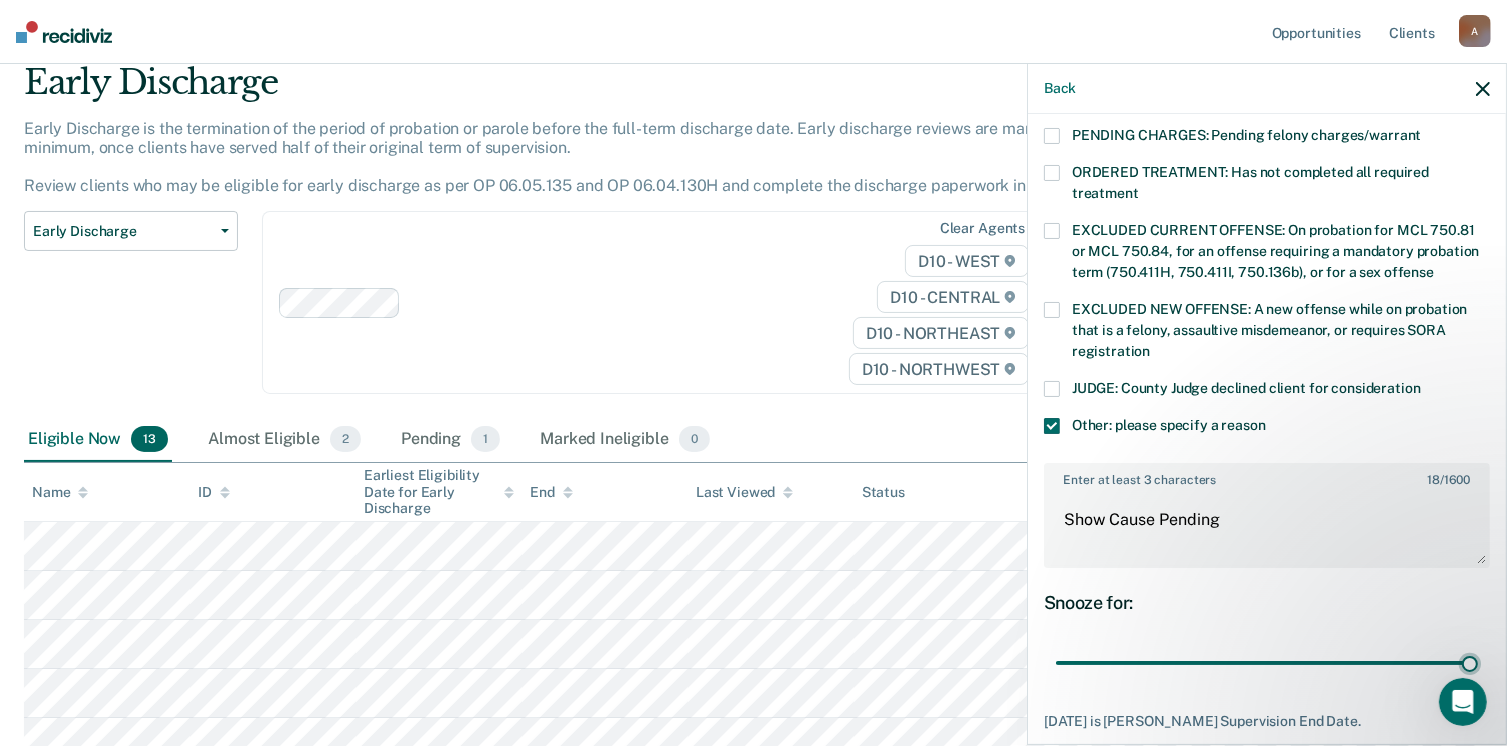 scroll, scrollTop: 749, scrollLeft: 0, axis: vertical 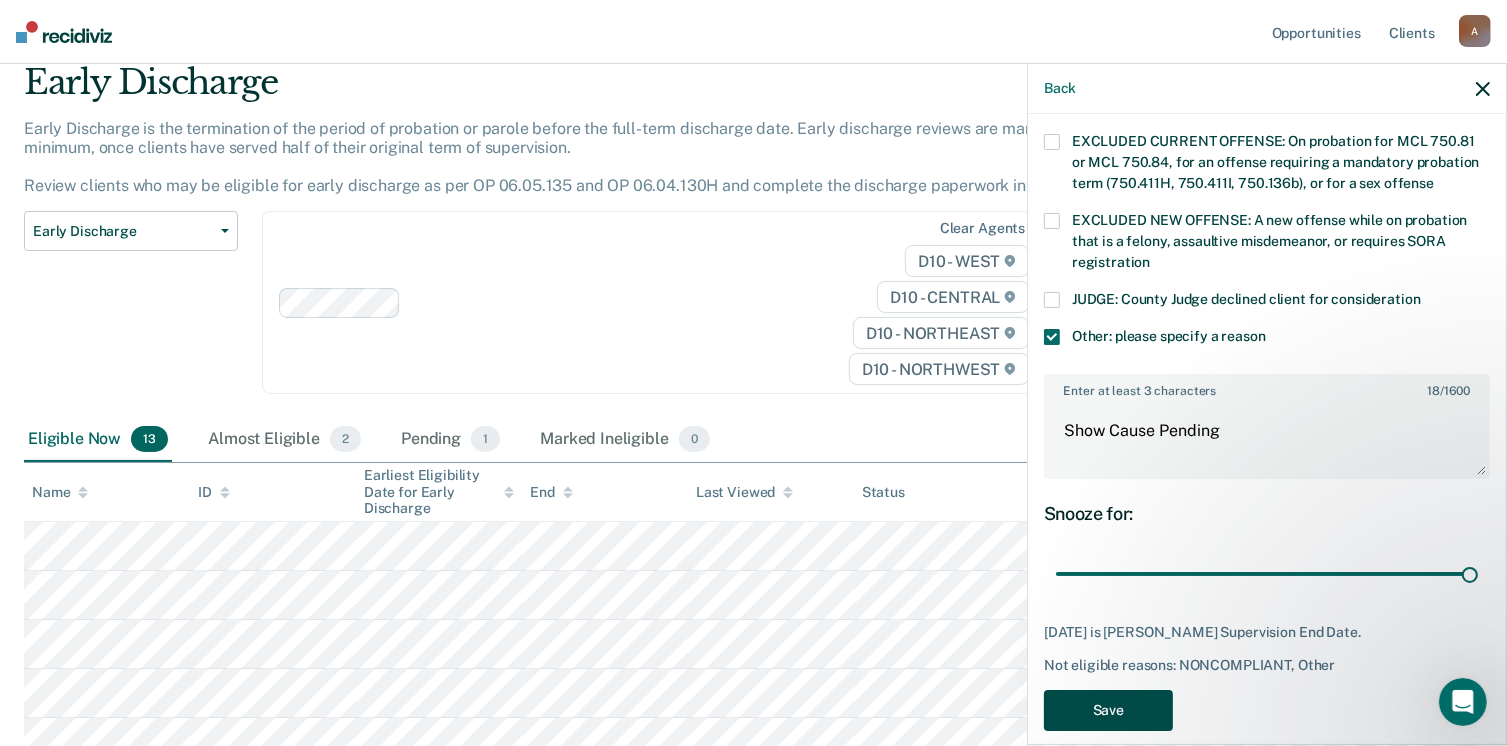 click on "Save" at bounding box center [1108, 710] 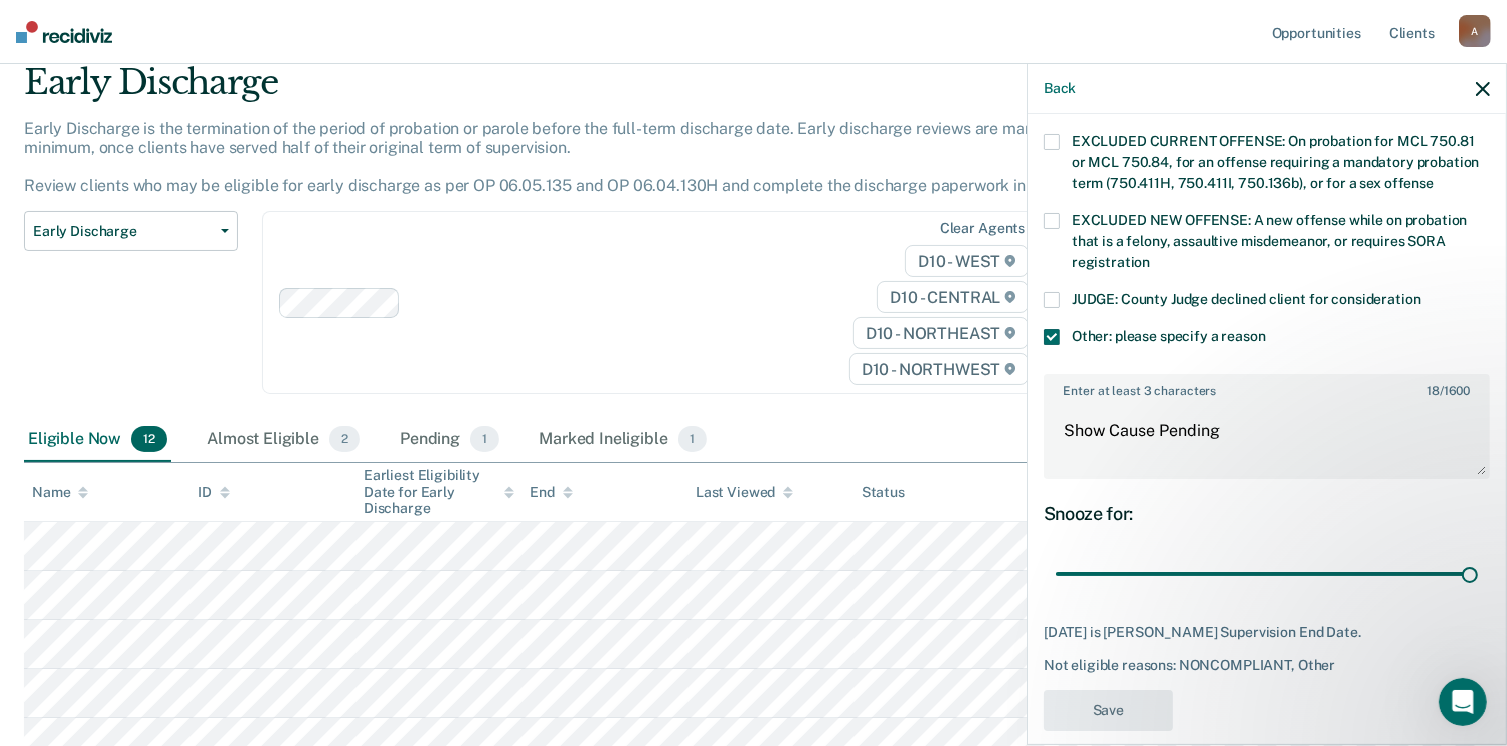 scroll, scrollTop: 556, scrollLeft: 0, axis: vertical 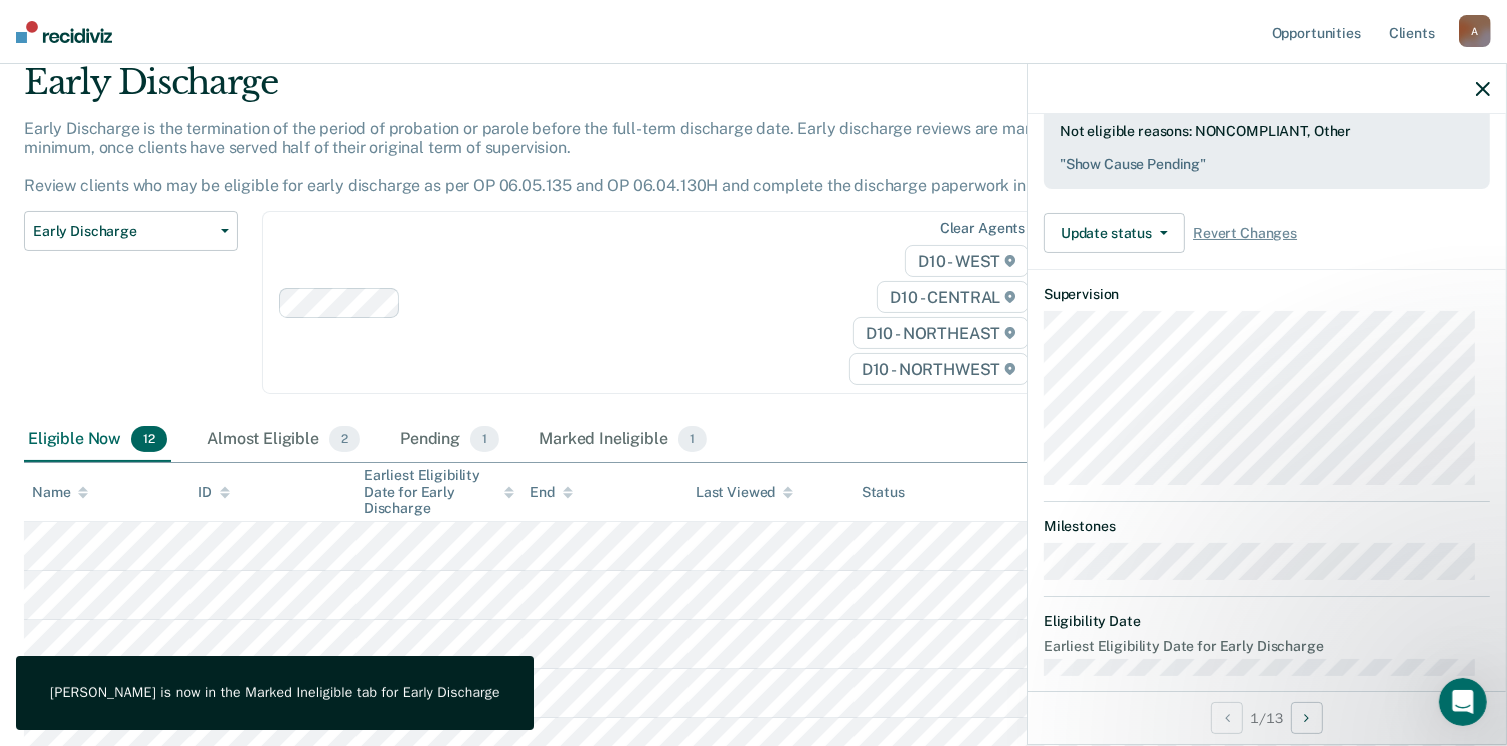 click 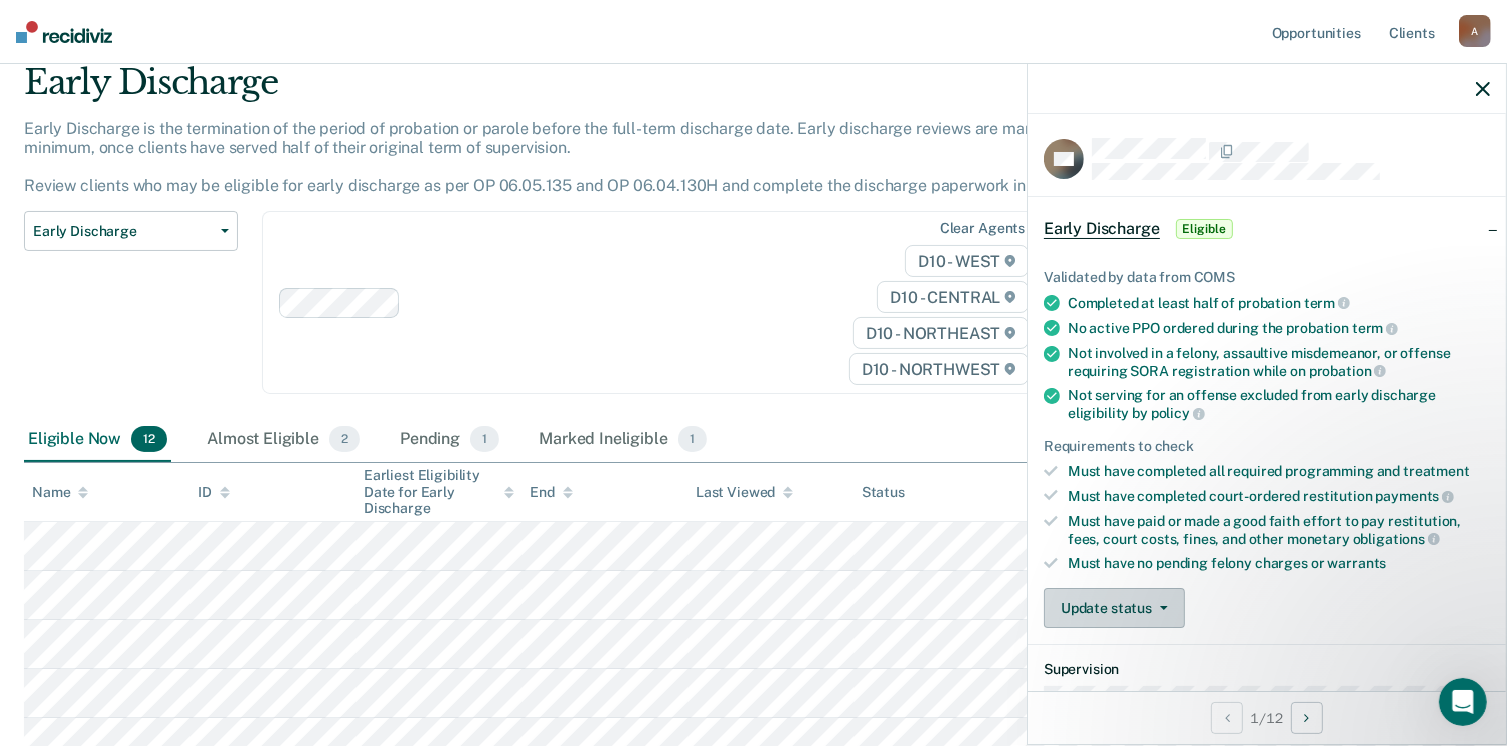 click on "Update status" at bounding box center (1114, 608) 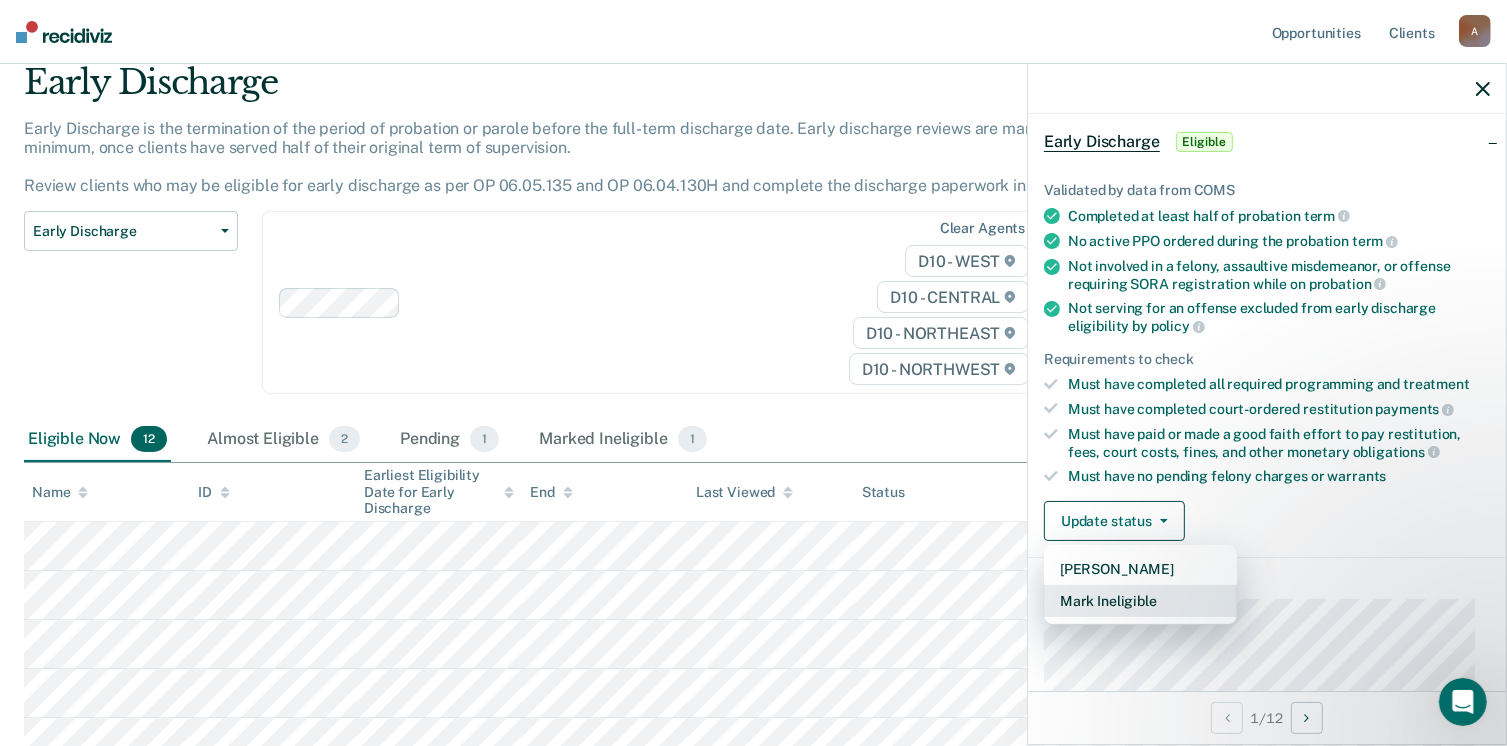 scroll, scrollTop: 88, scrollLeft: 0, axis: vertical 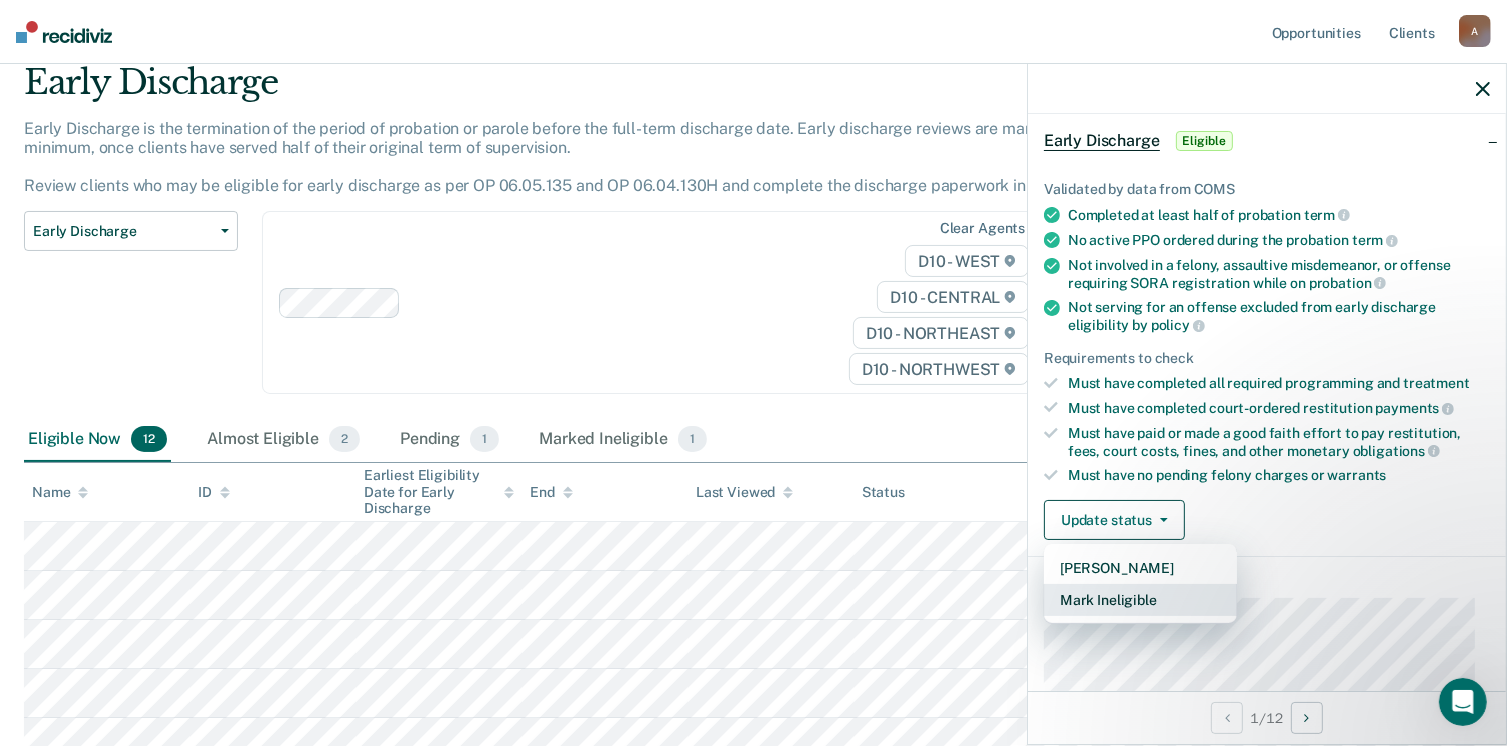click on "Mark Ineligible" at bounding box center (1140, 600) 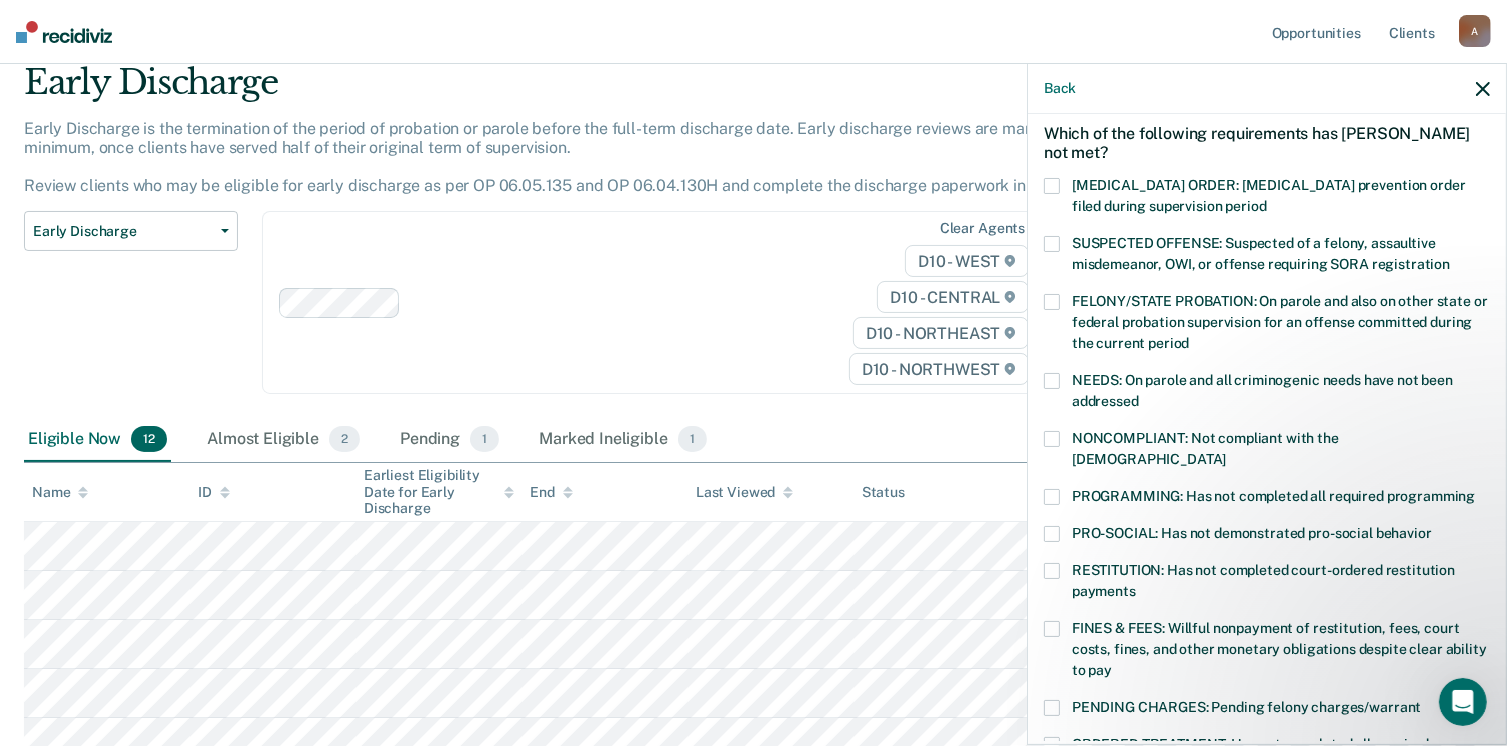 click on "PRO-SOCIAL: Has not demonstrated pro-social behavior" at bounding box center [1267, 544] 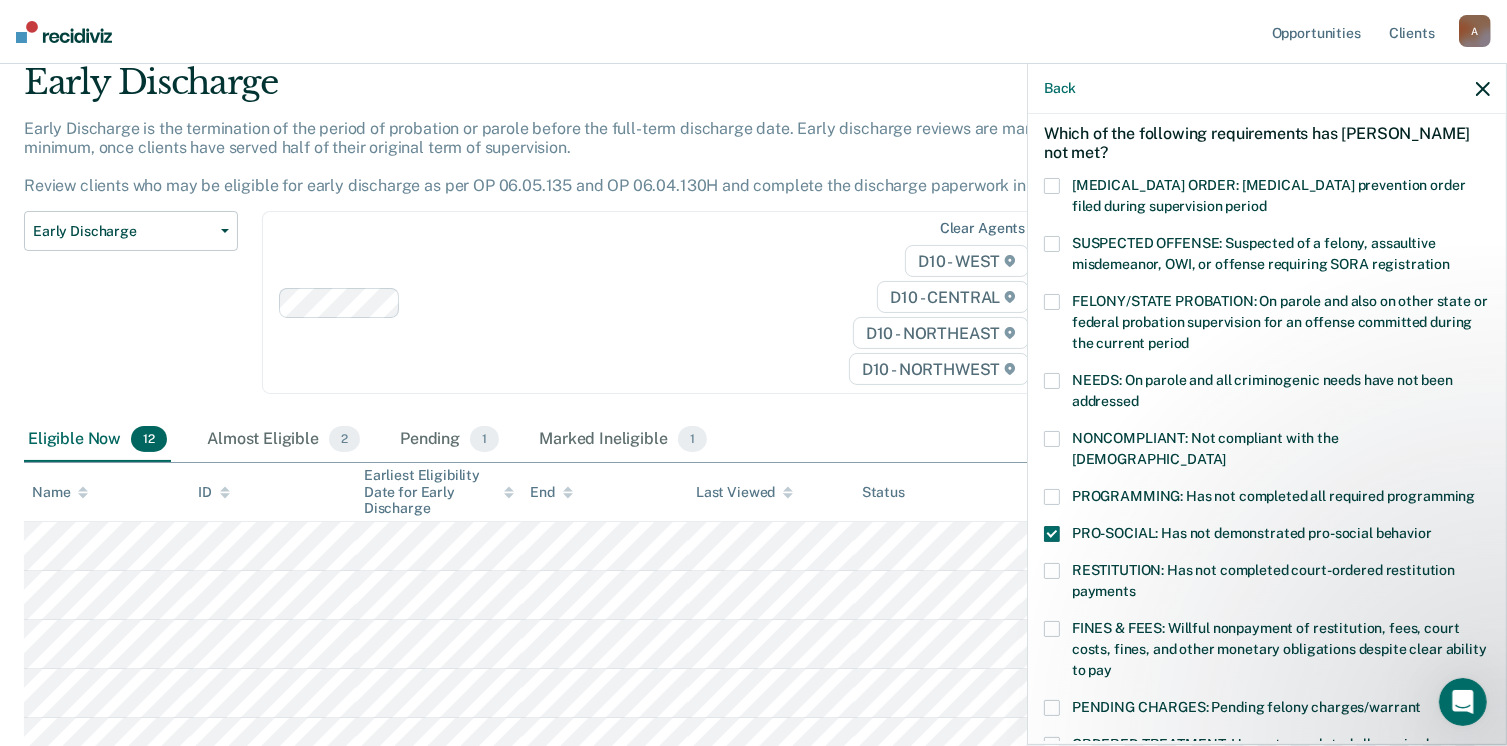 click at bounding box center [1052, 571] 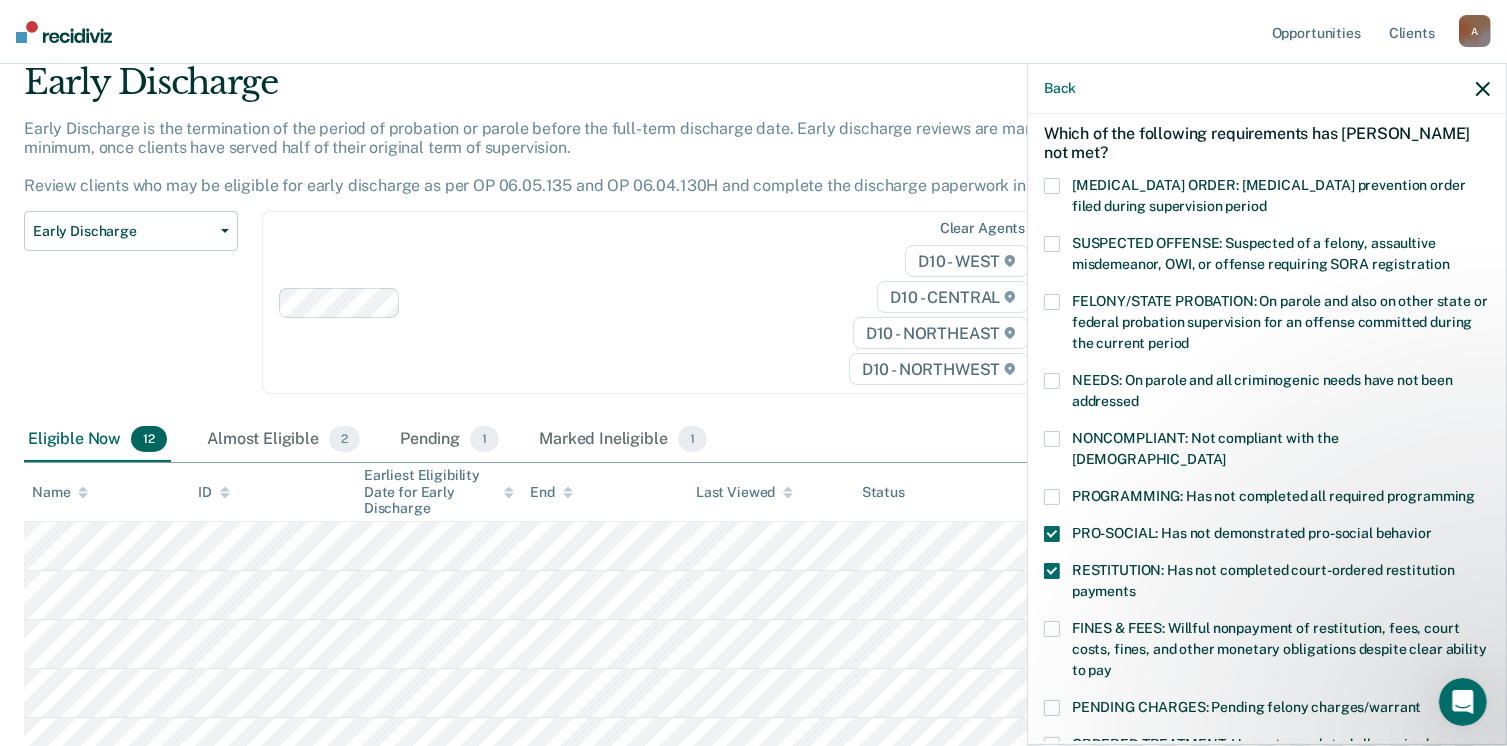 click on "PRO-SOCIAL: Has not demonstrated pro-social behavior" at bounding box center (1267, 536) 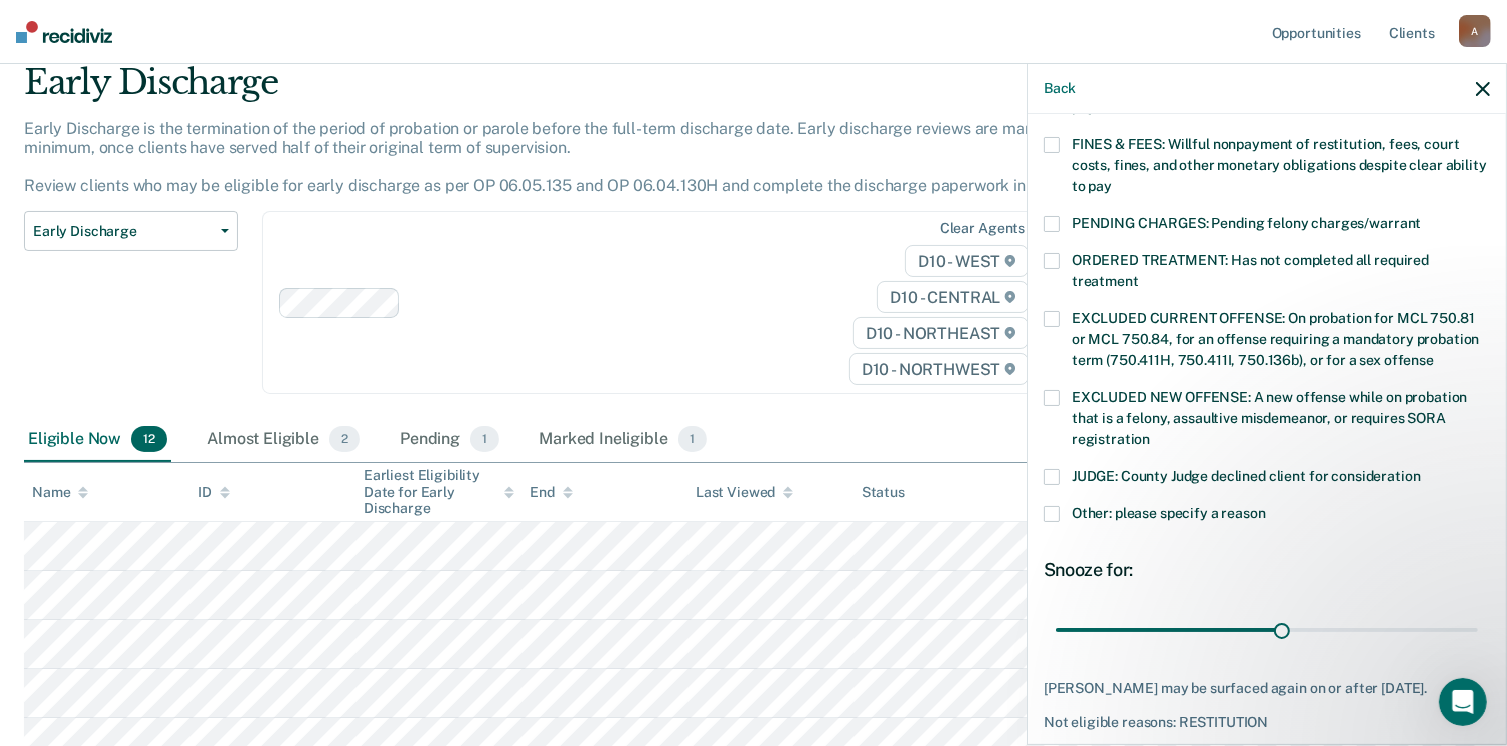 scroll, scrollTop: 615, scrollLeft: 0, axis: vertical 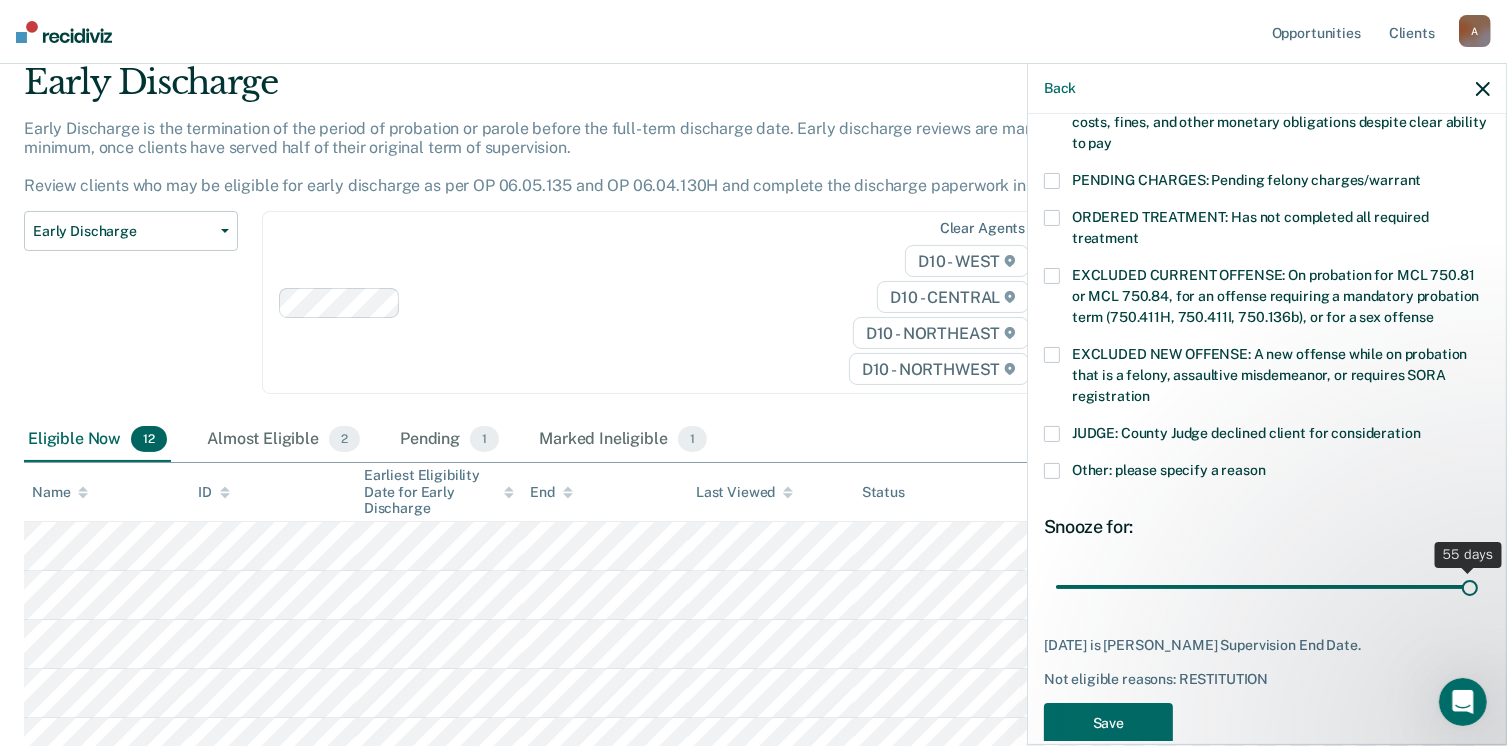 drag, startPoint x: 1269, startPoint y: 561, endPoint x: 1528, endPoint y: 604, distance: 262.54523 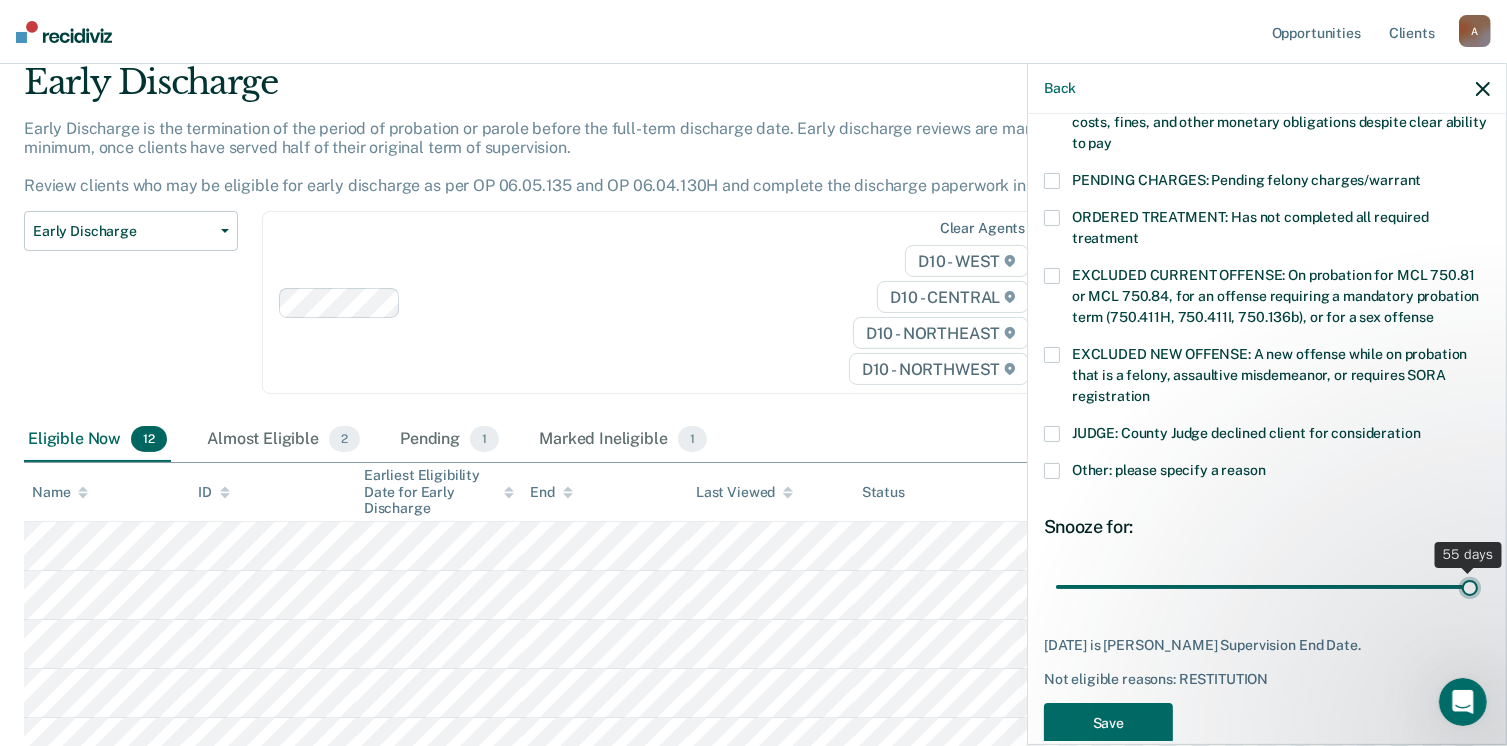 type on "55" 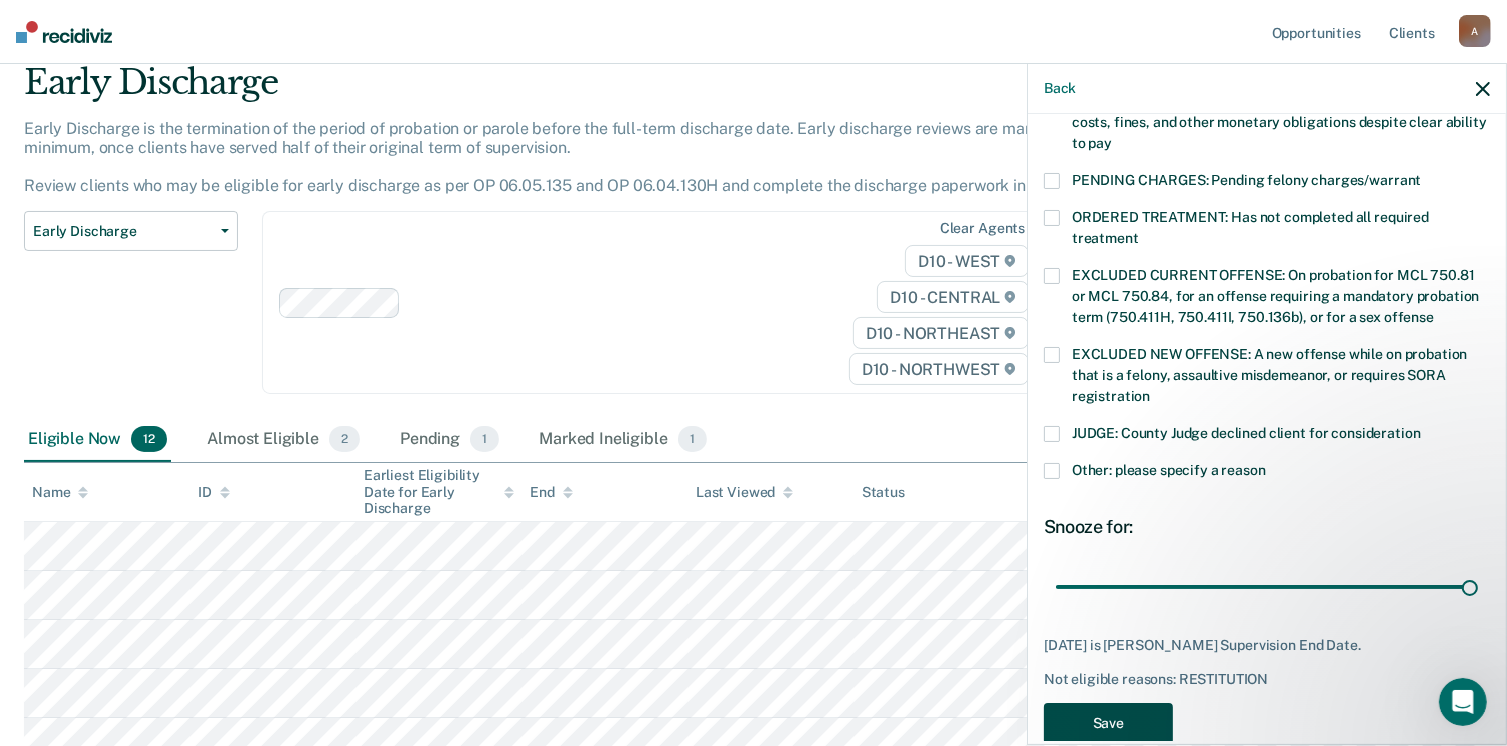 click on "Save" at bounding box center (1108, 723) 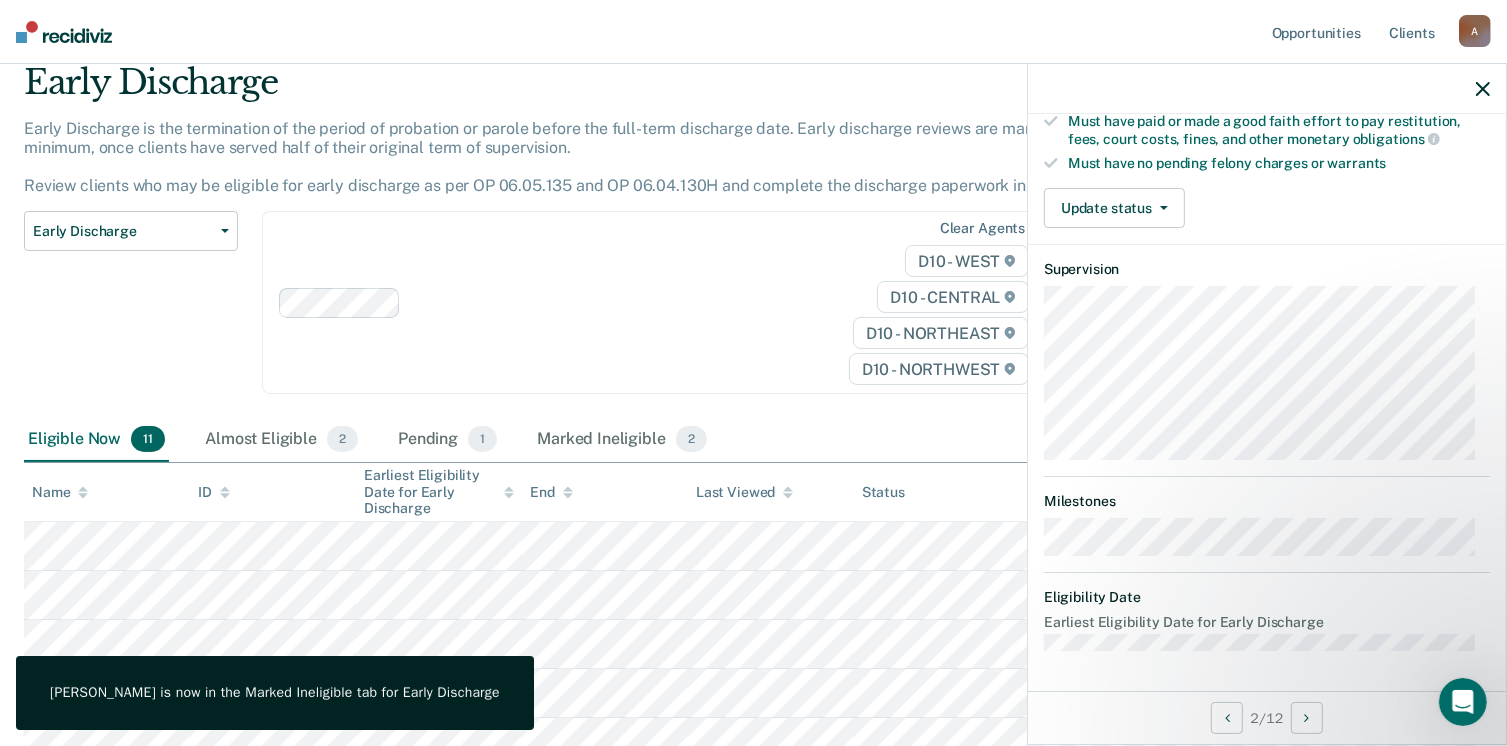 scroll, scrollTop: 392, scrollLeft: 0, axis: vertical 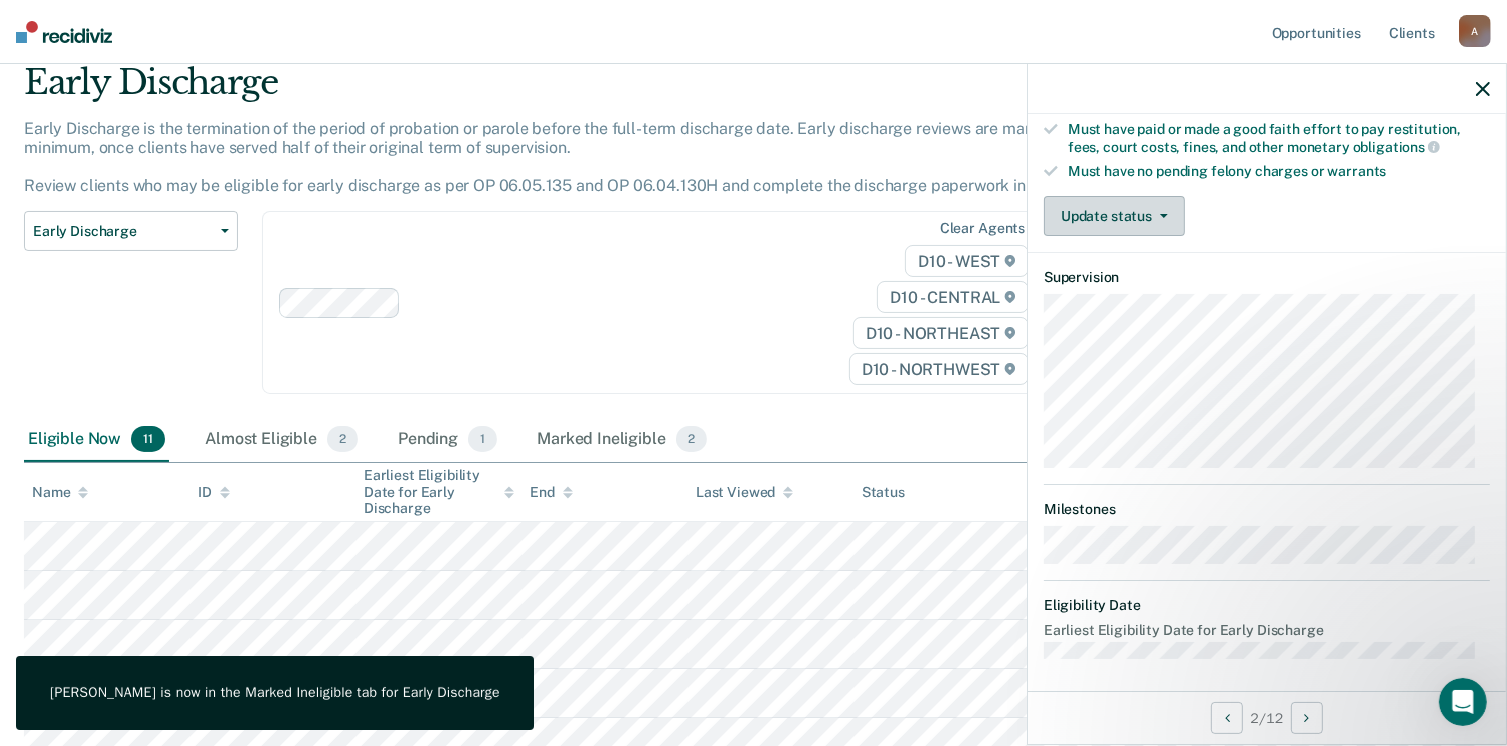 click on "Update status" at bounding box center (1114, 216) 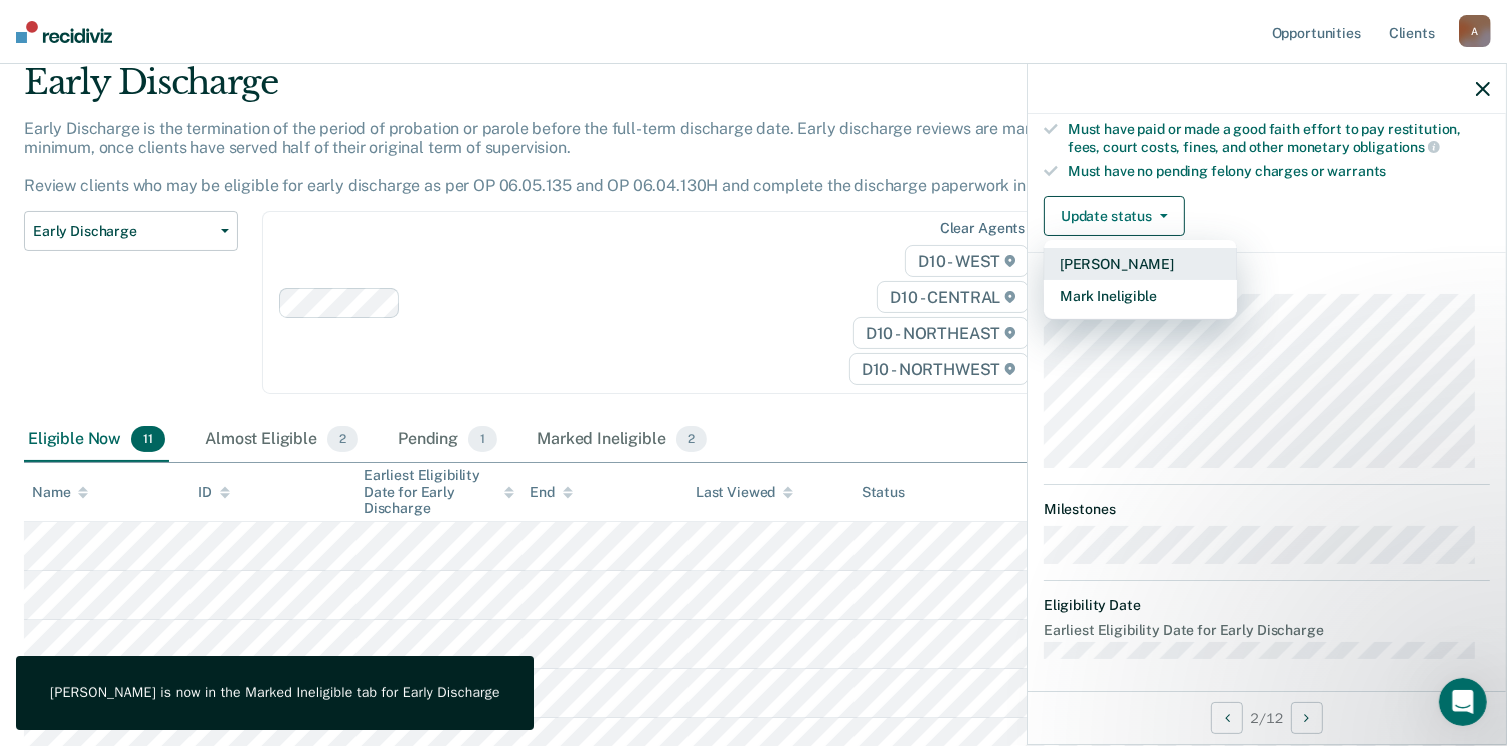 click on "[PERSON_NAME]" at bounding box center (1140, 264) 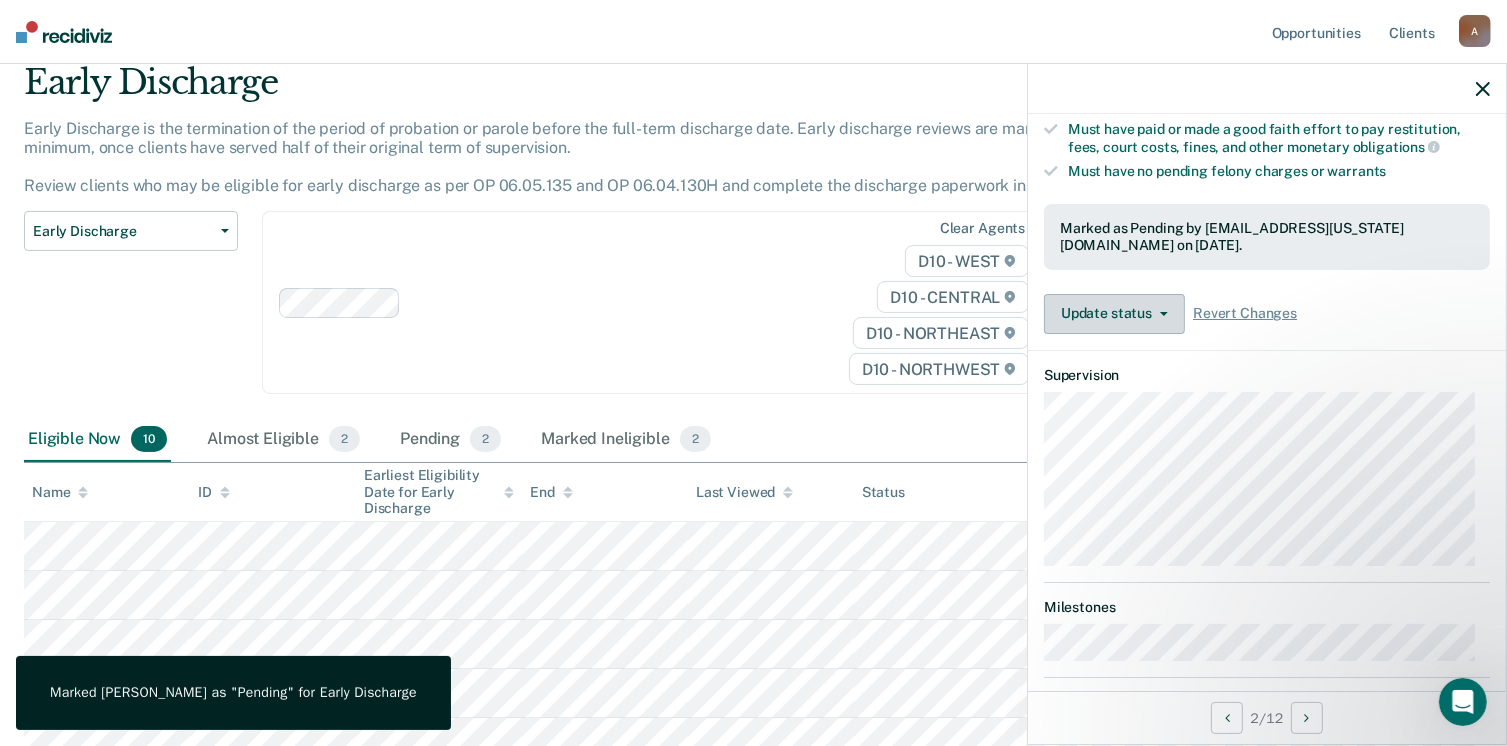 scroll, scrollTop: 152, scrollLeft: 0, axis: vertical 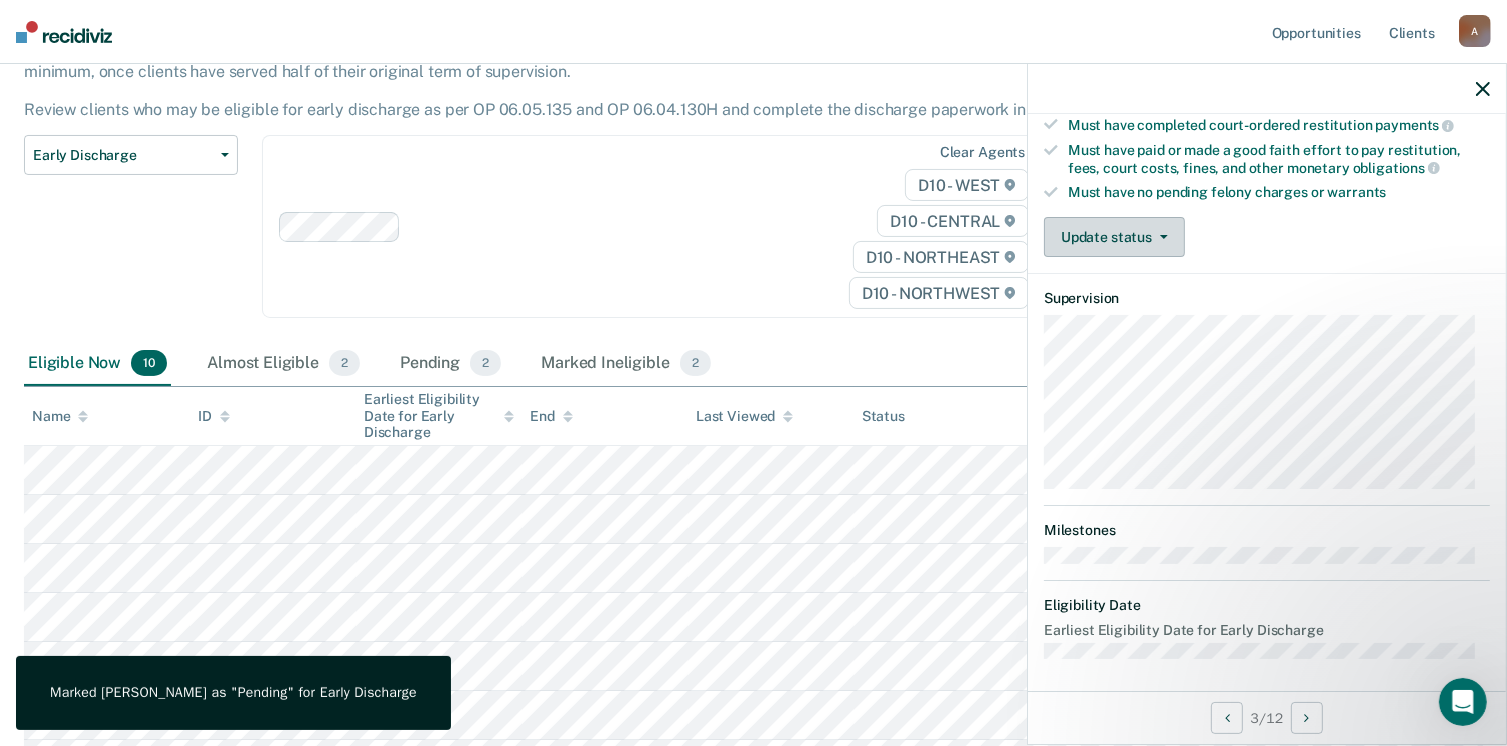 click on "Update status" at bounding box center [1114, 237] 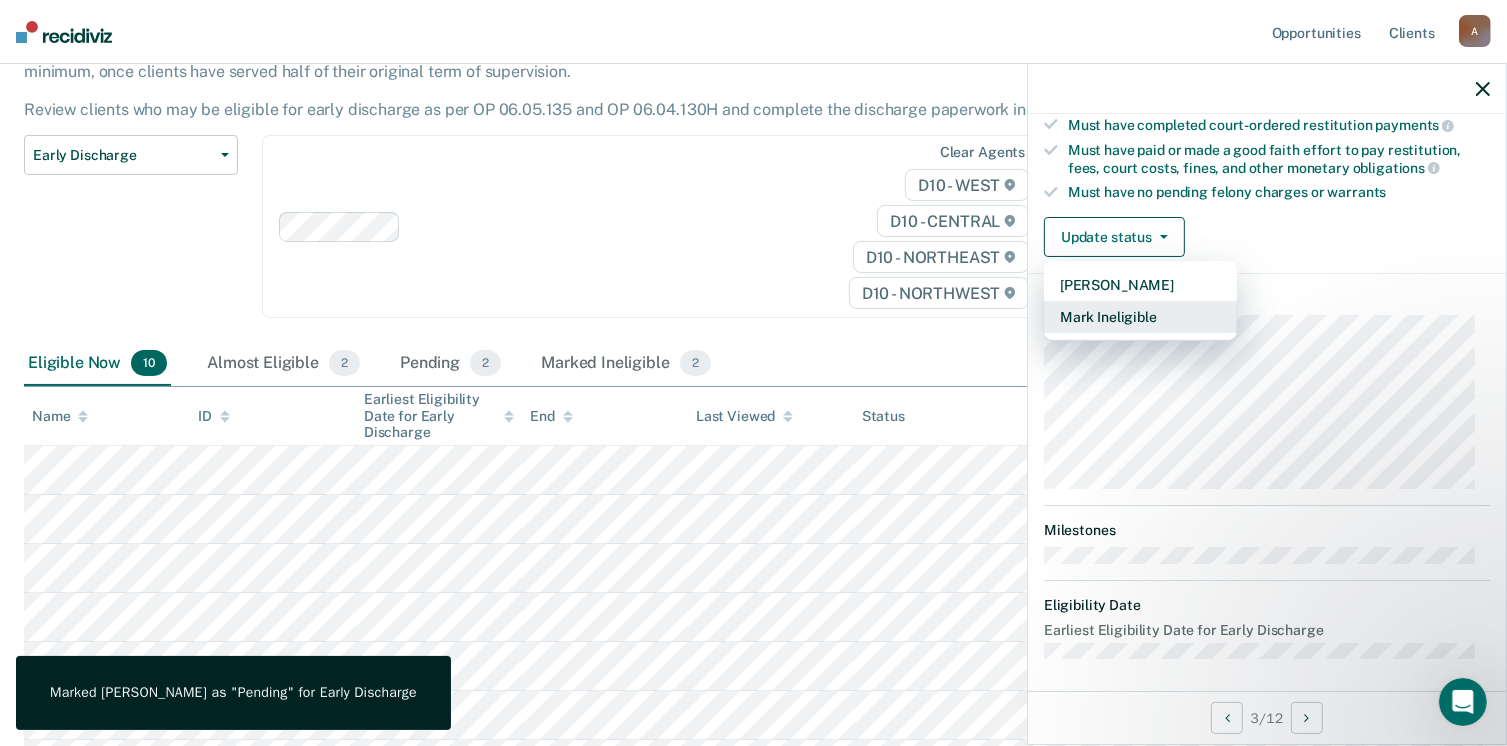 click on "Mark Ineligible" at bounding box center (1140, 317) 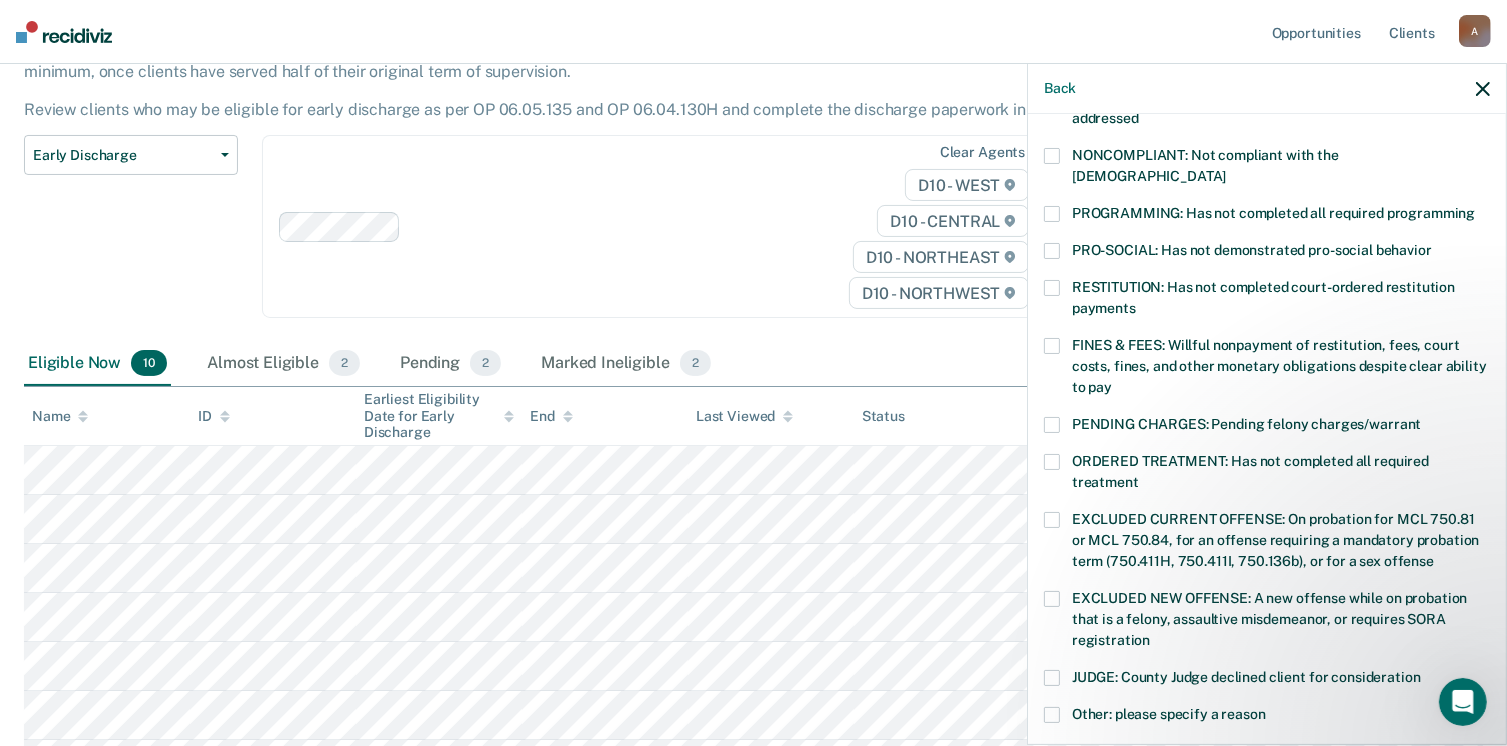 click at bounding box center (1052, 214) 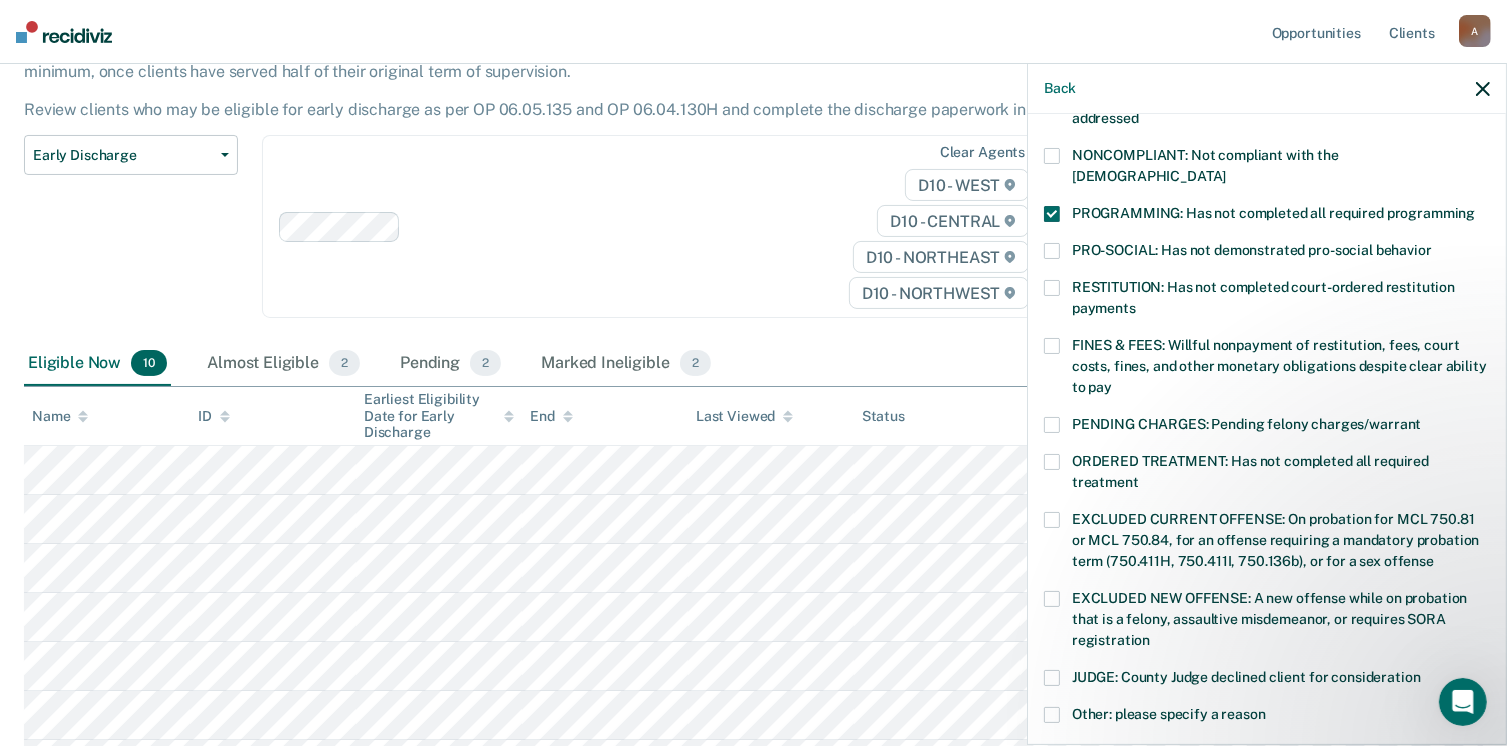 click at bounding box center (1052, 462) 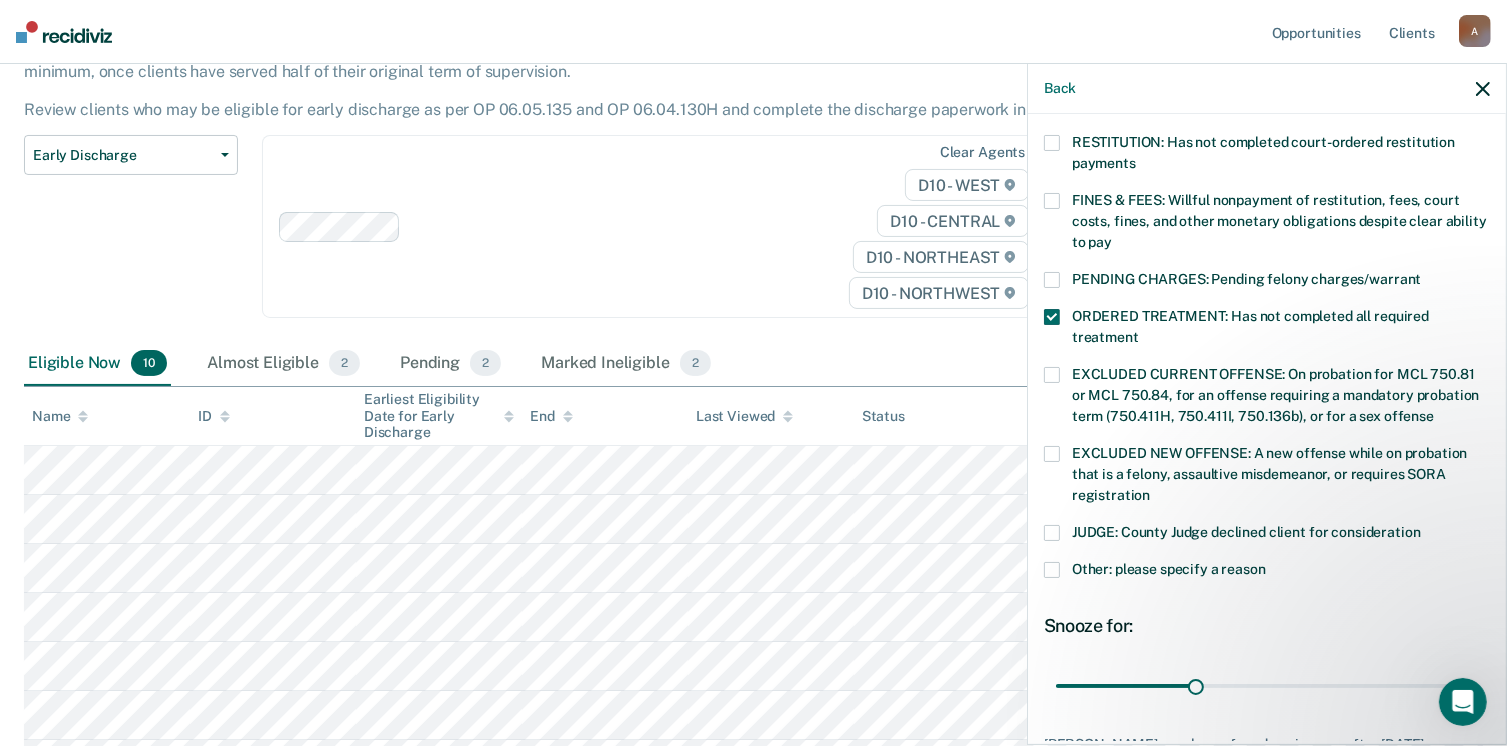 scroll, scrollTop: 578, scrollLeft: 0, axis: vertical 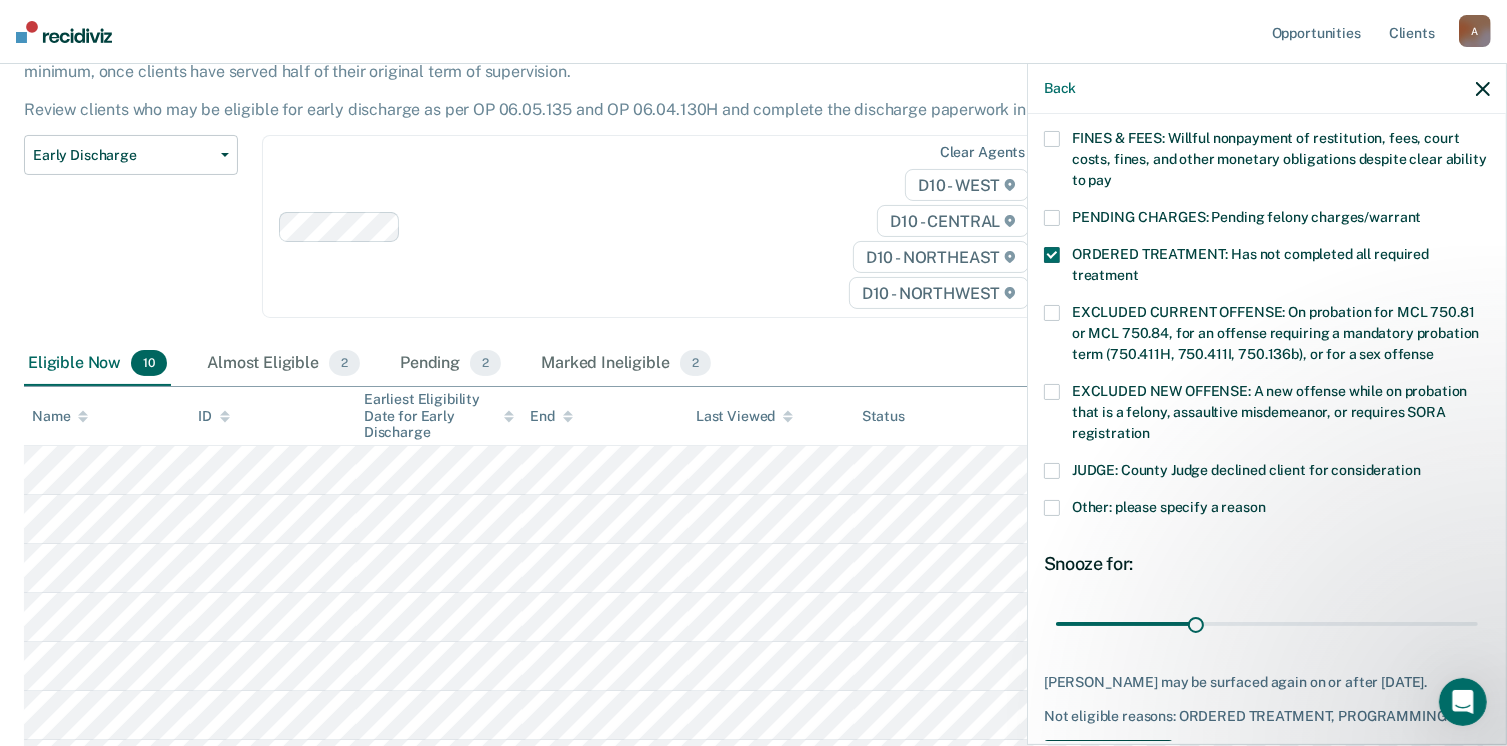 click on "Save" at bounding box center [1108, 760] 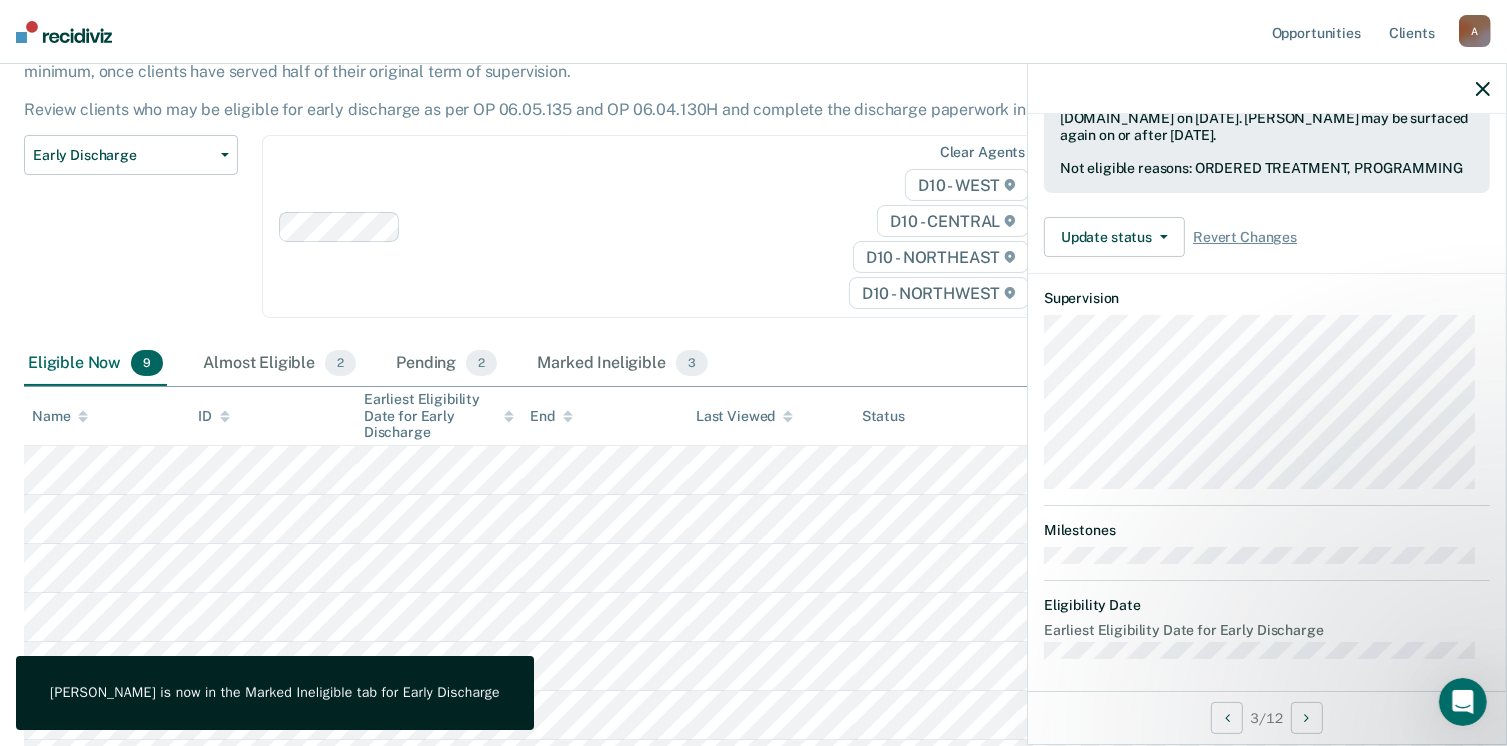 scroll, scrollTop: 371, scrollLeft: 0, axis: vertical 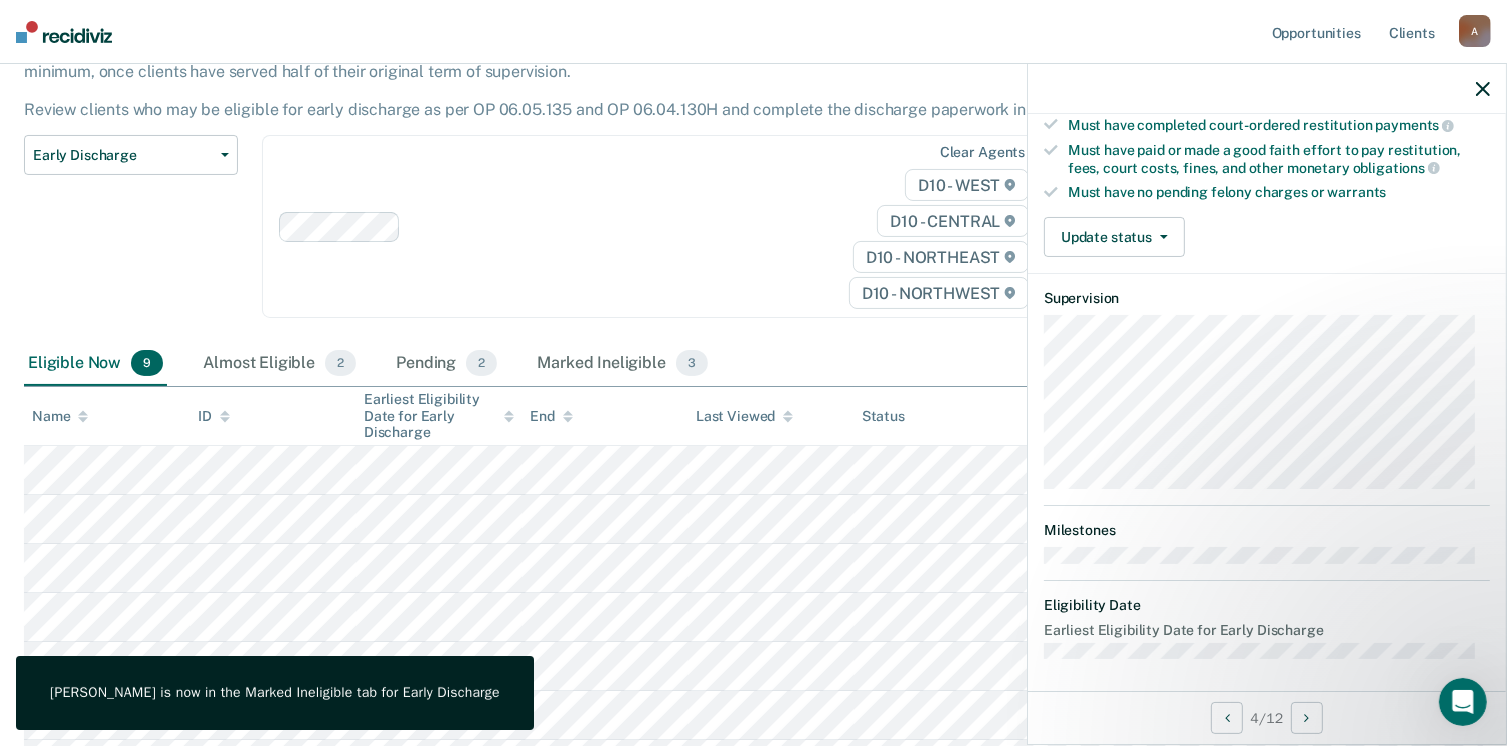 click on "Validated by data from COMS Completed at least half of probation   term   No active PPO ordered during the probation   term   Not involved in a felony, assaultive misdemeanor, or offense requiring SORA registration while on   probation   Not serving for an offense excluded from early discharge eligibility by   policy   Requirements to check Must have completed all required programming and   treatment Must have completed court-ordered restitution   payments   Must have paid or made a good faith effort to pay restitution, fees, court costs, fines, and other monetary   obligations   Must have no pending felony charges or   warrants Update status Mark Pending Mark Ineligible" at bounding box center [1267, 69] 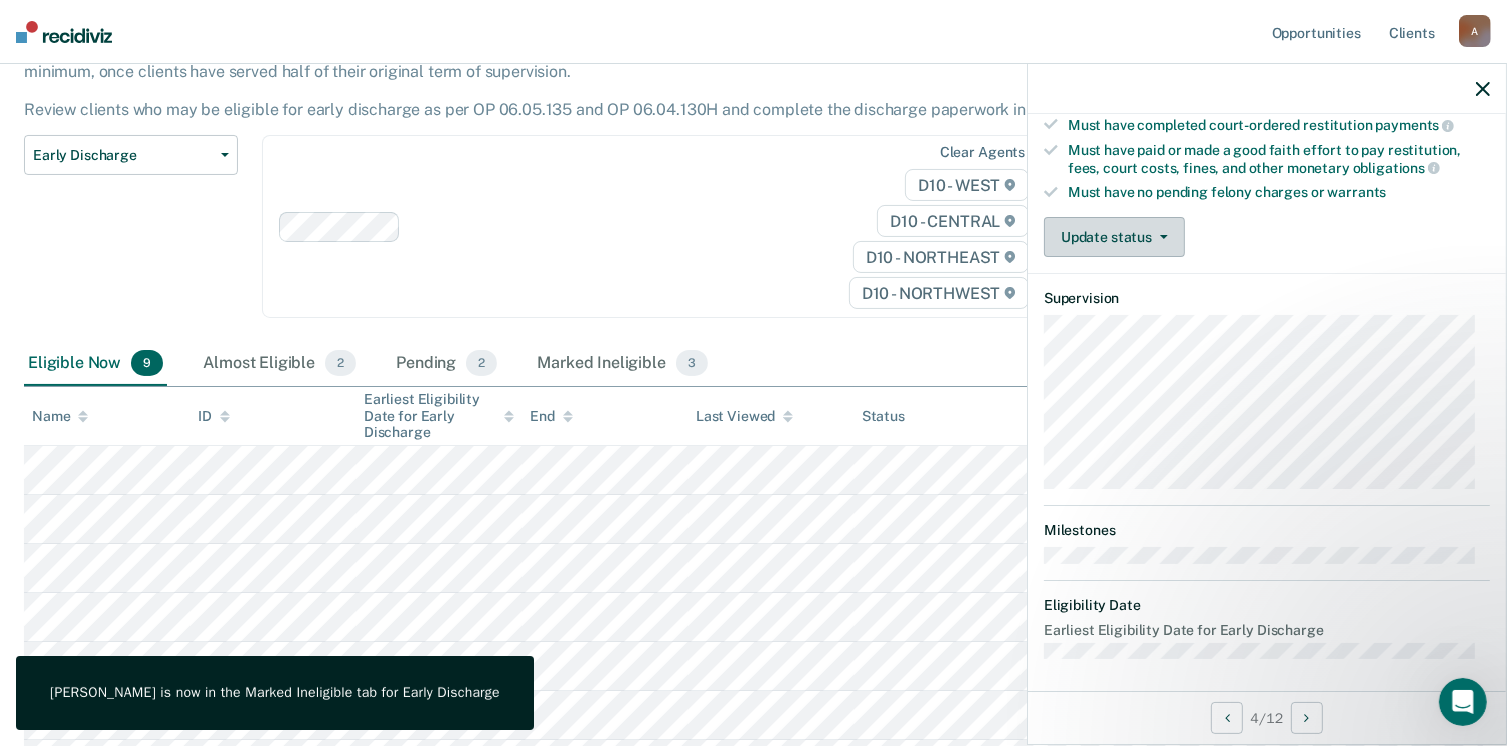 click on "Update status" at bounding box center (1114, 237) 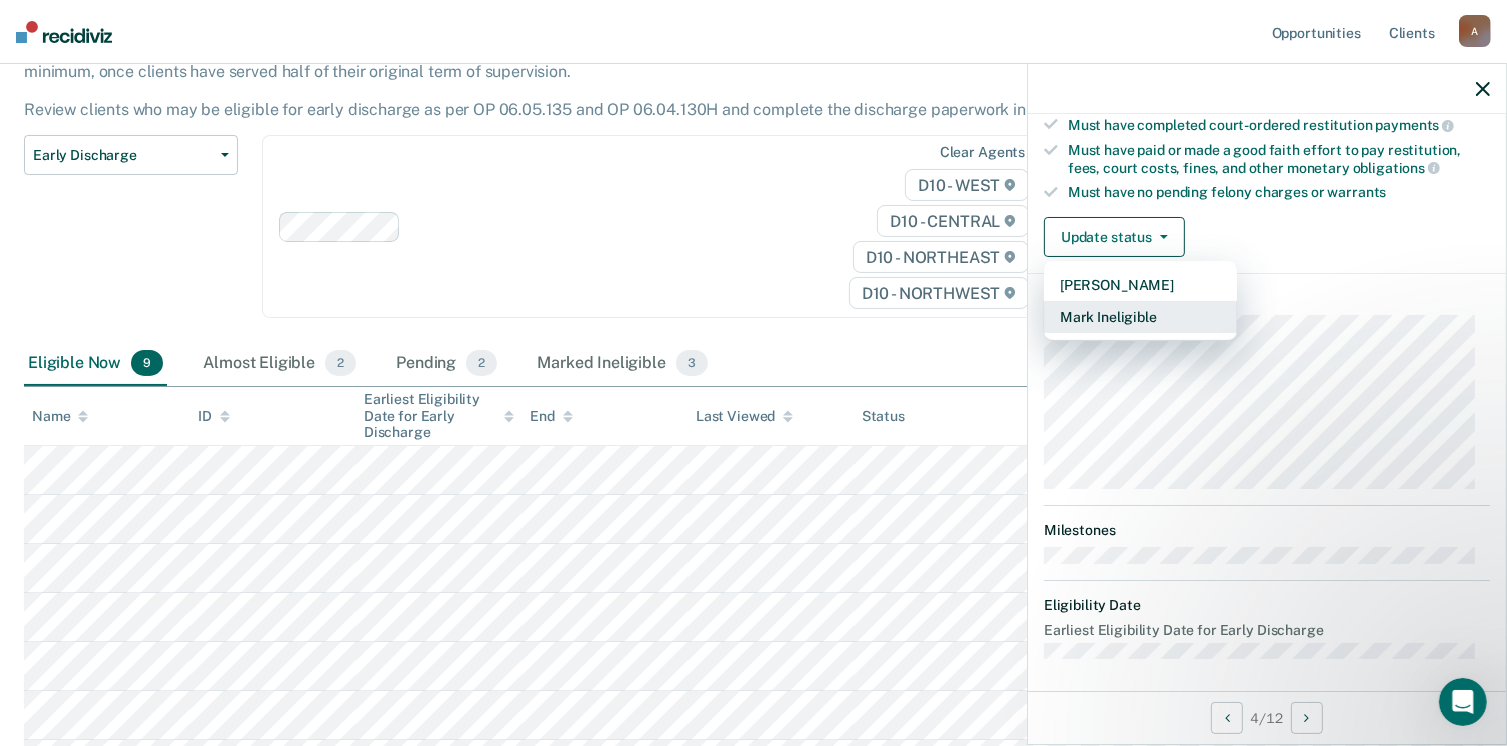 click on "Mark Ineligible" at bounding box center [1140, 317] 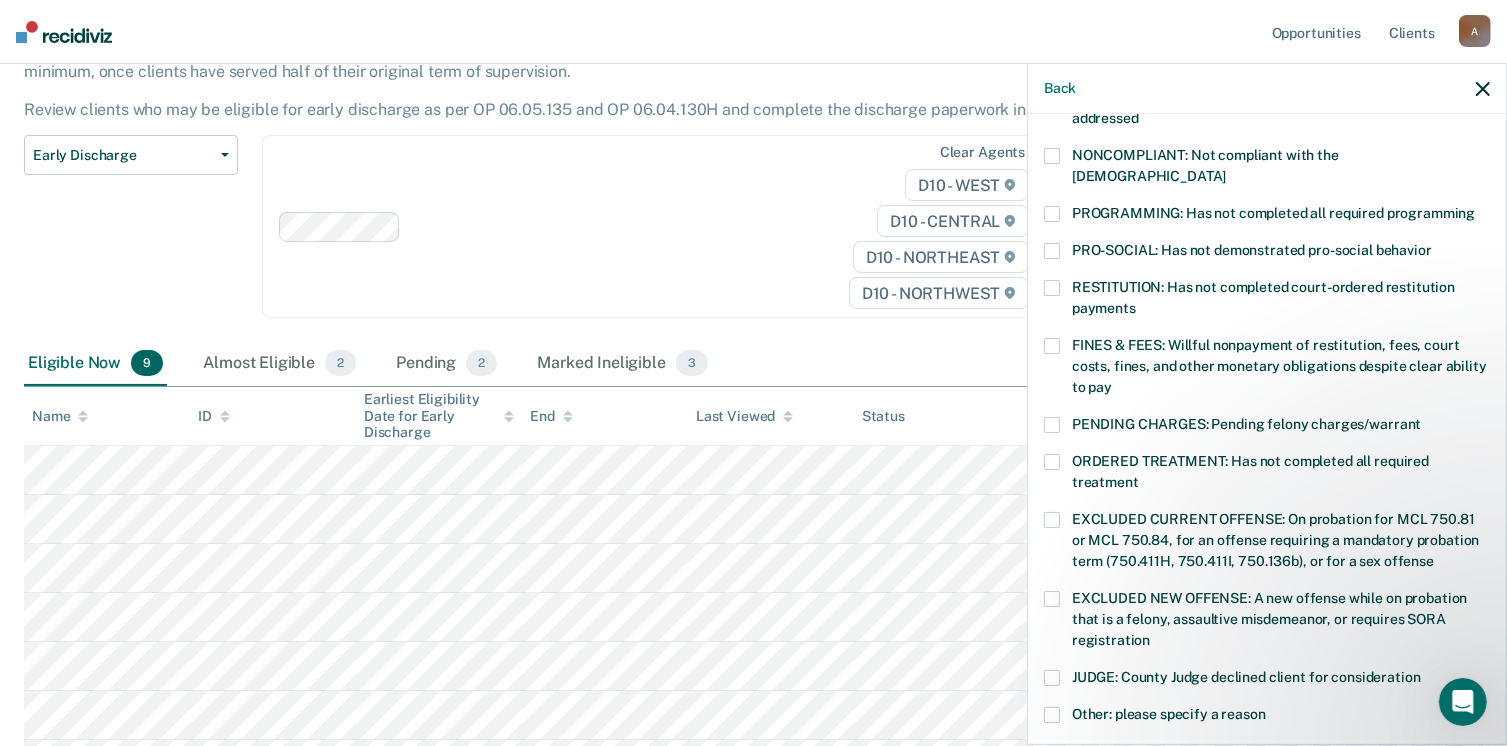 click at bounding box center [1052, 214] 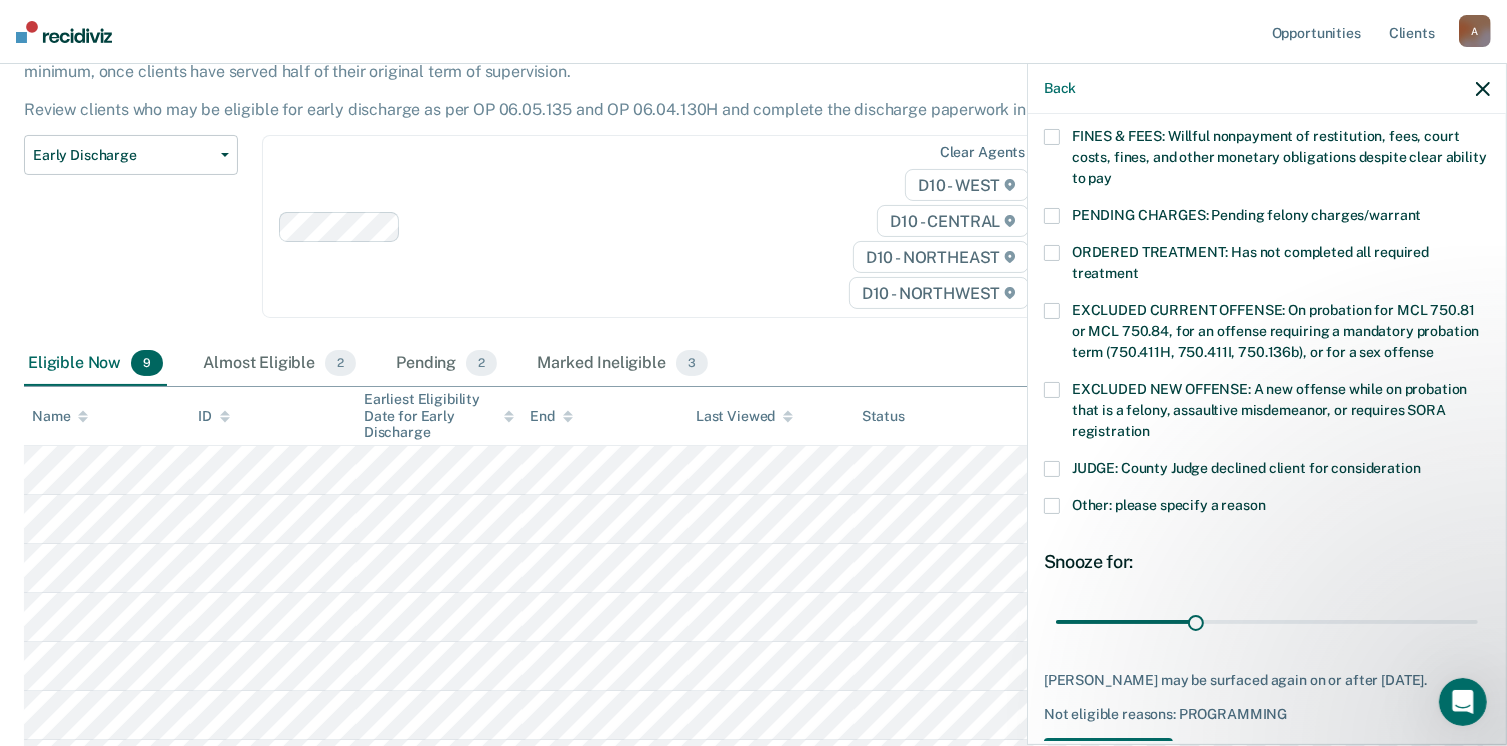 scroll, scrollTop: 588, scrollLeft: 0, axis: vertical 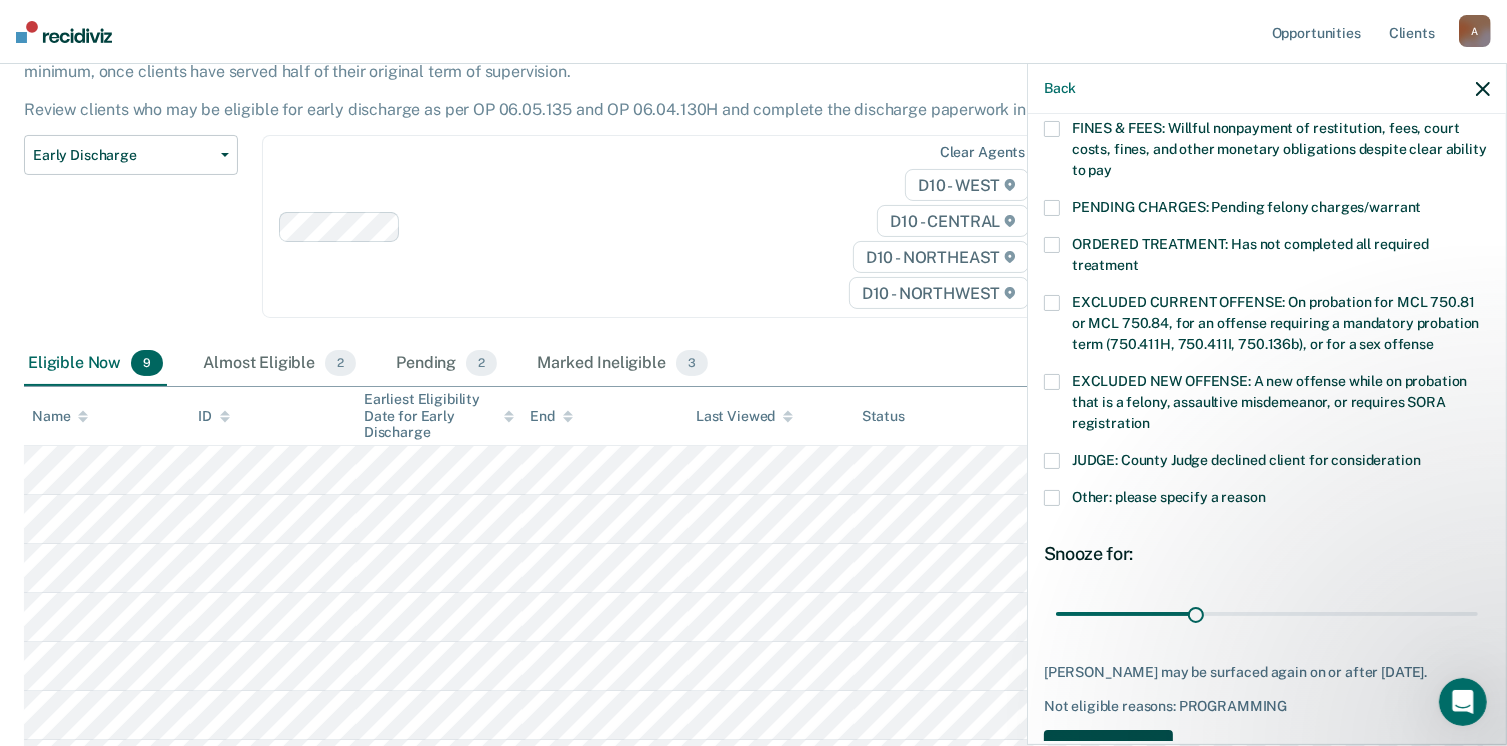 click on "Save" at bounding box center [1108, 750] 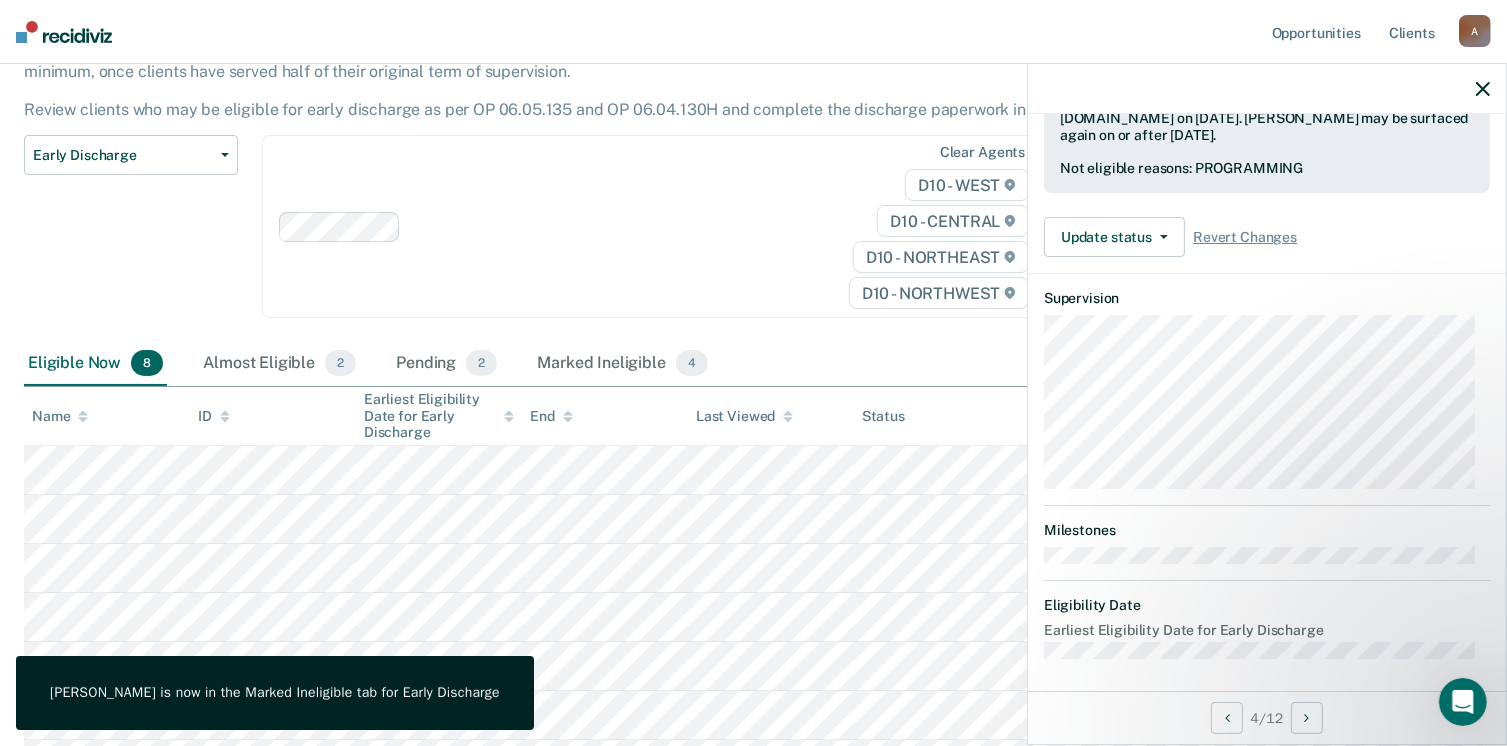 scroll, scrollTop: 371, scrollLeft: 0, axis: vertical 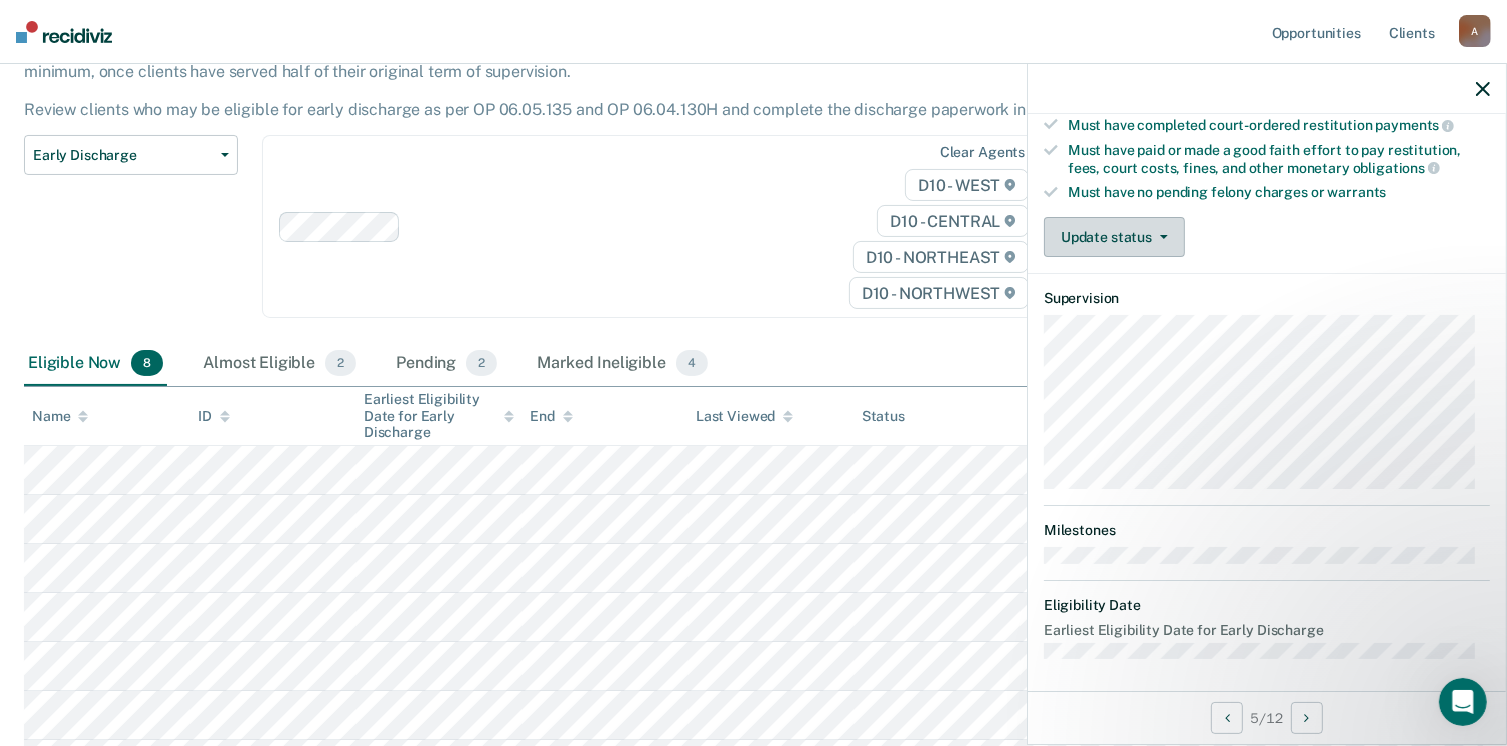 click on "Update status" at bounding box center (1114, 237) 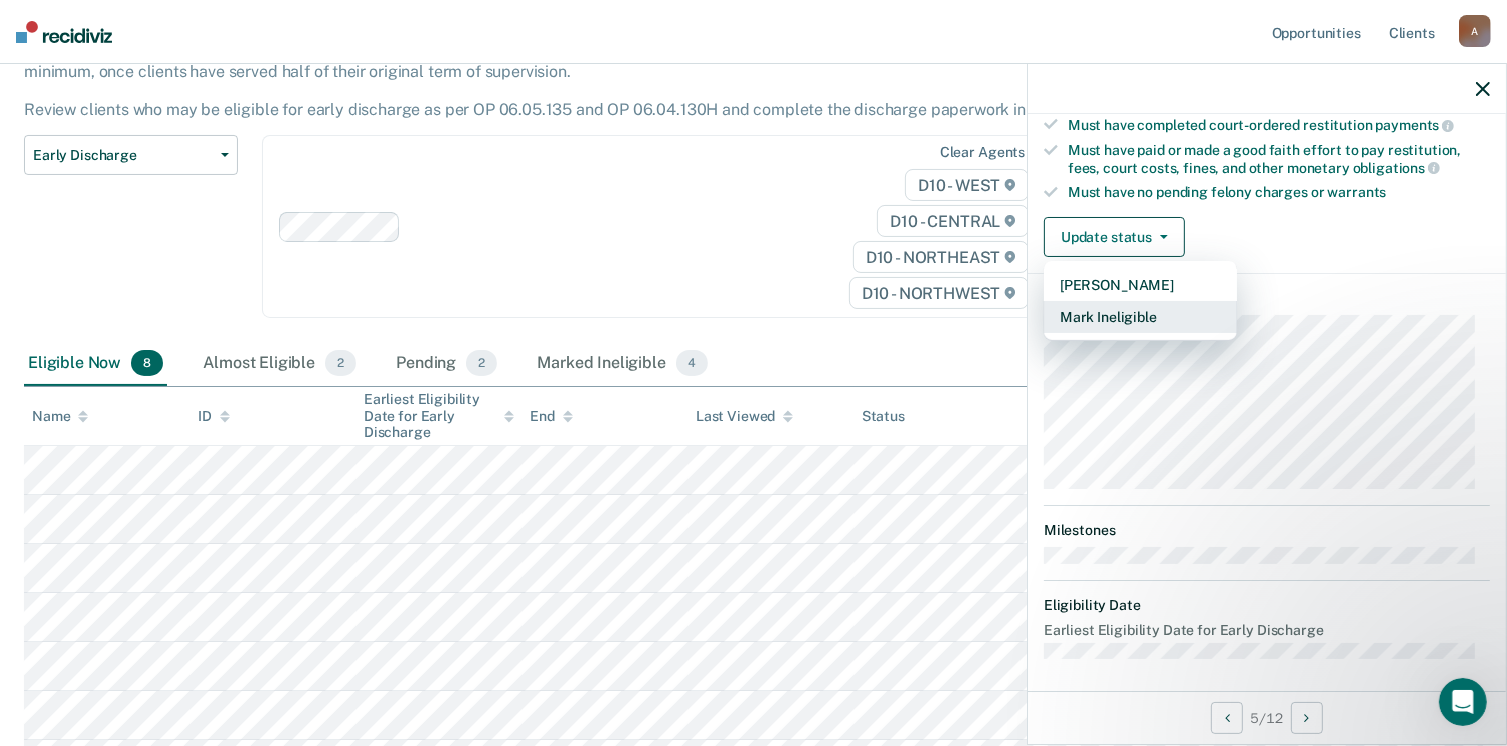 click on "Mark Ineligible" at bounding box center (1140, 317) 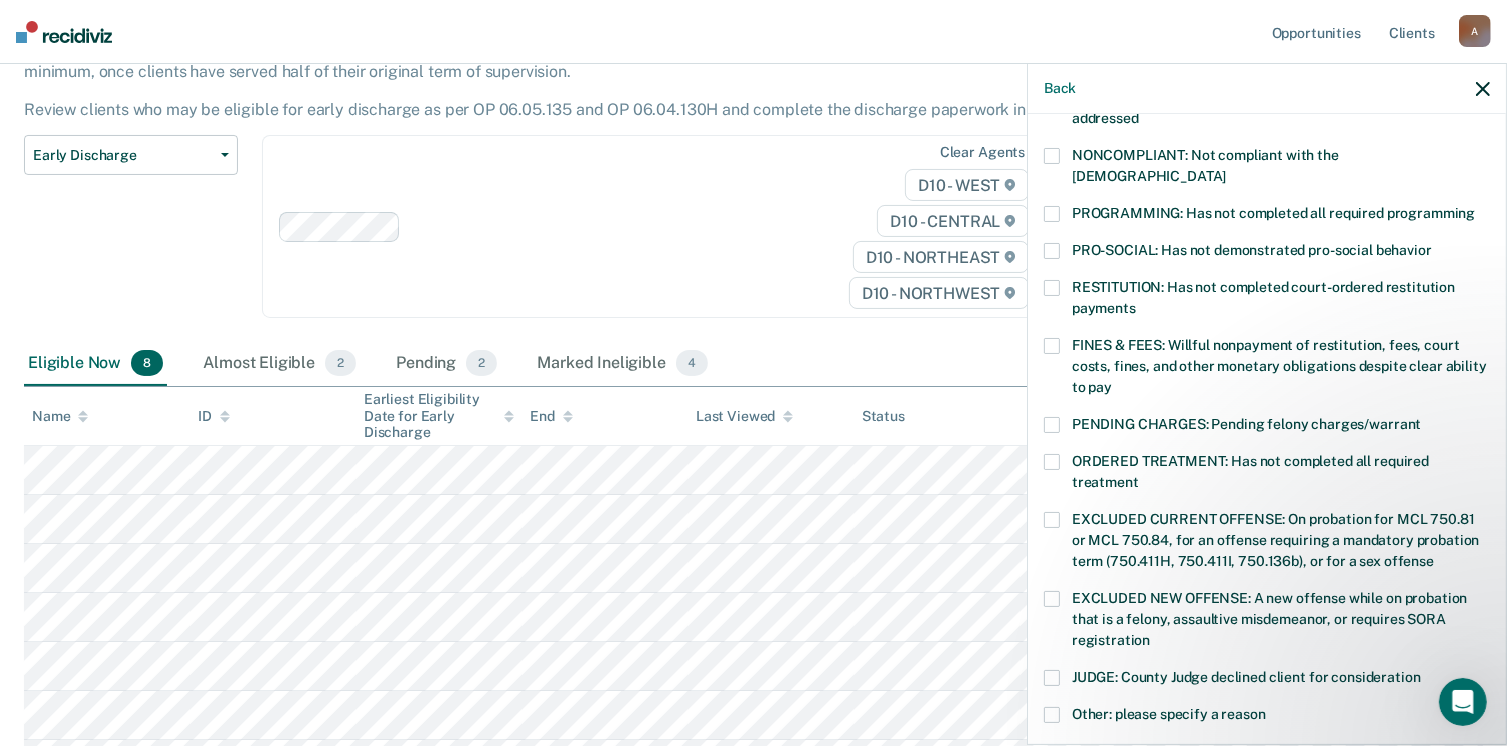 click at bounding box center (1052, 214) 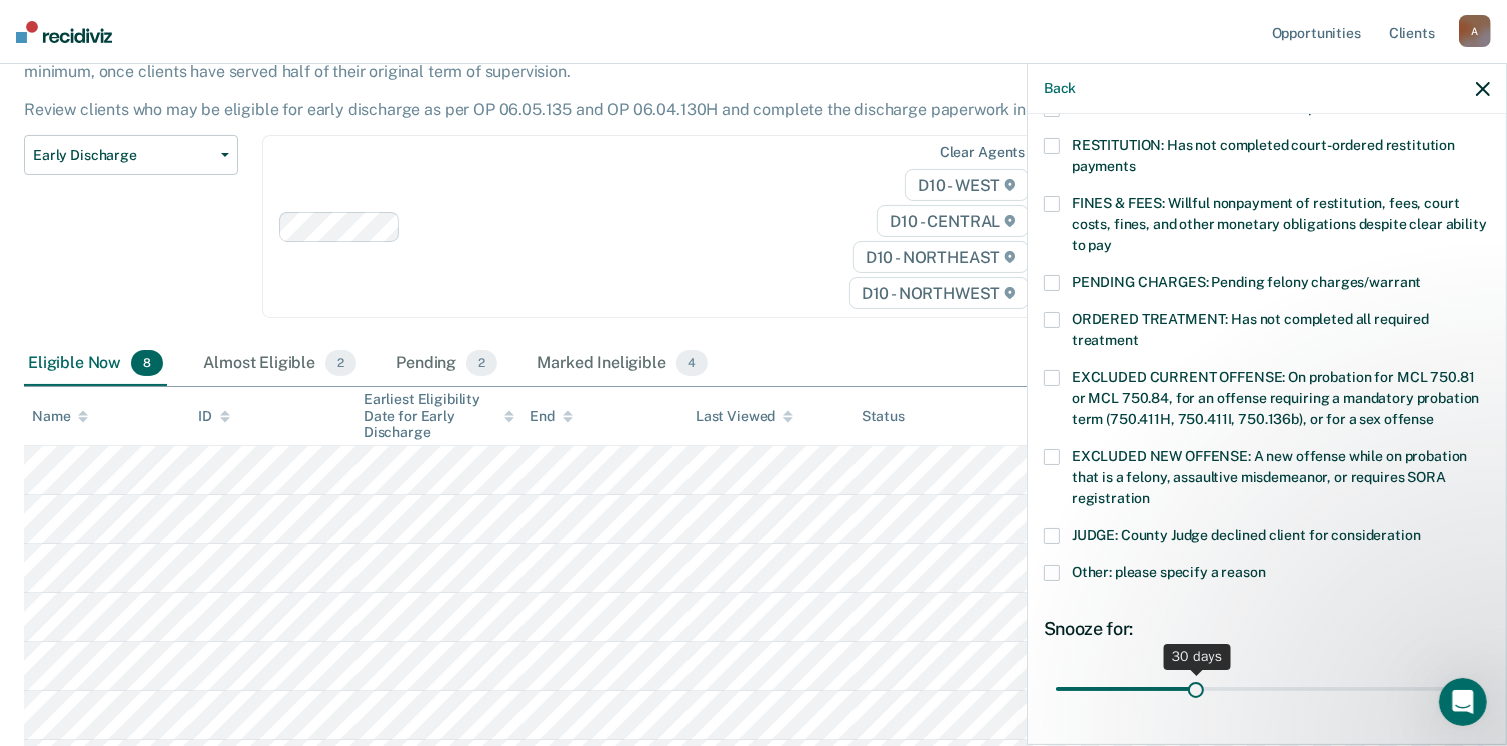 scroll, scrollTop: 613, scrollLeft: 0, axis: vertical 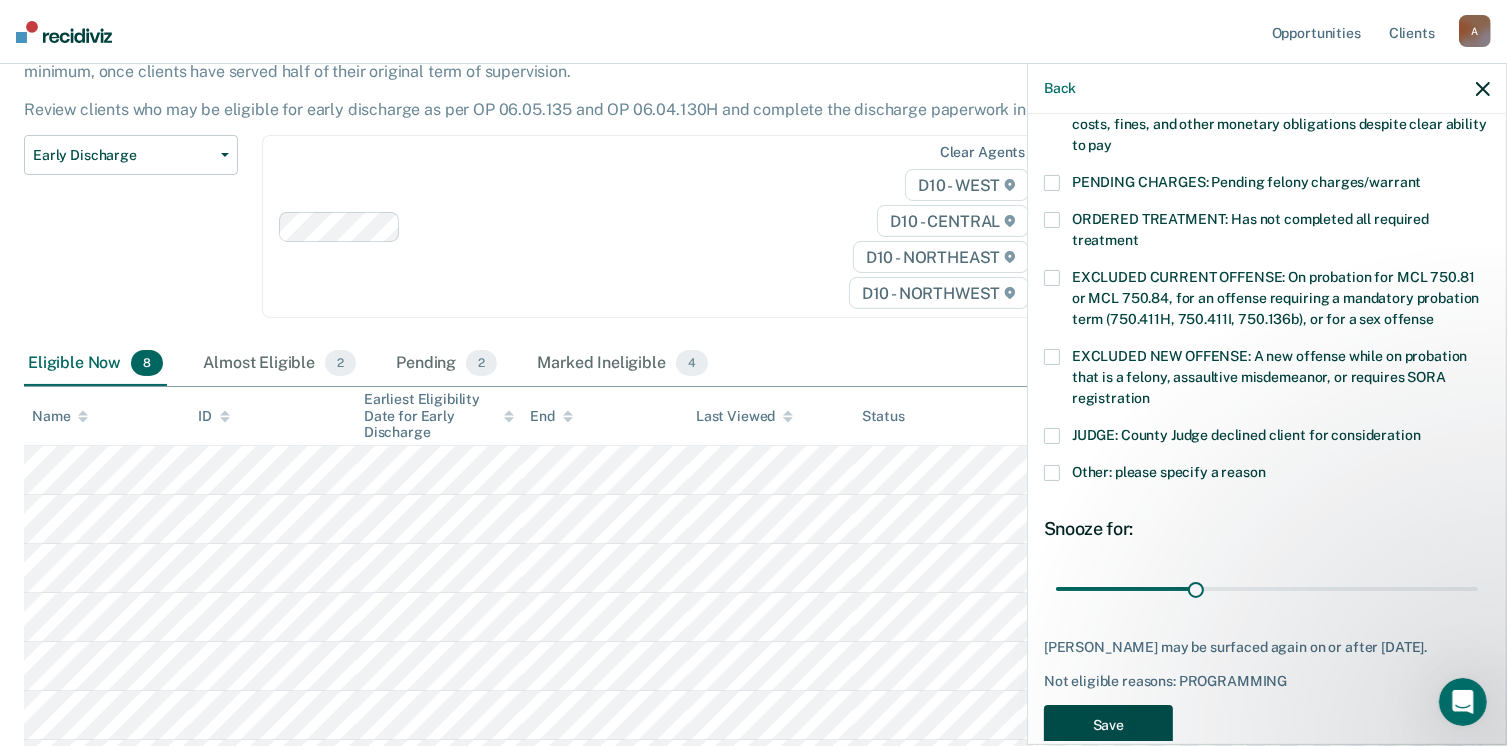 click on "Save" at bounding box center (1108, 725) 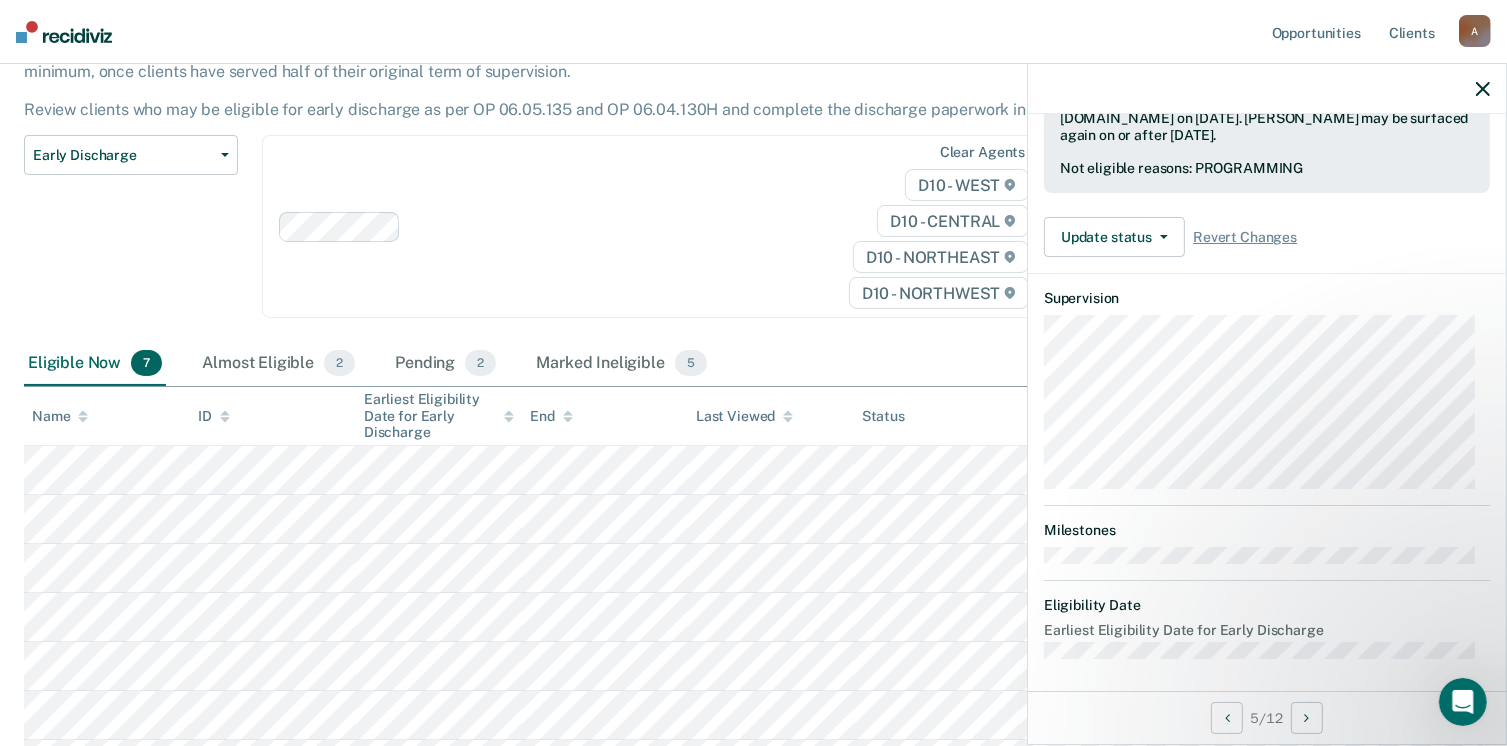 scroll, scrollTop: 371, scrollLeft: 0, axis: vertical 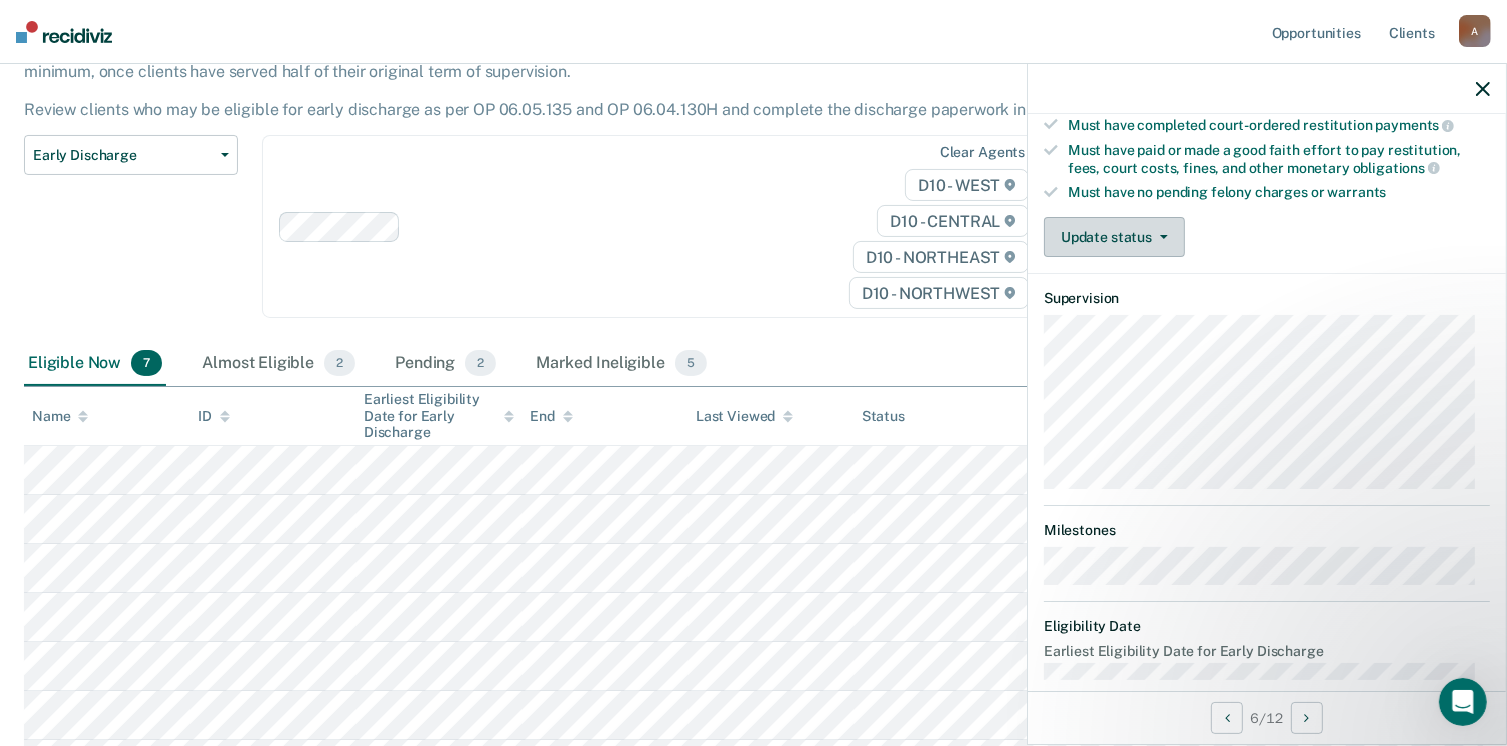 click on "Update status" at bounding box center [1114, 237] 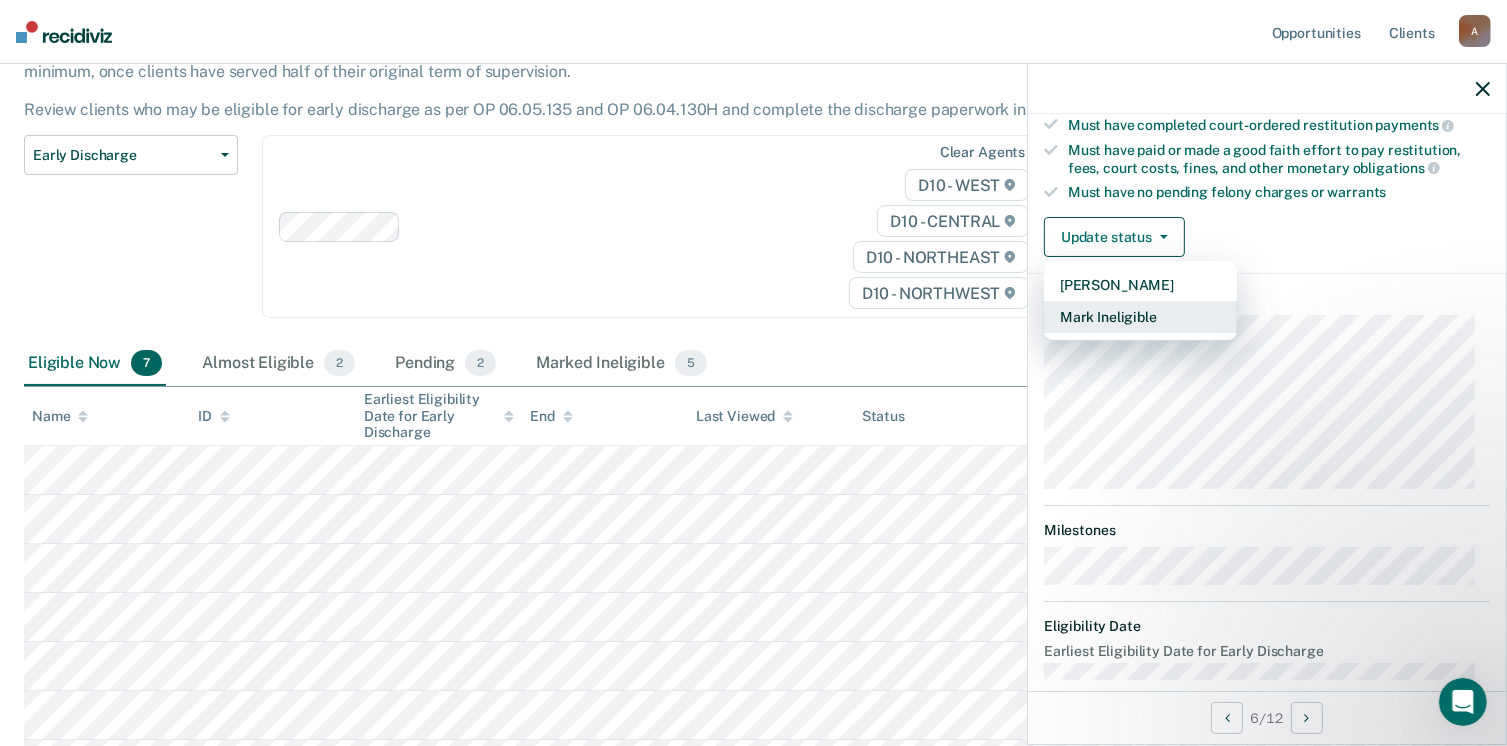 click on "Mark Ineligible" at bounding box center [1140, 317] 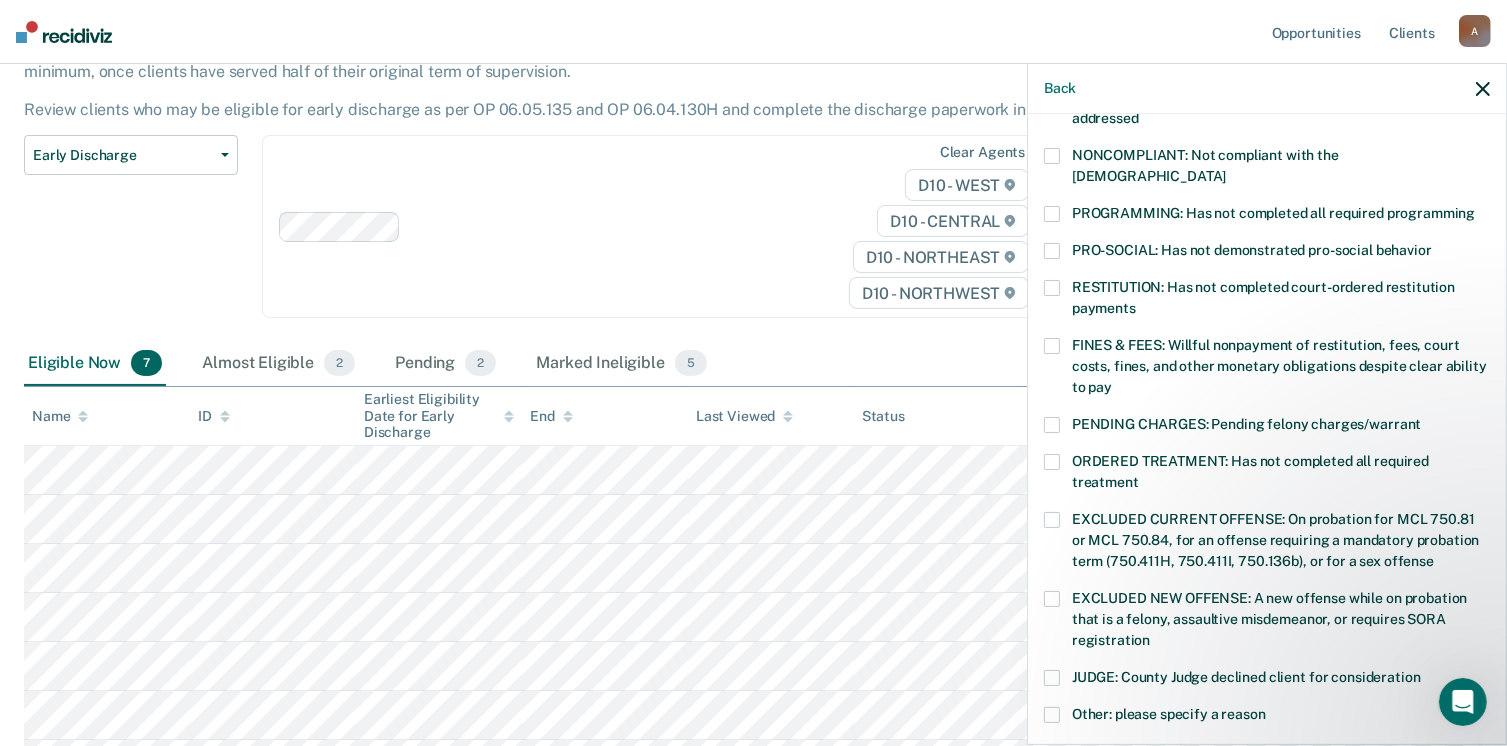click at bounding box center [1052, 214] 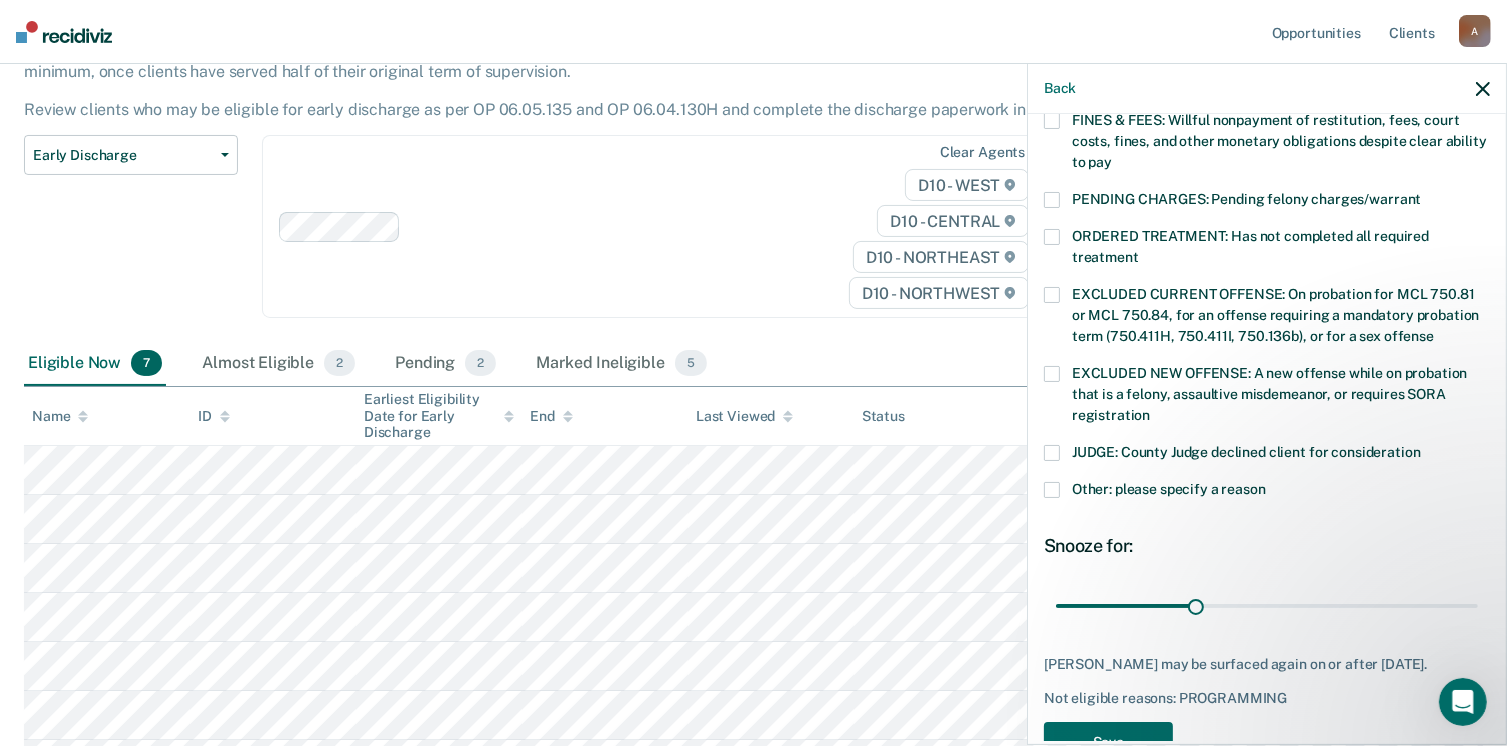 scroll, scrollTop: 597, scrollLeft: 0, axis: vertical 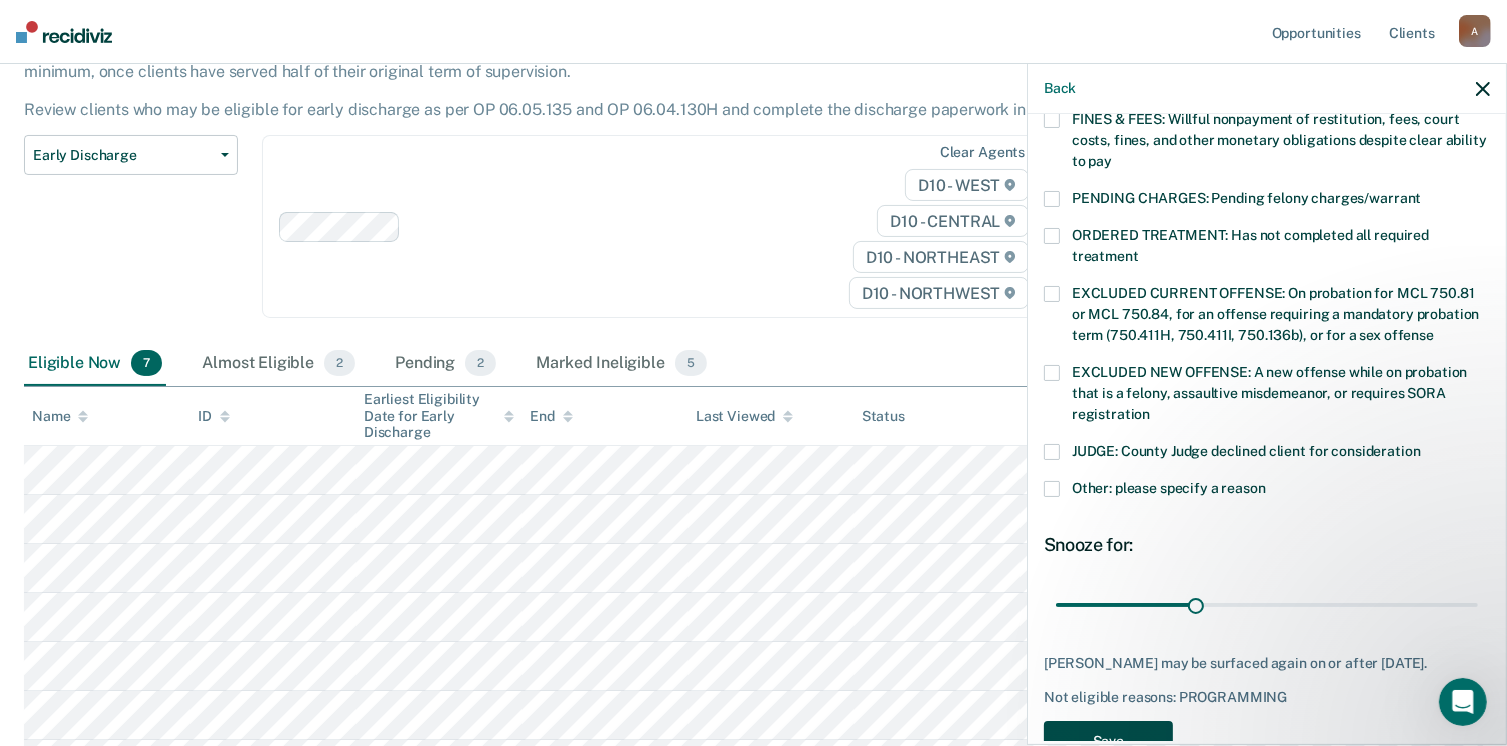 click on "Save" at bounding box center (1108, 741) 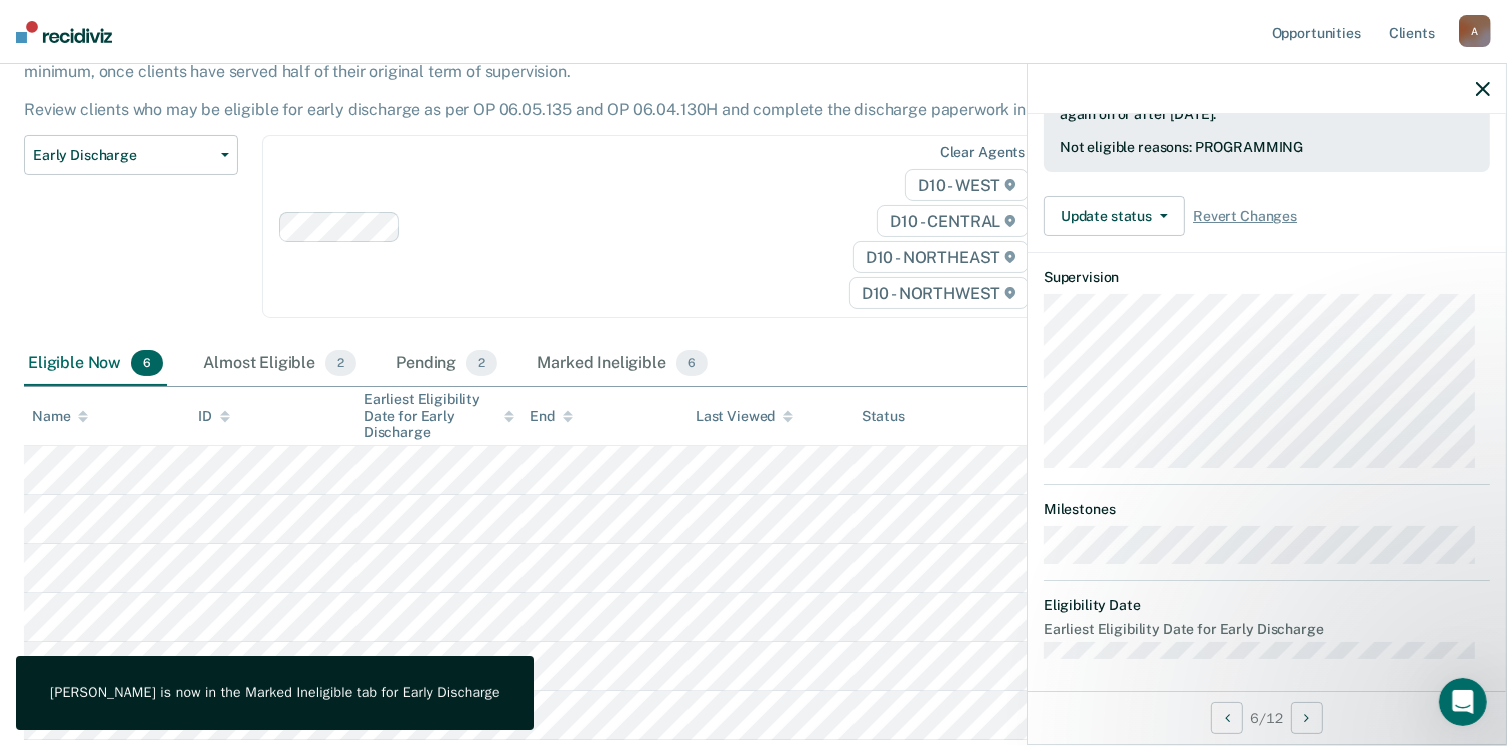 scroll, scrollTop: 371, scrollLeft: 0, axis: vertical 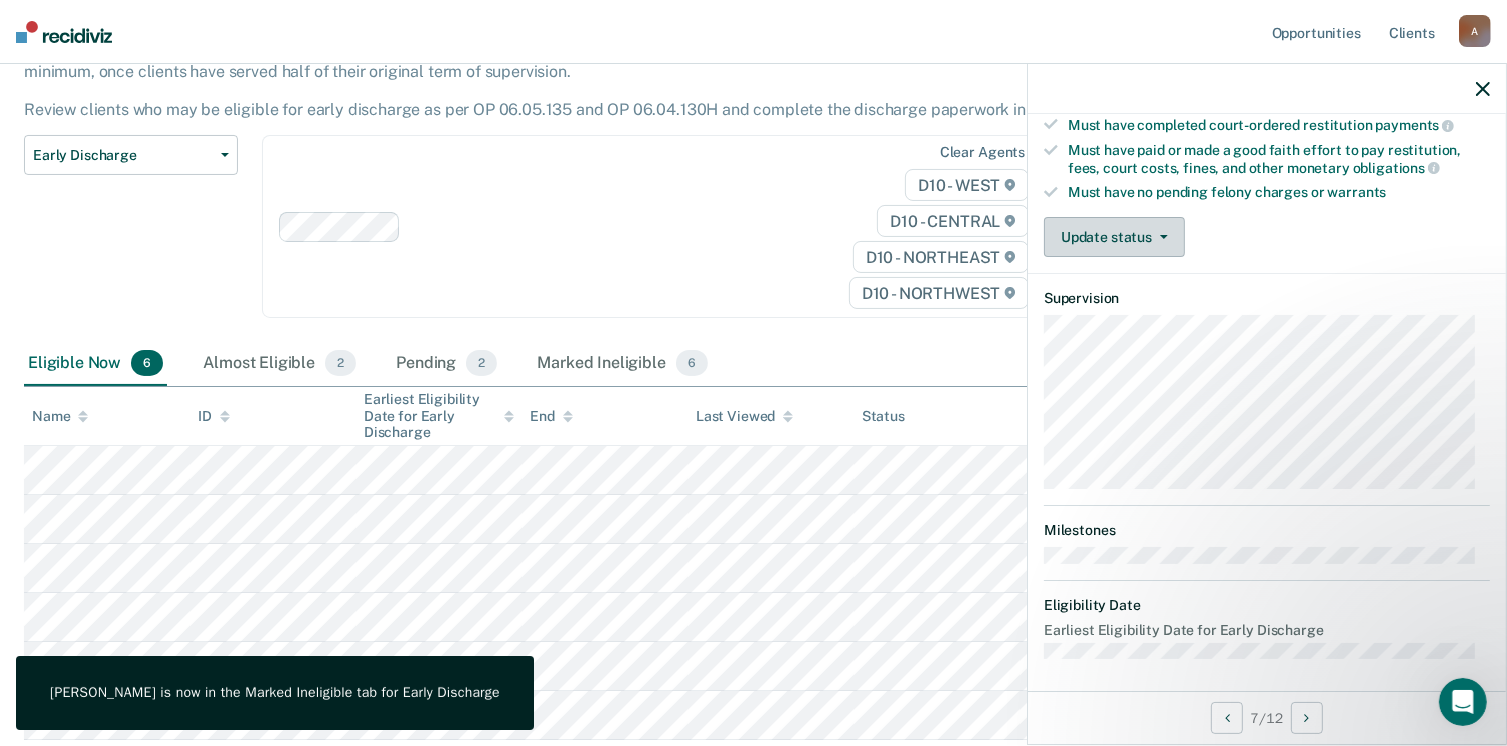 click on "Update status" at bounding box center [1114, 237] 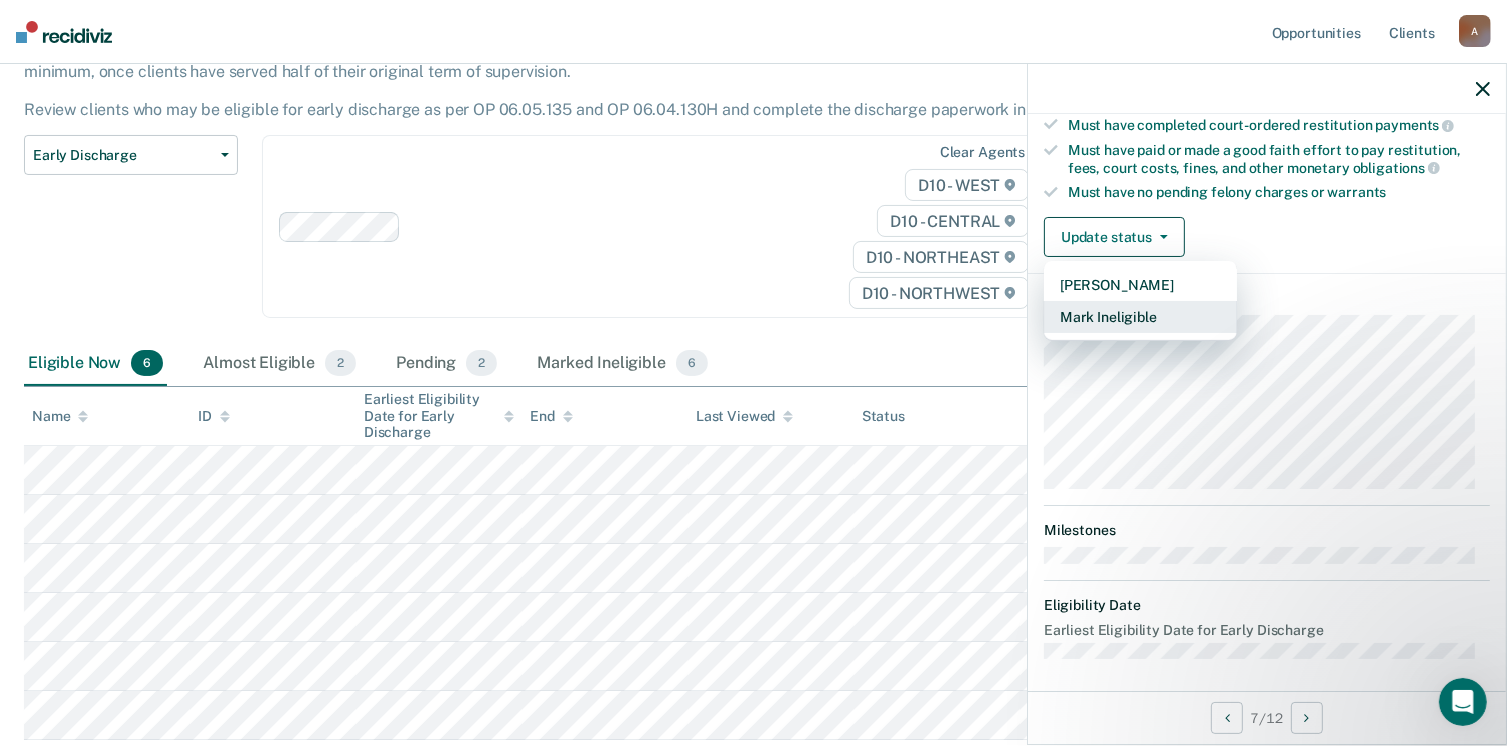 click on "Mark Ineligible" at bounding box center [1140, 317] 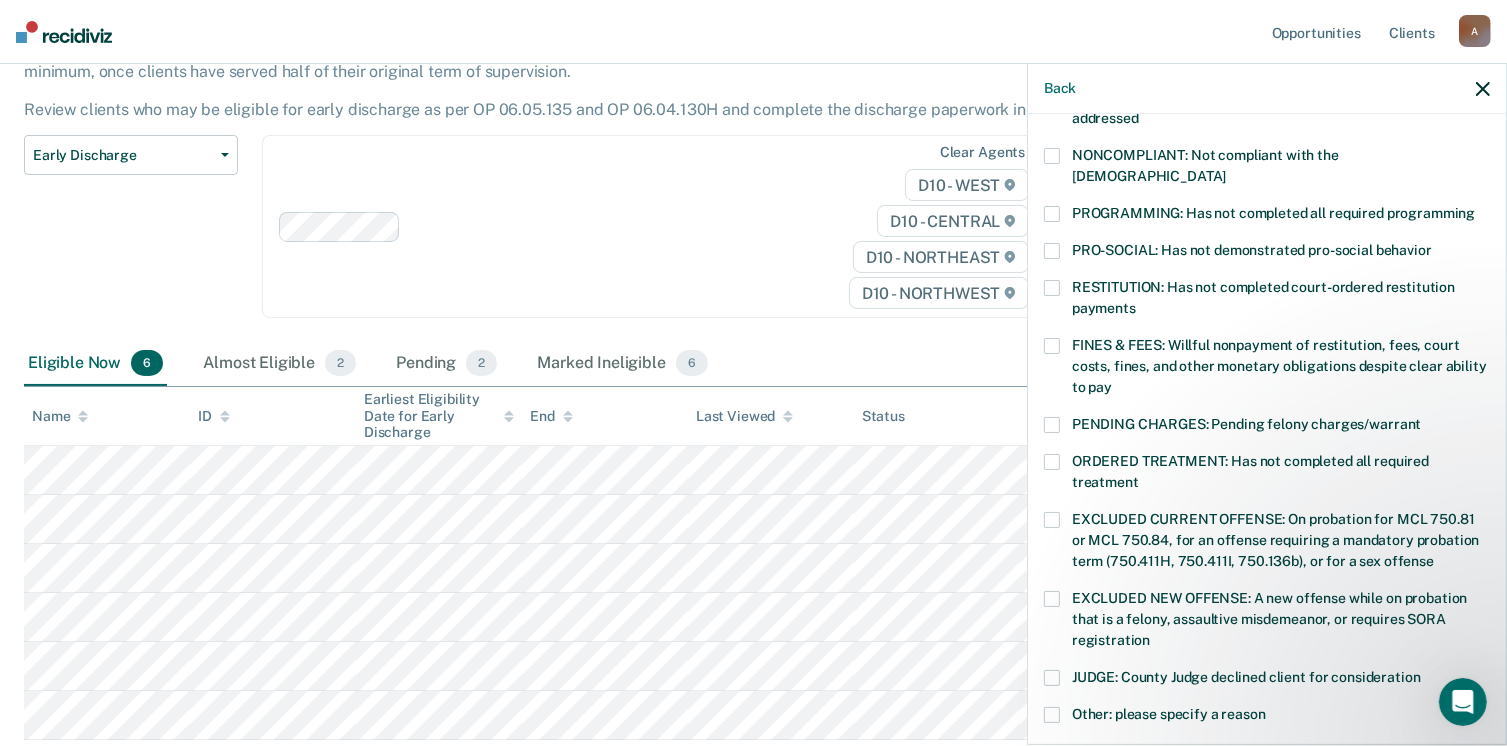 click at bounding box center (1052, 520) 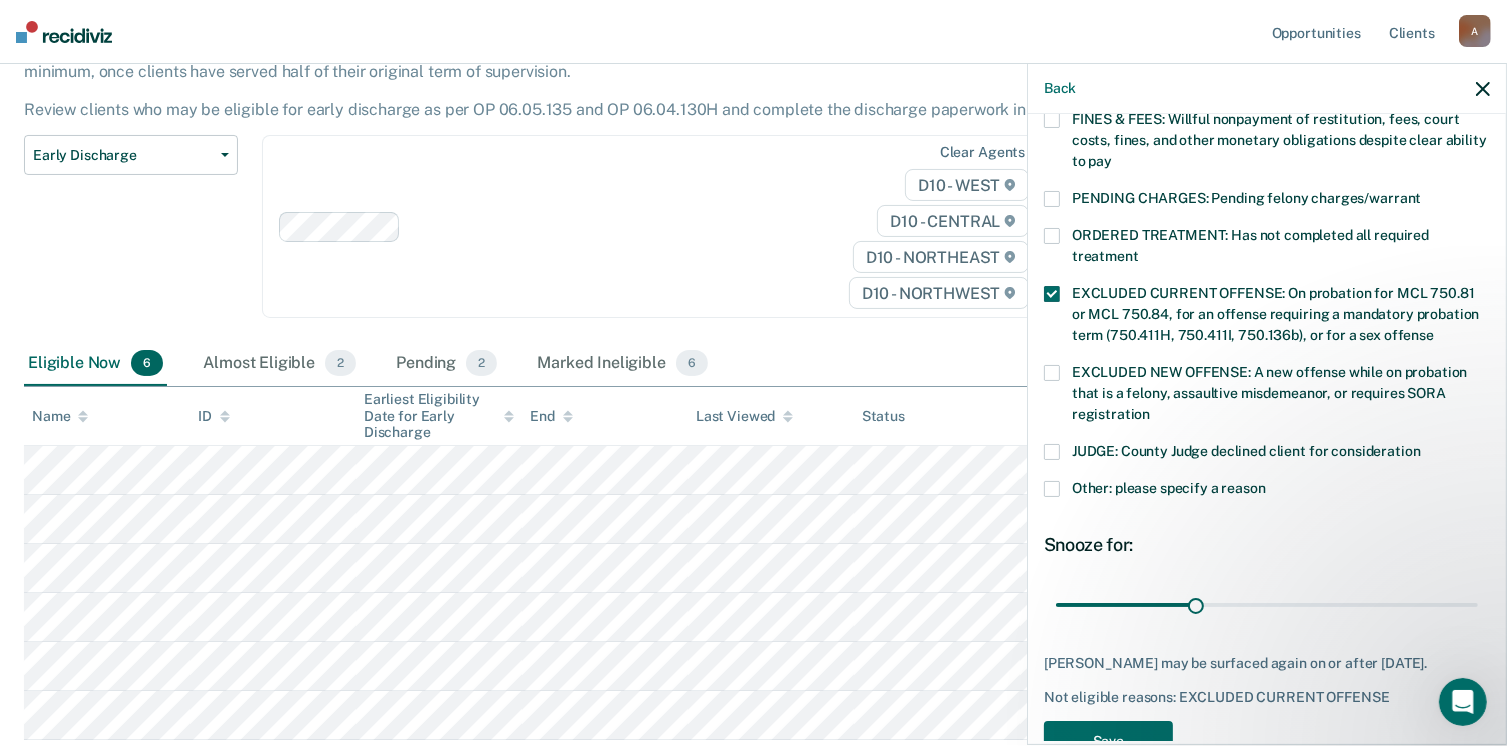 scroll, scrollTop: 600, scrollLeft: 0, axis: vertical 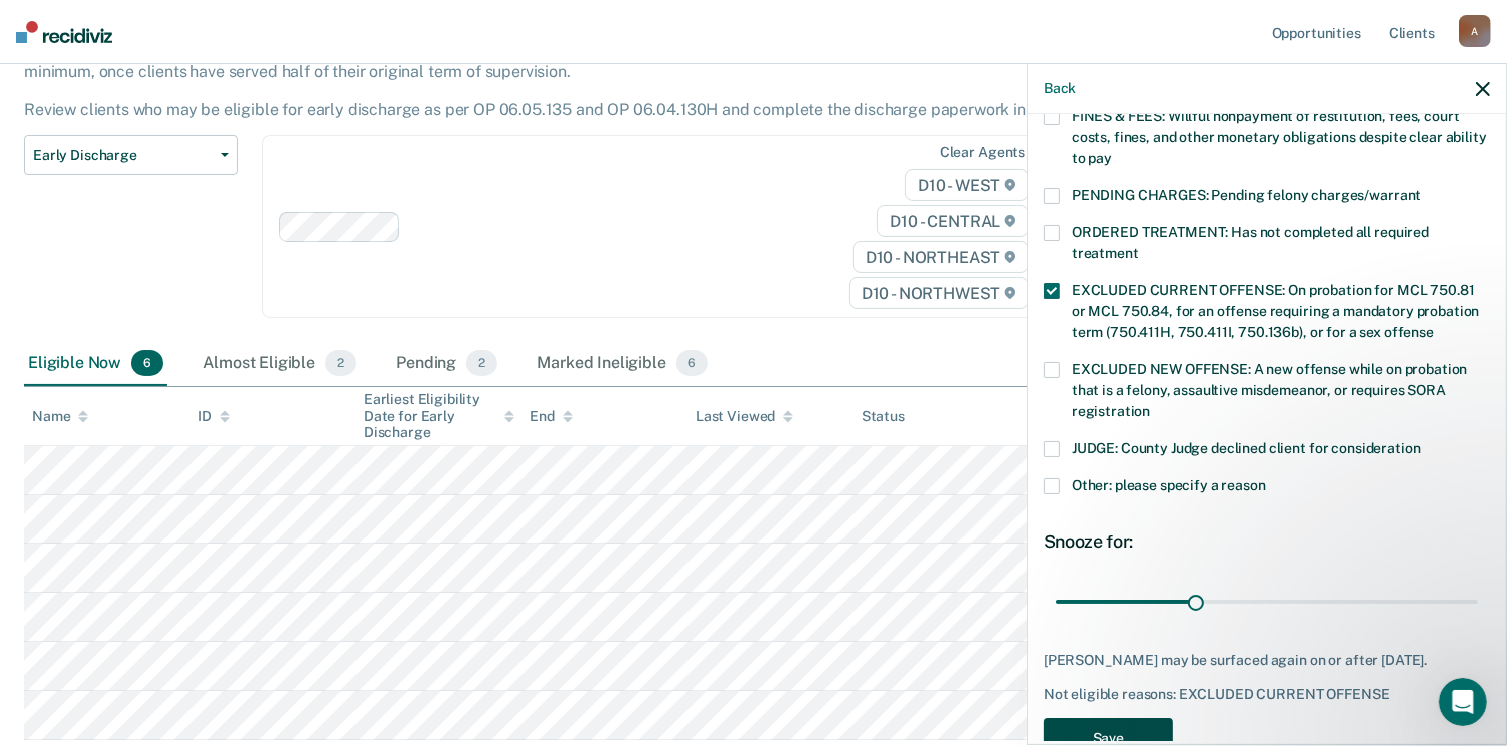 click on "Save" at bounding box center (1108, 738) 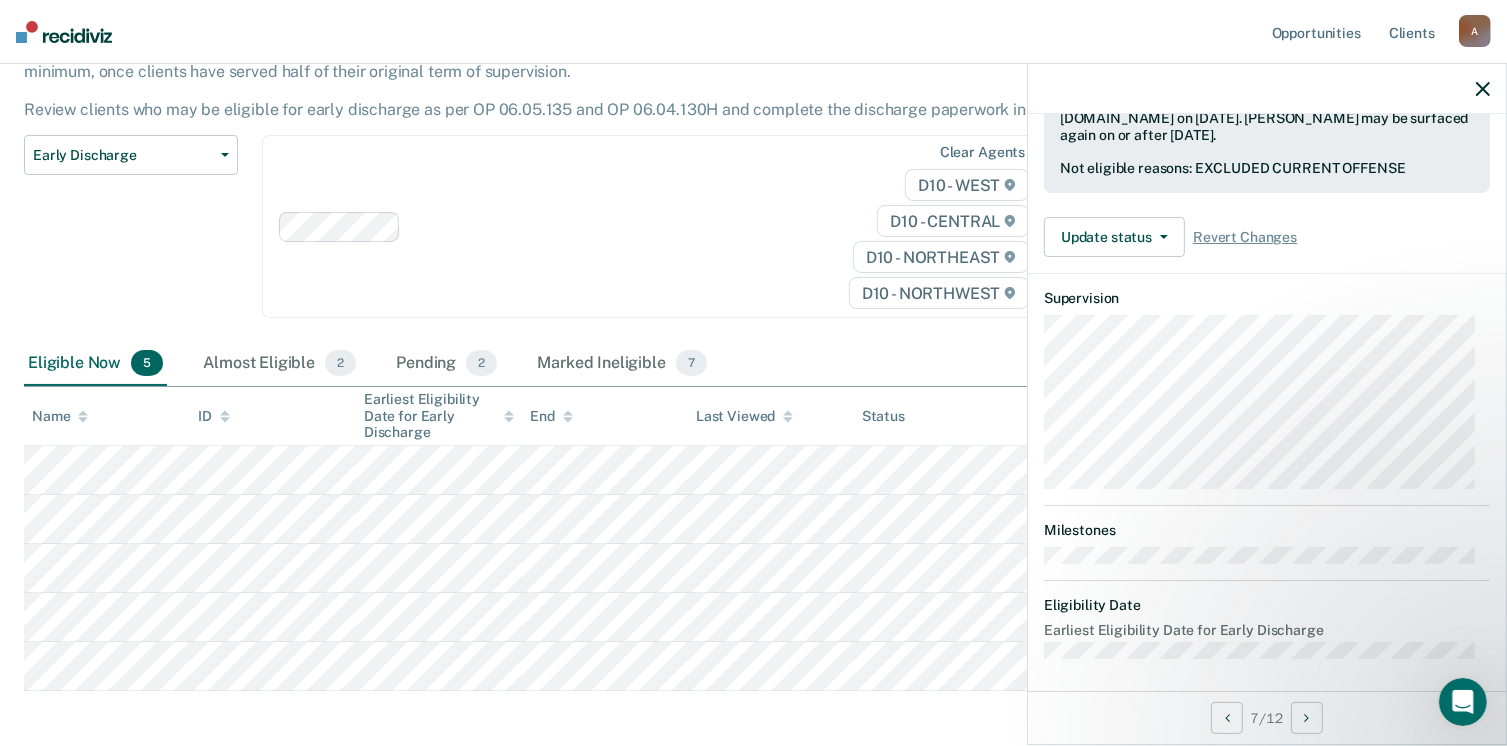 scroll, scrollTop: 371, scrollLeft: 0, axis: vertical 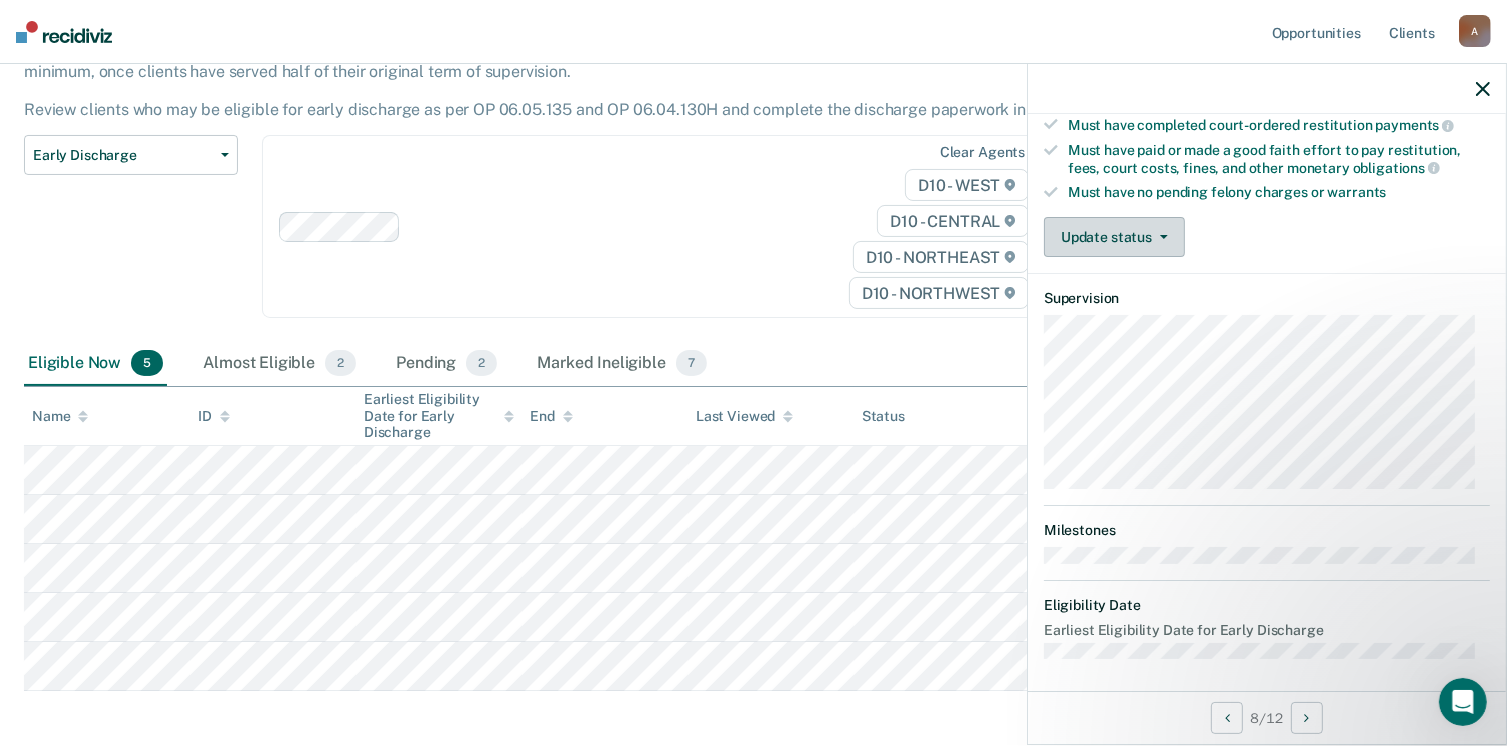 click at bounding box center (1160, 237) 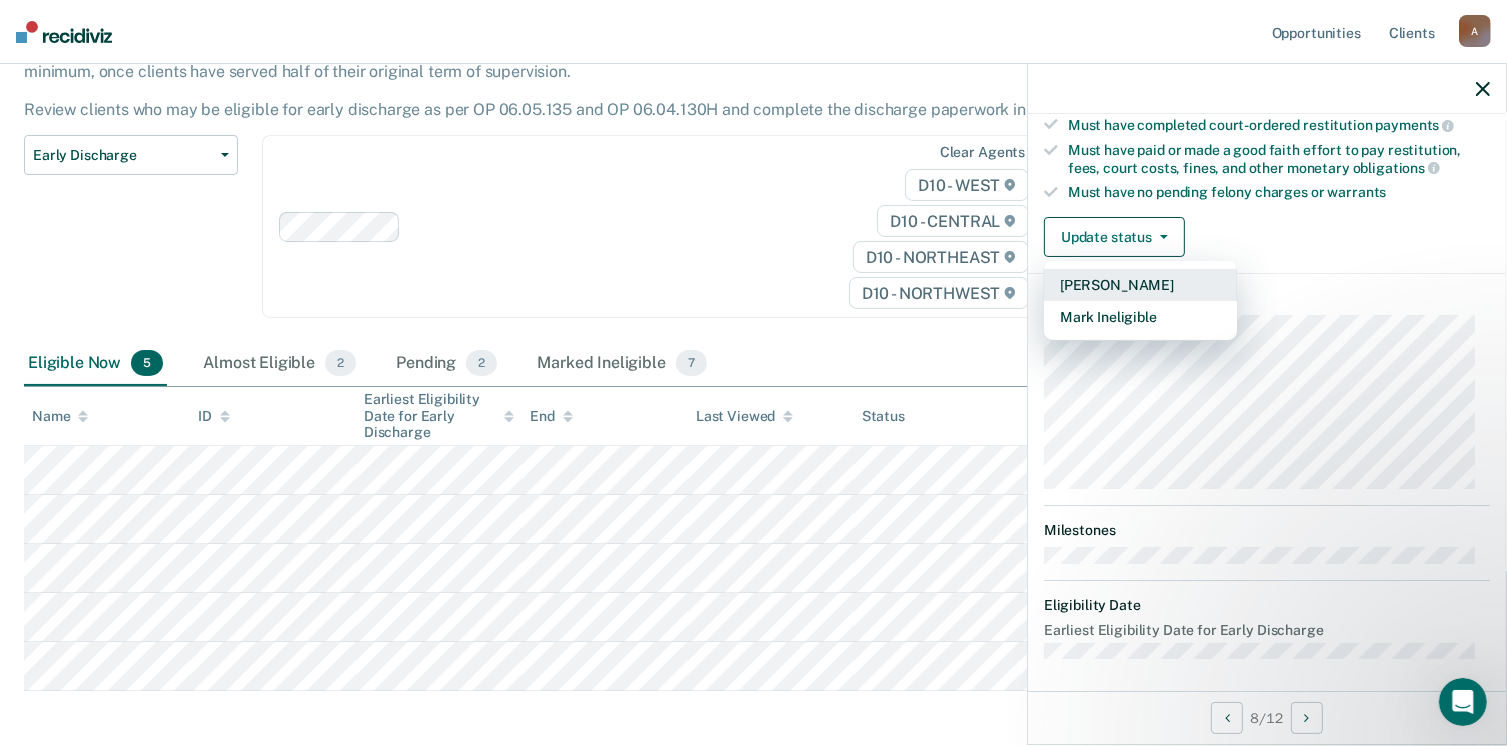 click on "[PERSON_NAME]" at bounding box center (1140, 285) 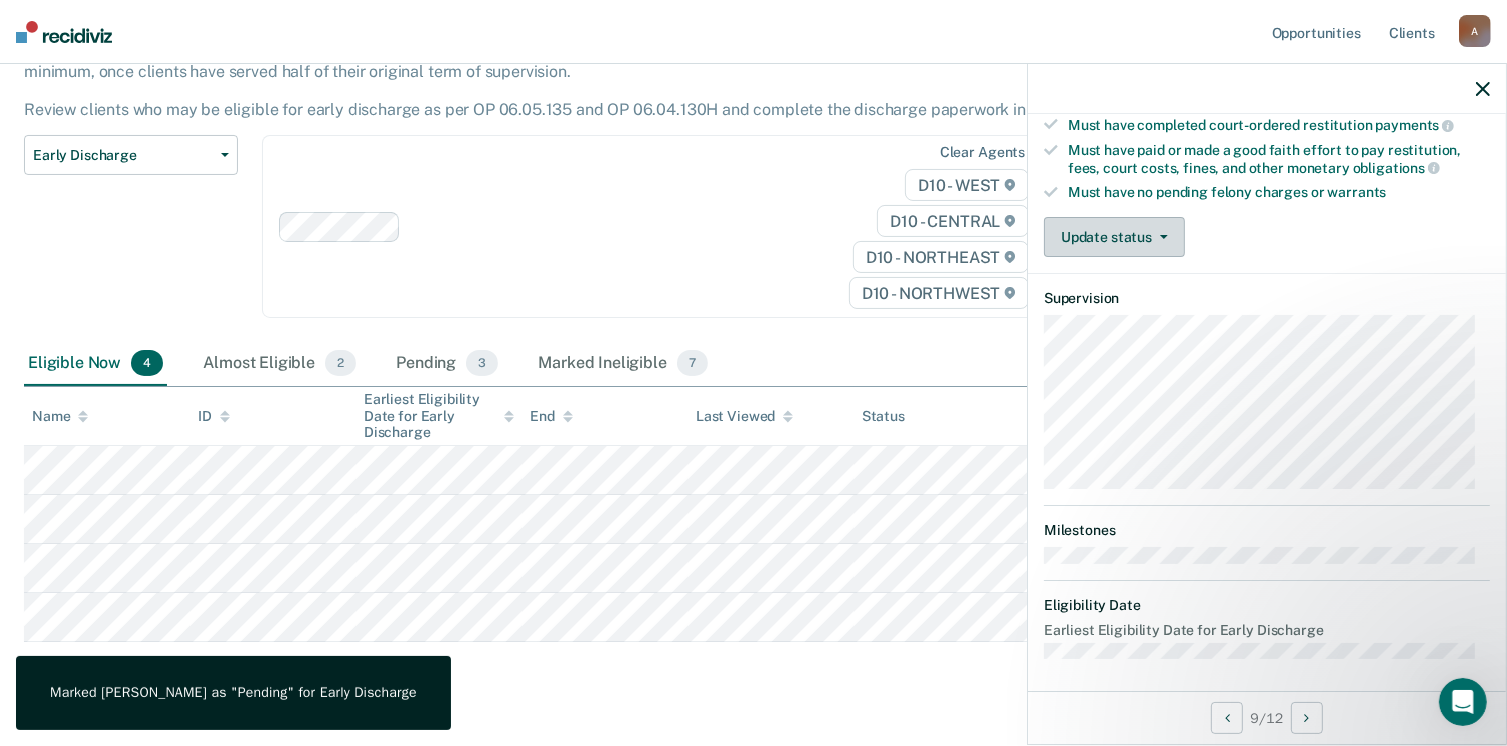 click on "Update status" at bounding box center [1114, 237] 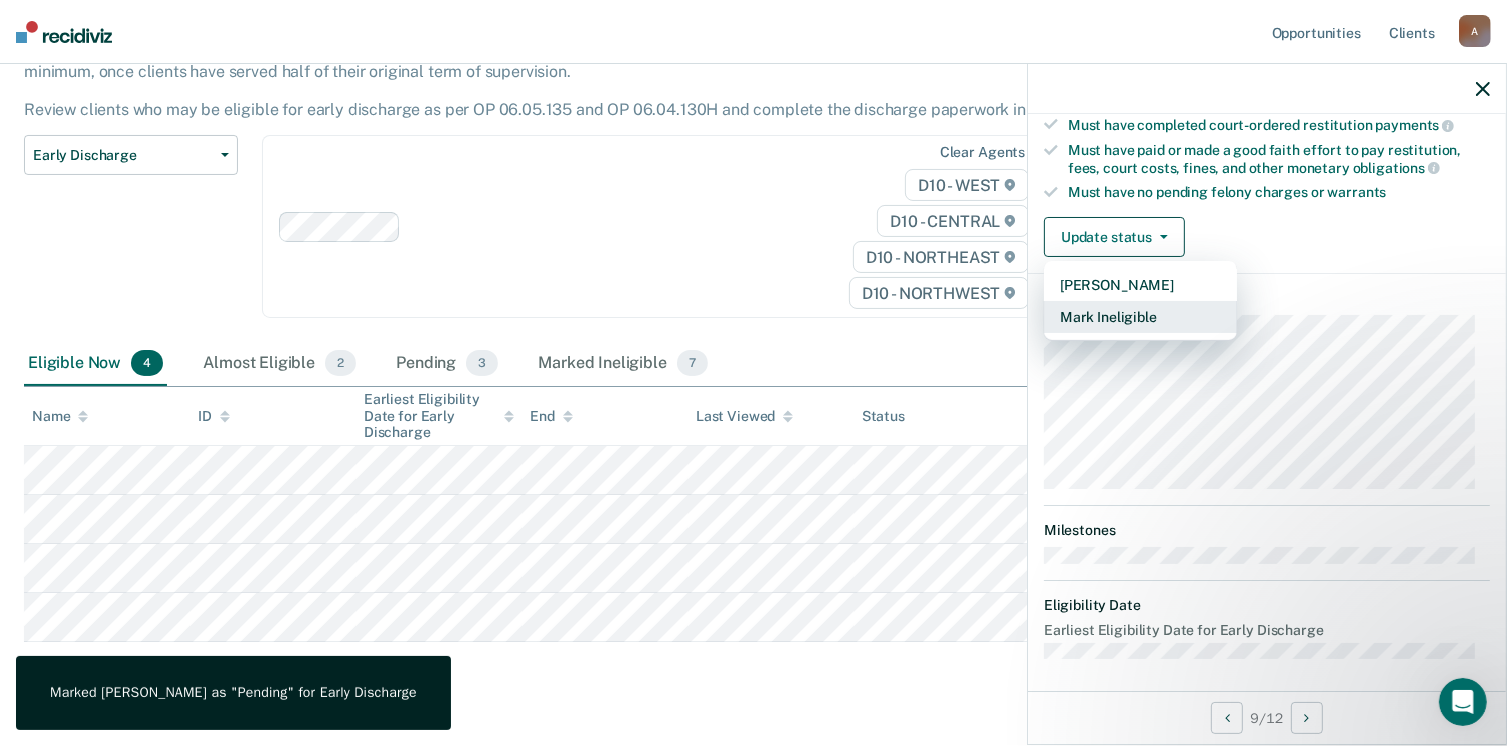 click on "Mark Ineligible" at bounding box center [1140, 317] 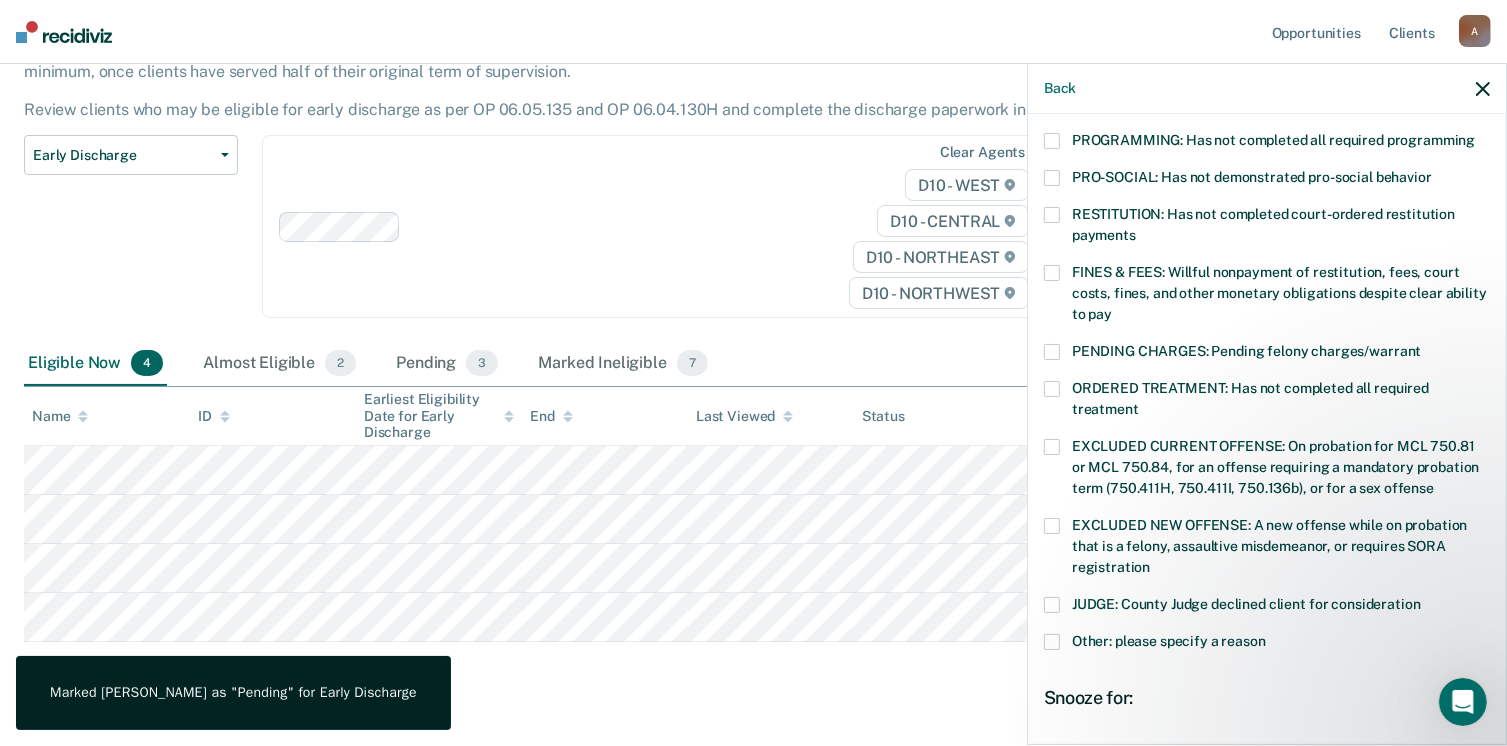 scroll, scrollTop: 452, scrollLeft: 0, axis: vertical 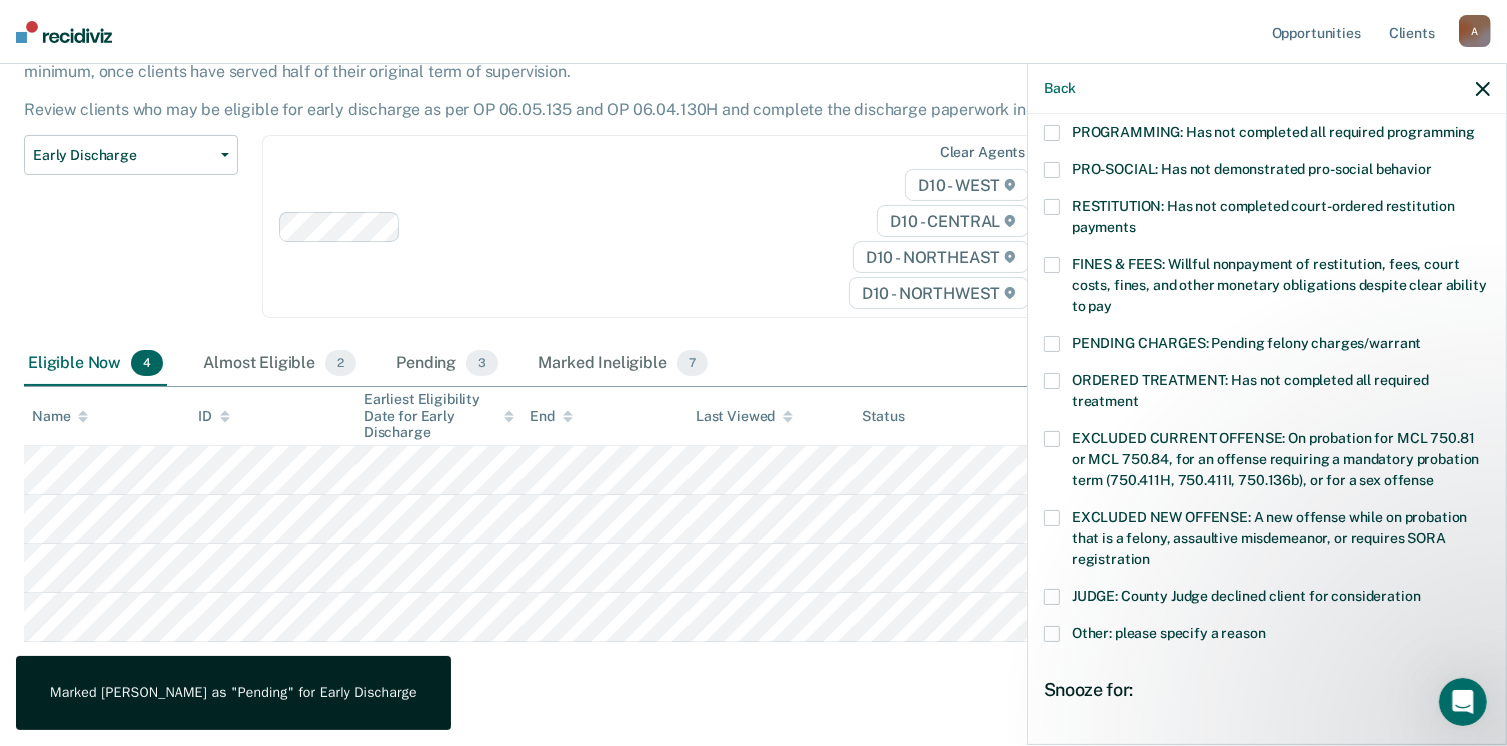 click at bounding box center [1052, 597] 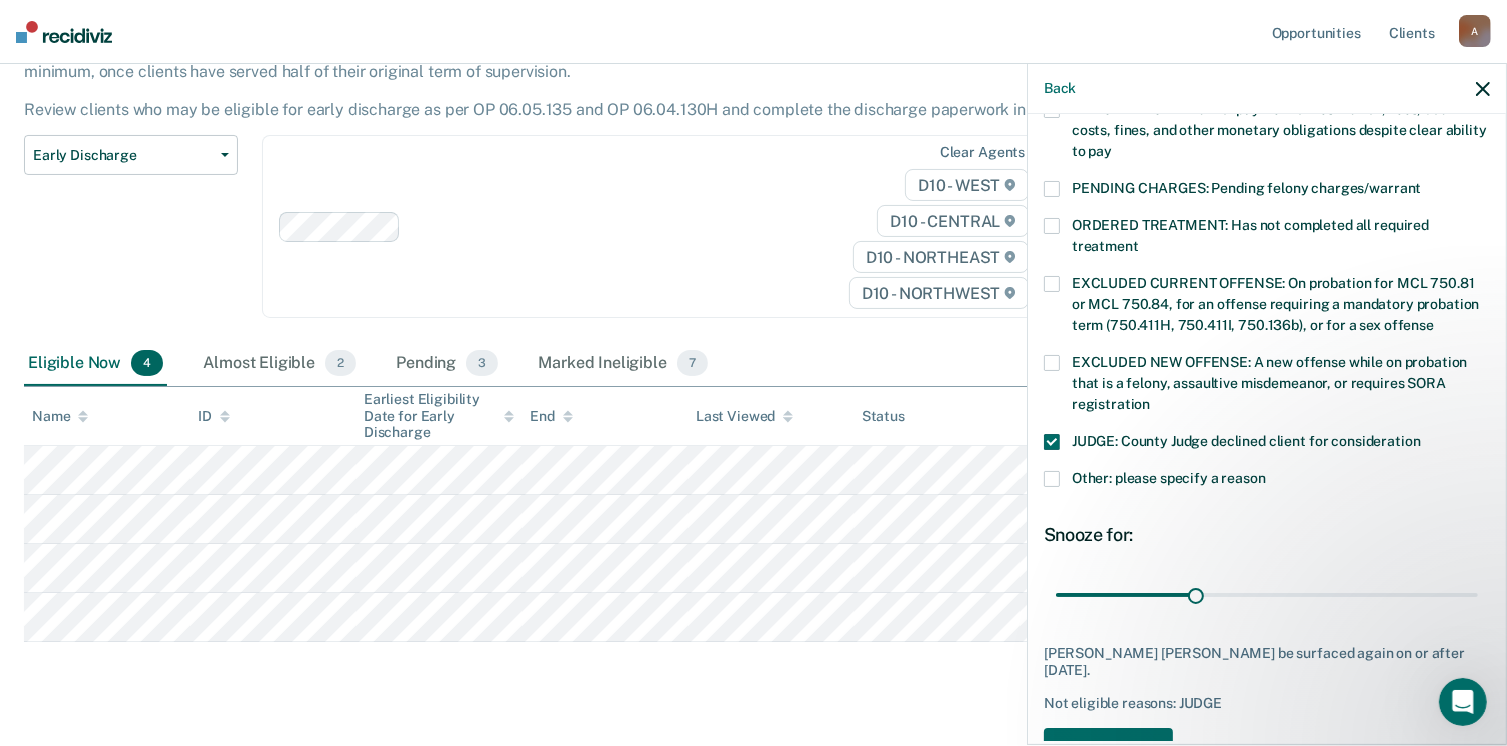 scroll, scrollTop: 608, scrollLeft: 0, axis: vertical 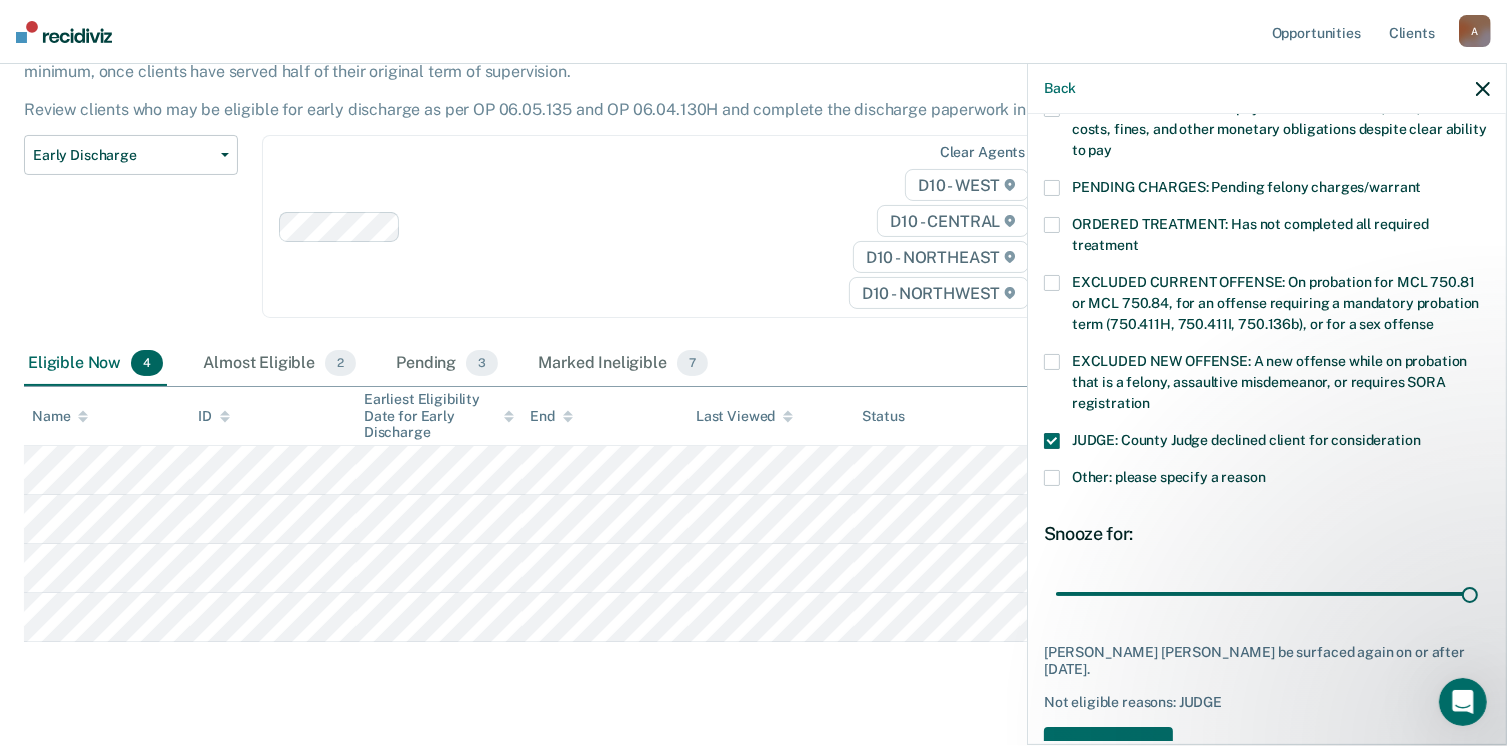 drag, startPoint x: 1193, startPoint y: 581, endPoint x: 1496, endPoint y: 537, distance: 306.17804 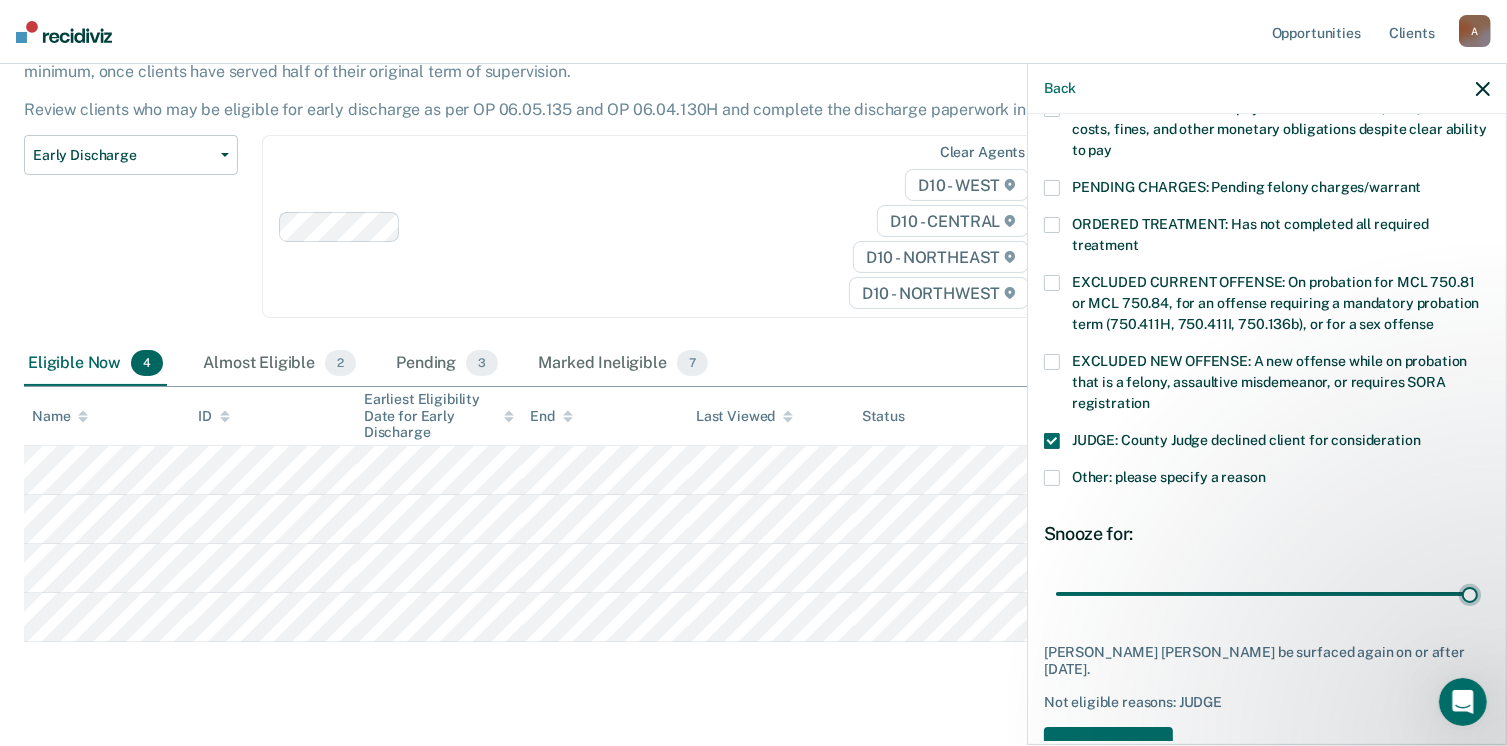 type on "90" 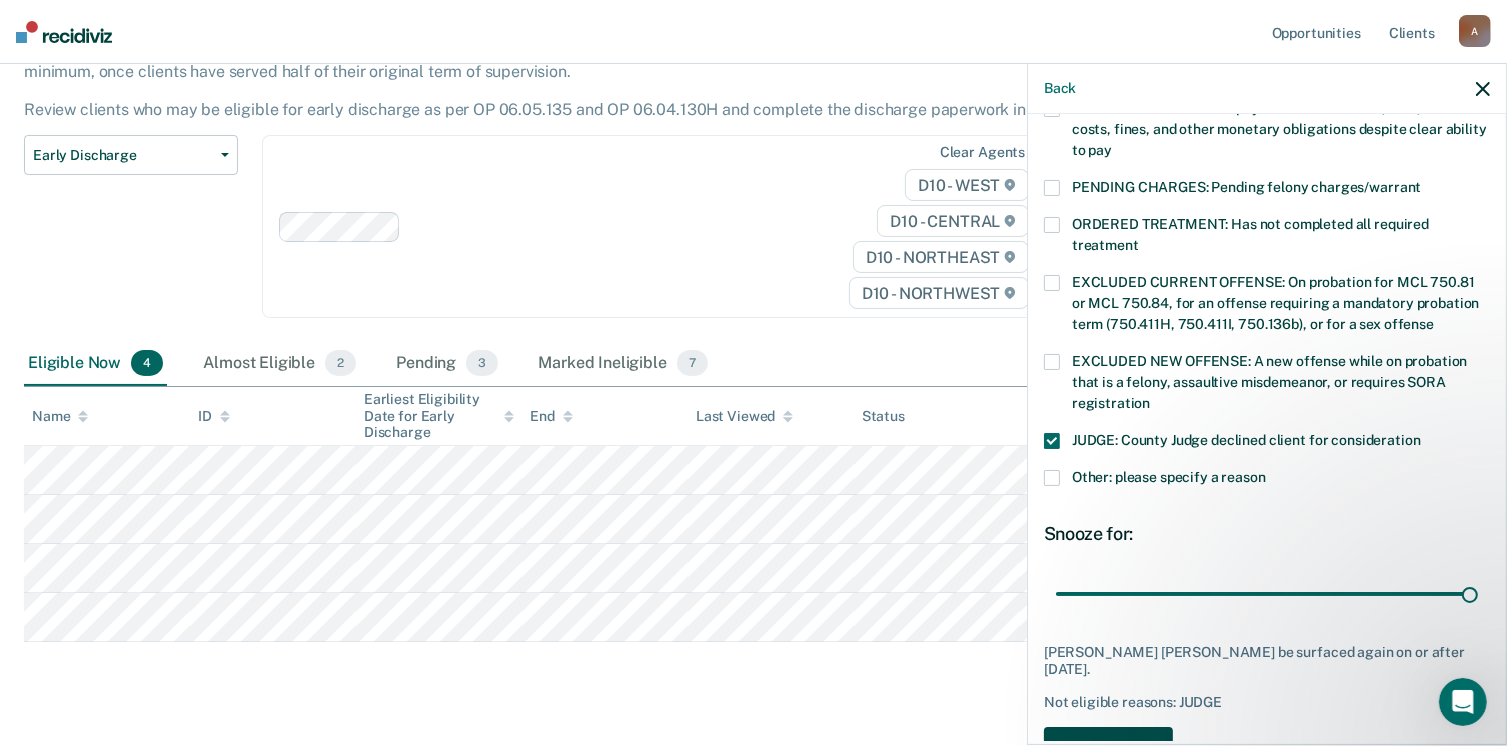click on "Save" at bounding box center [1108, 747] 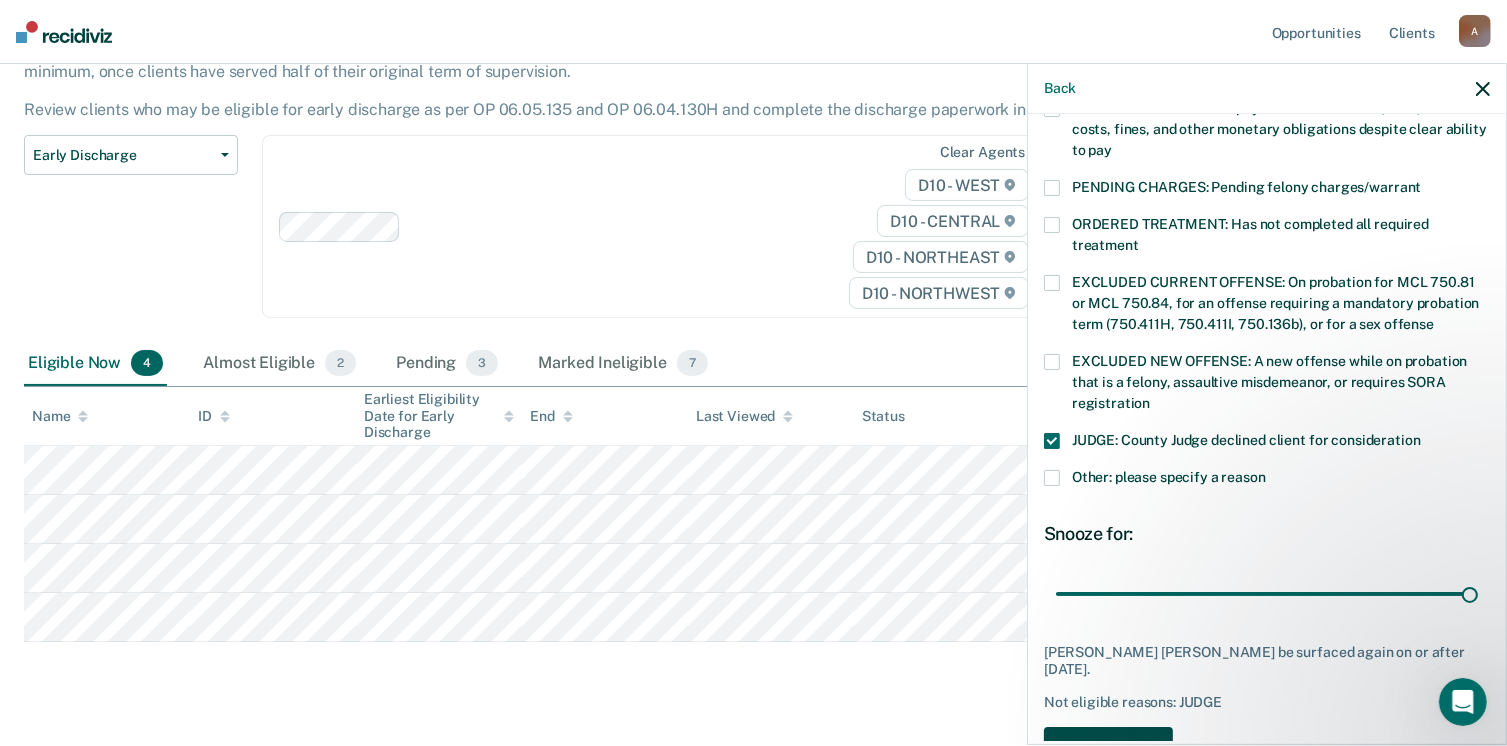 scroll, scrollTop: 140, scrollLeft: 0, axis: vertical 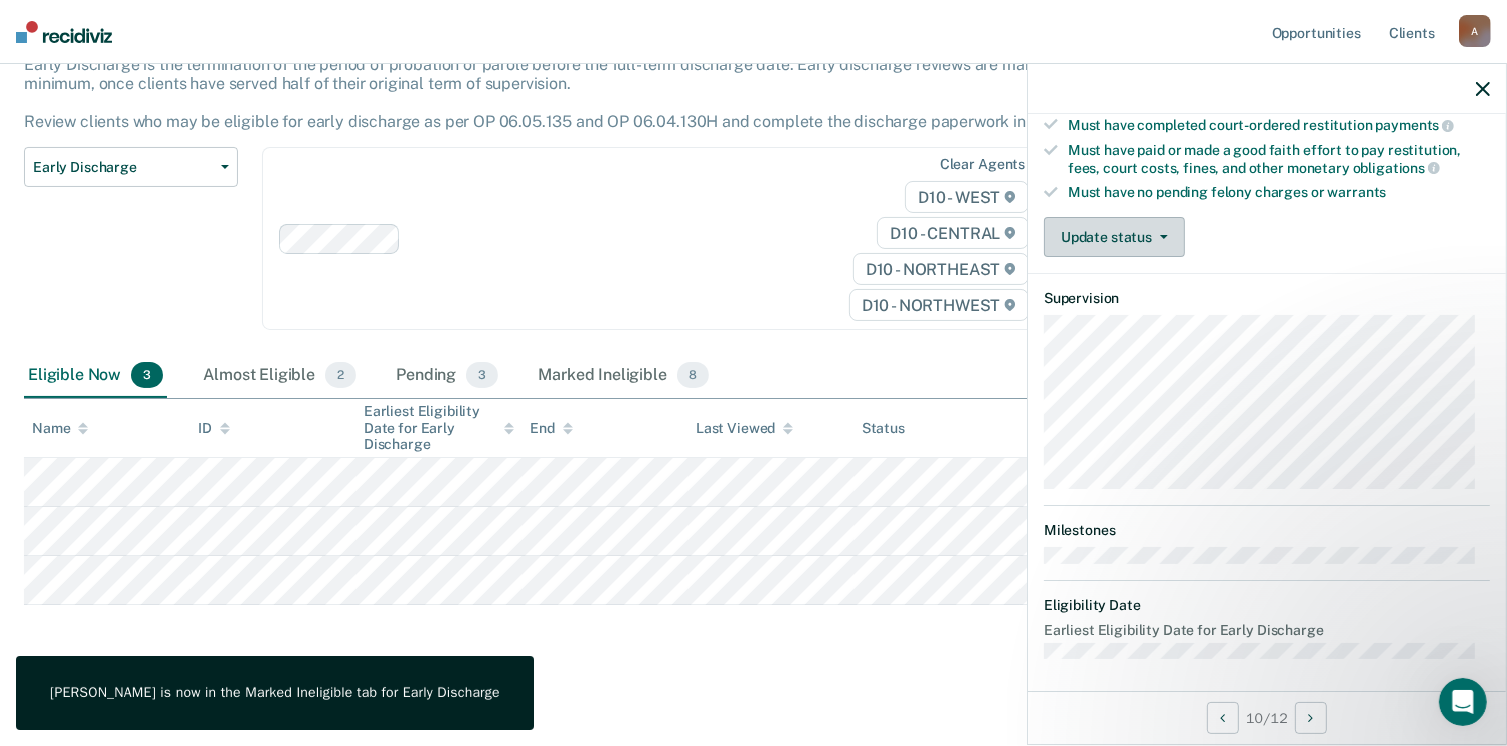 click at bounding box center (1160, 237) 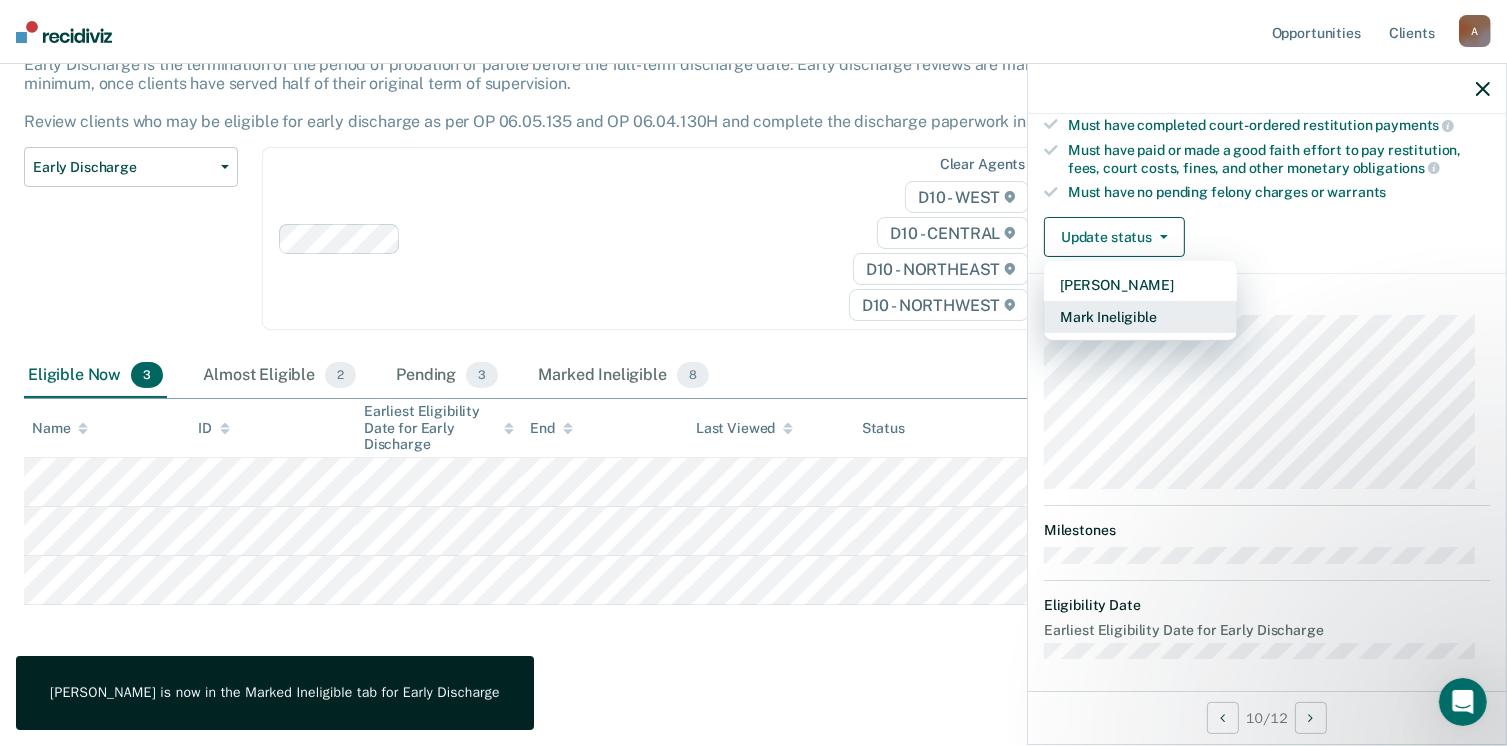 click on "Mark Ineligible" at bounding box center [1140, 317] 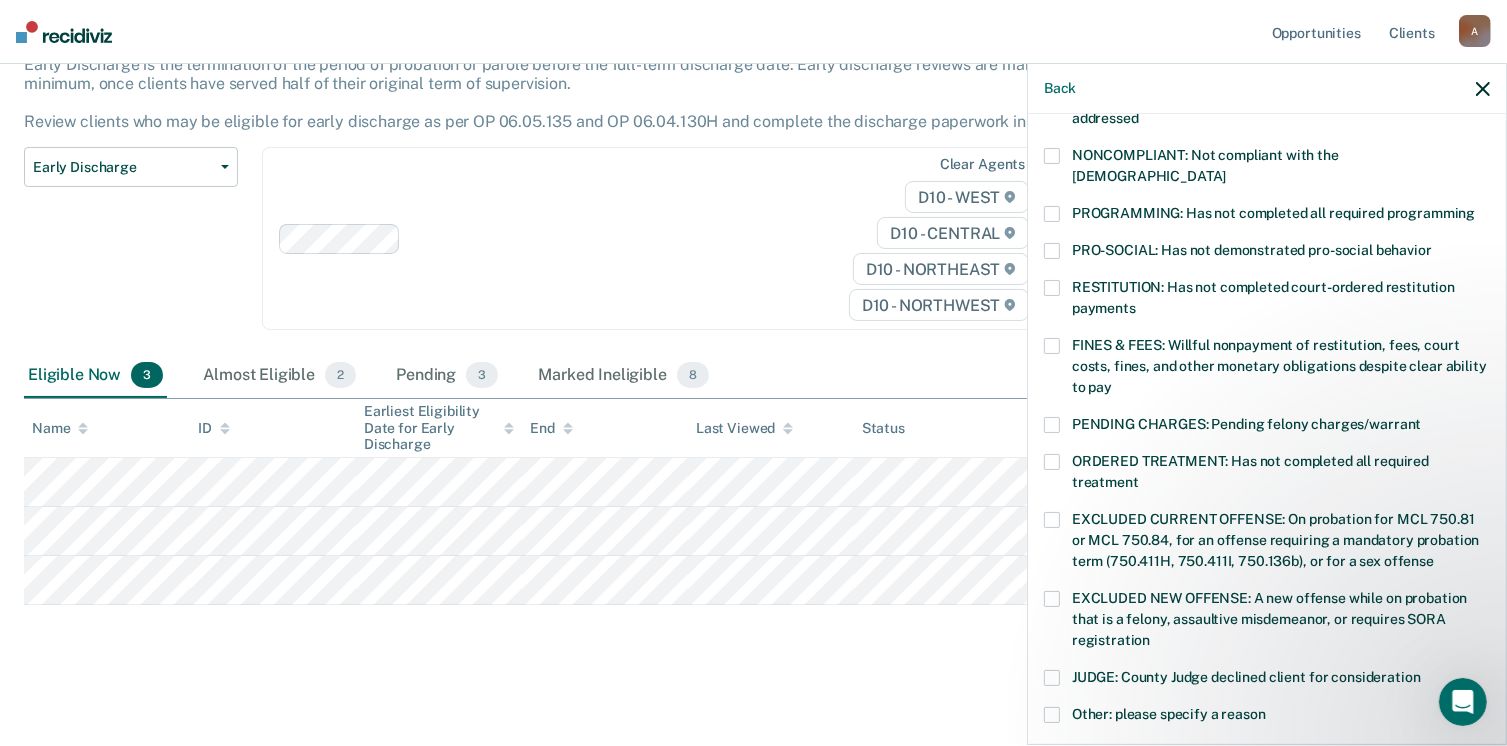 click at bounding box center (1052, 156) 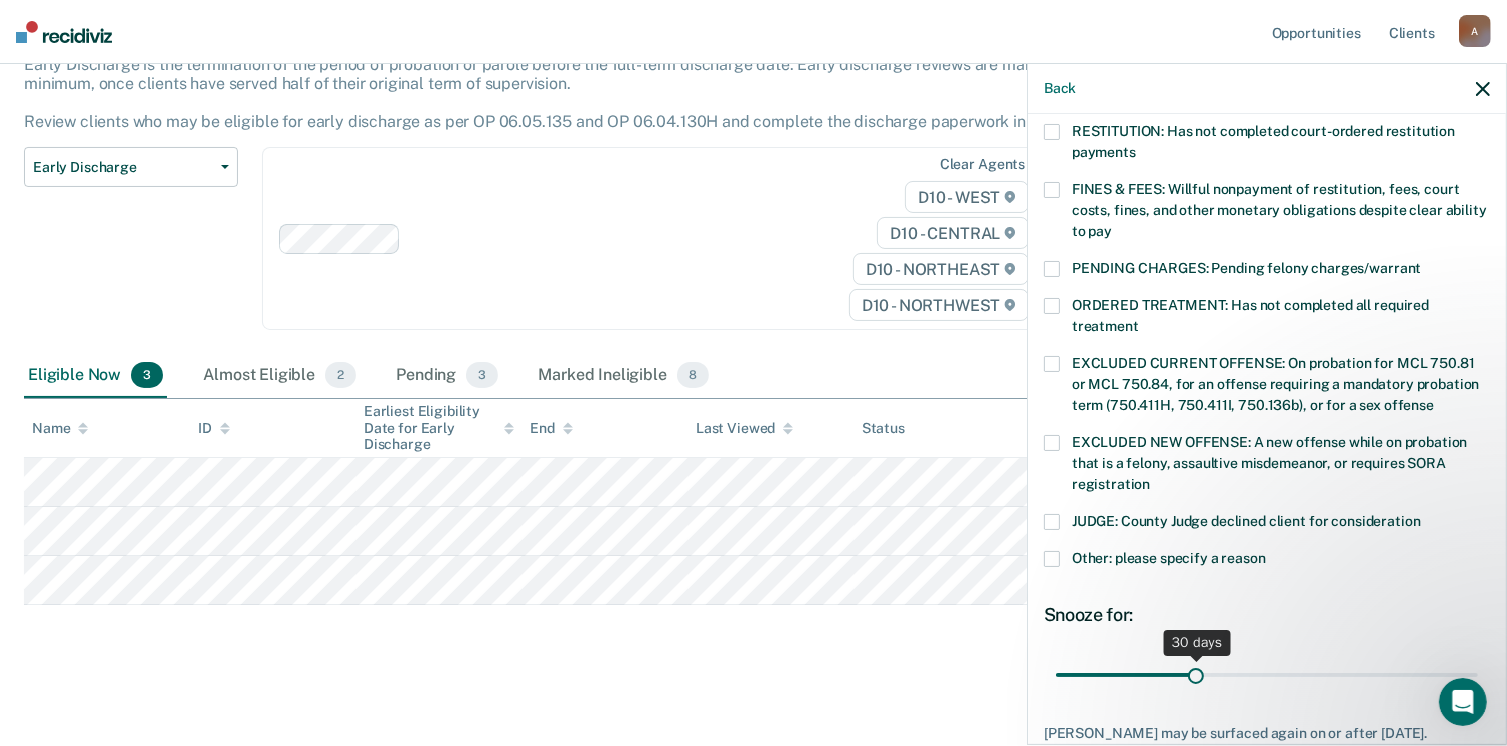 scroll, scrollTop: 647, scrollLeft: 0, axis: vertical 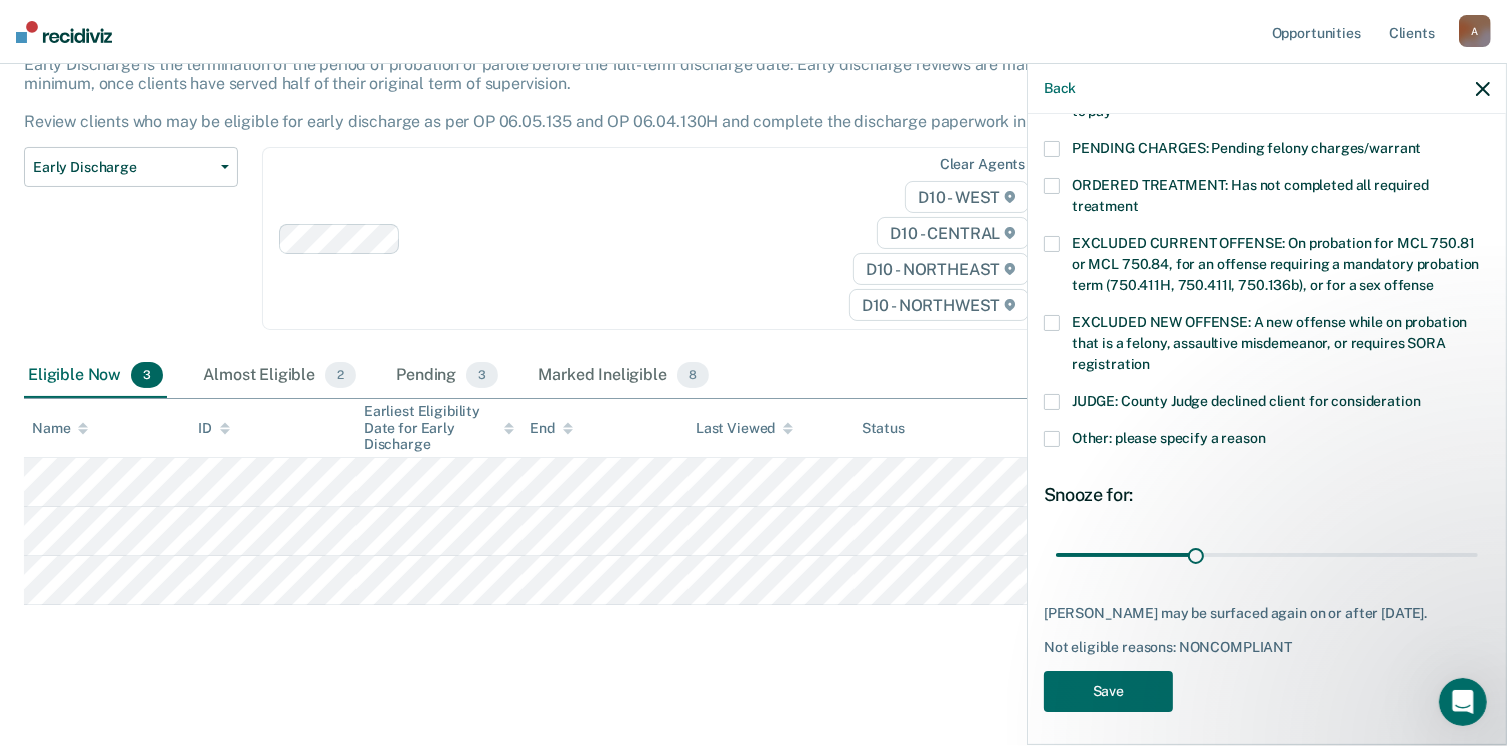 click at bounding box center (1052, 439) 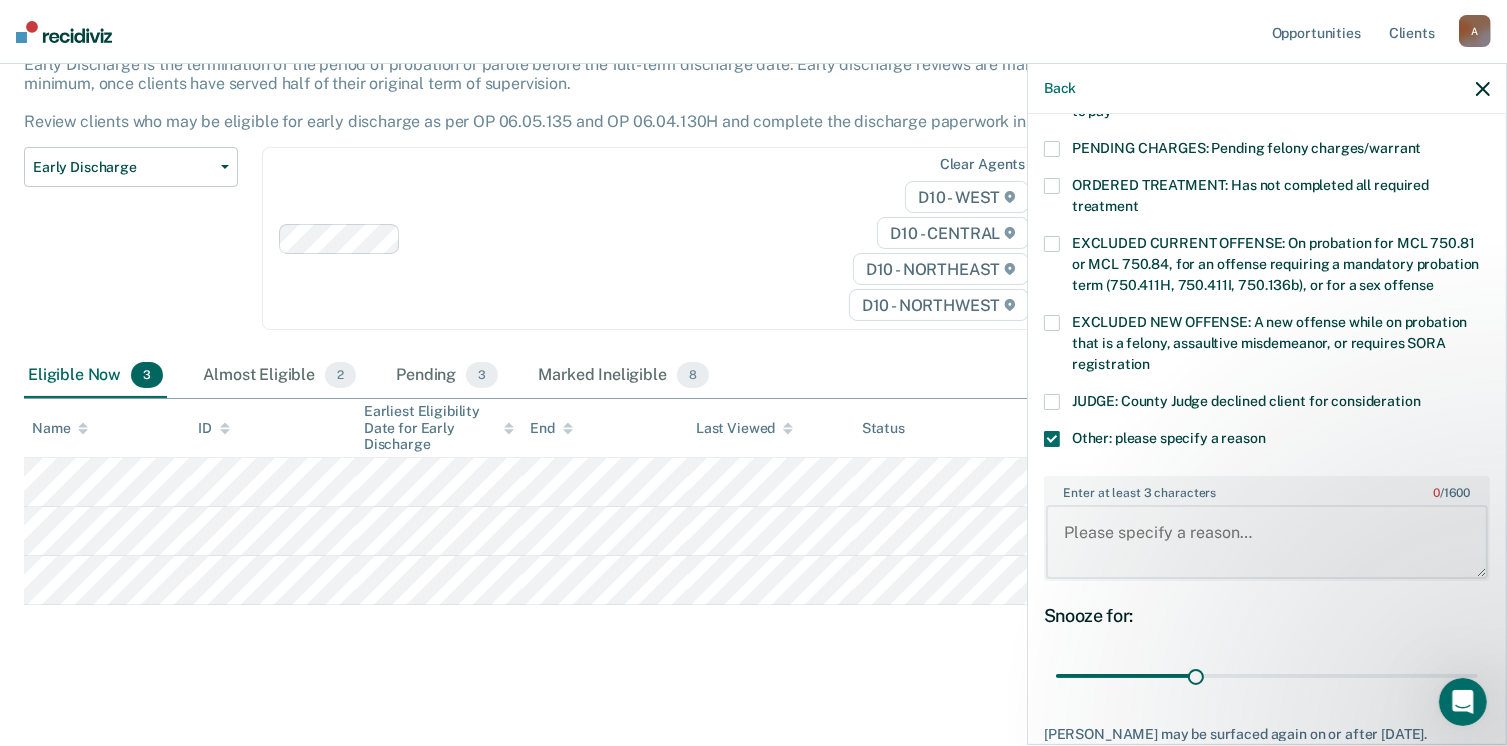 click on "Enter at least 3 characters 0  /  1600" at bounding box center (1267, 542) 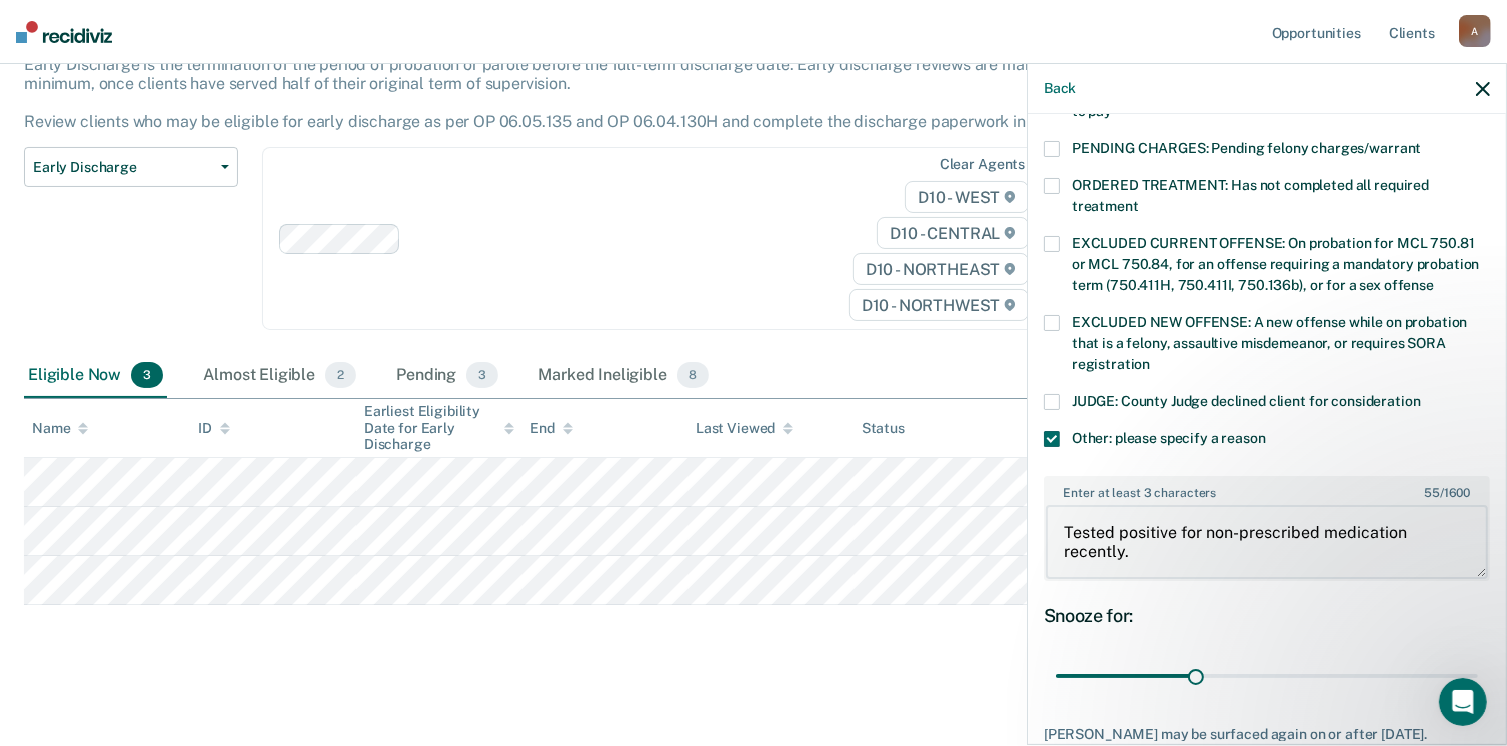 scroll, scrollTop: 766, scrollLeft: 0, axis: vertical 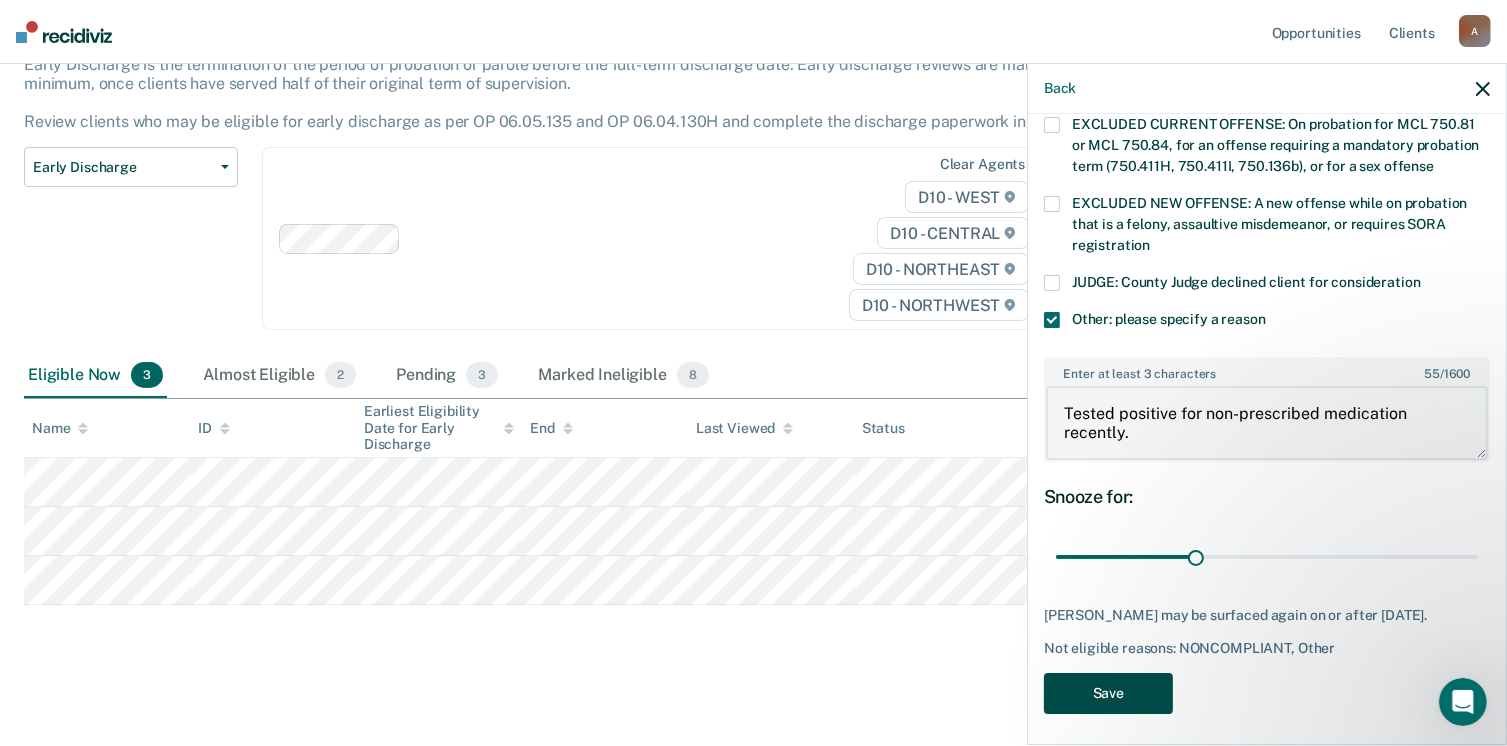 type on "Tested positive for non-prescribed medication recently." 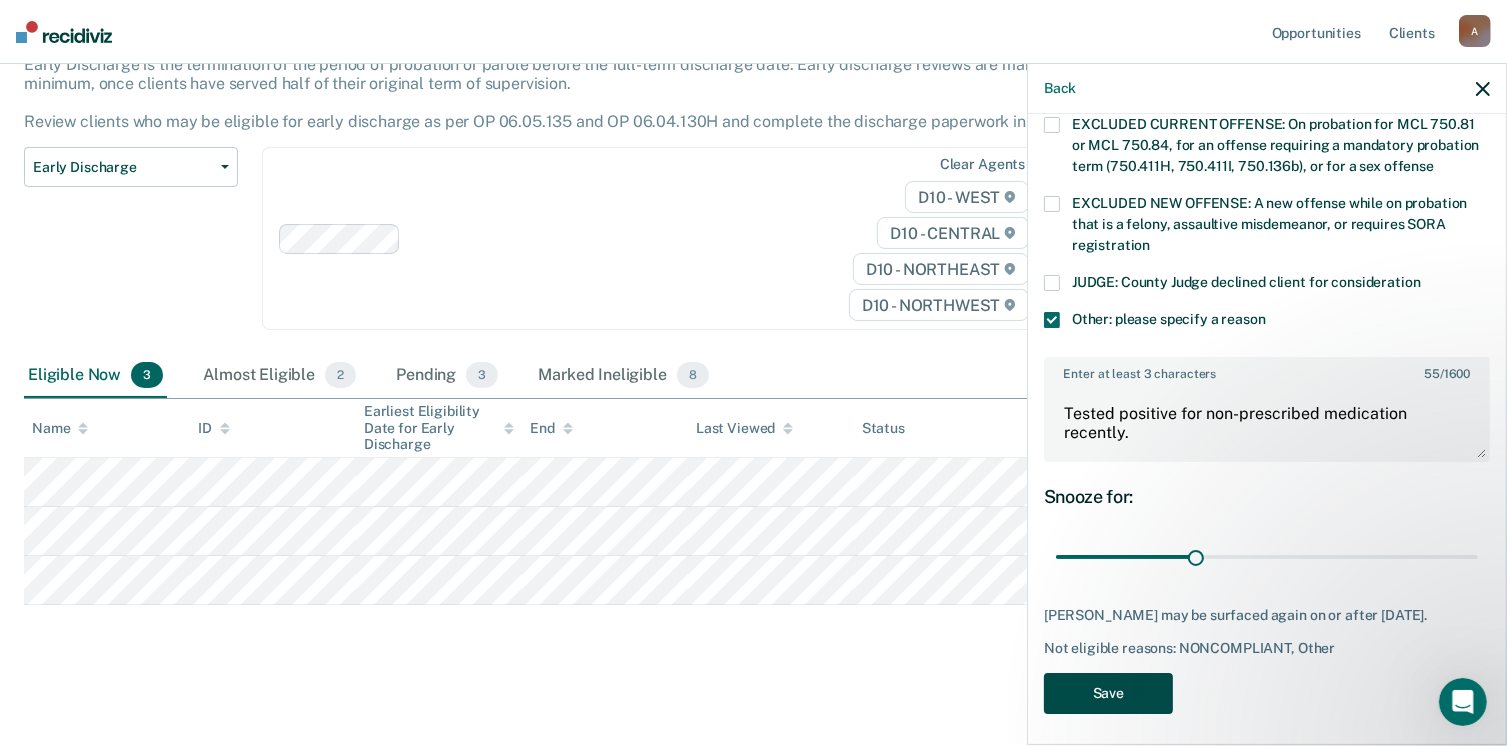 click on "Save" at bounding box center (1108, 693) 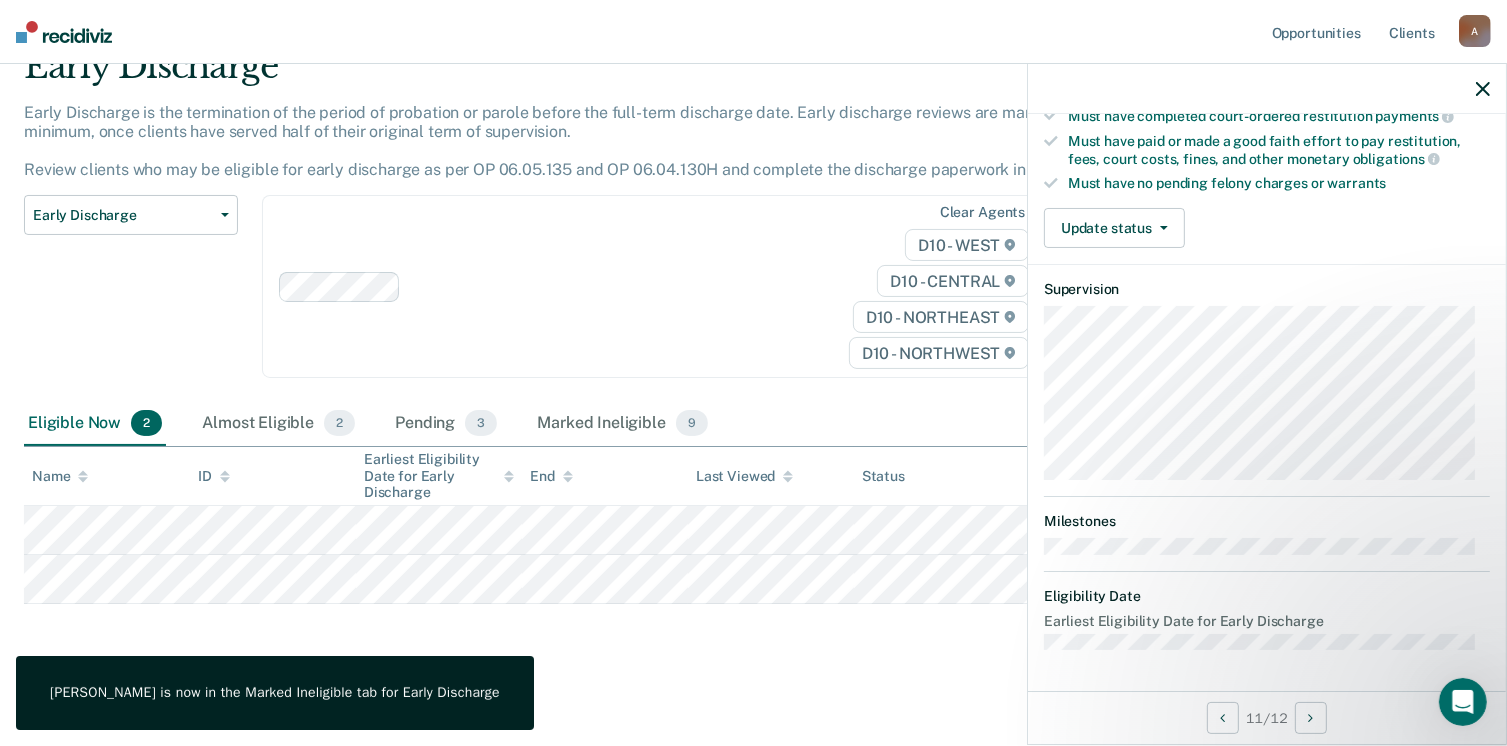 scroll, scrollTop: 371, scrollLeft: 0, axis: vertical 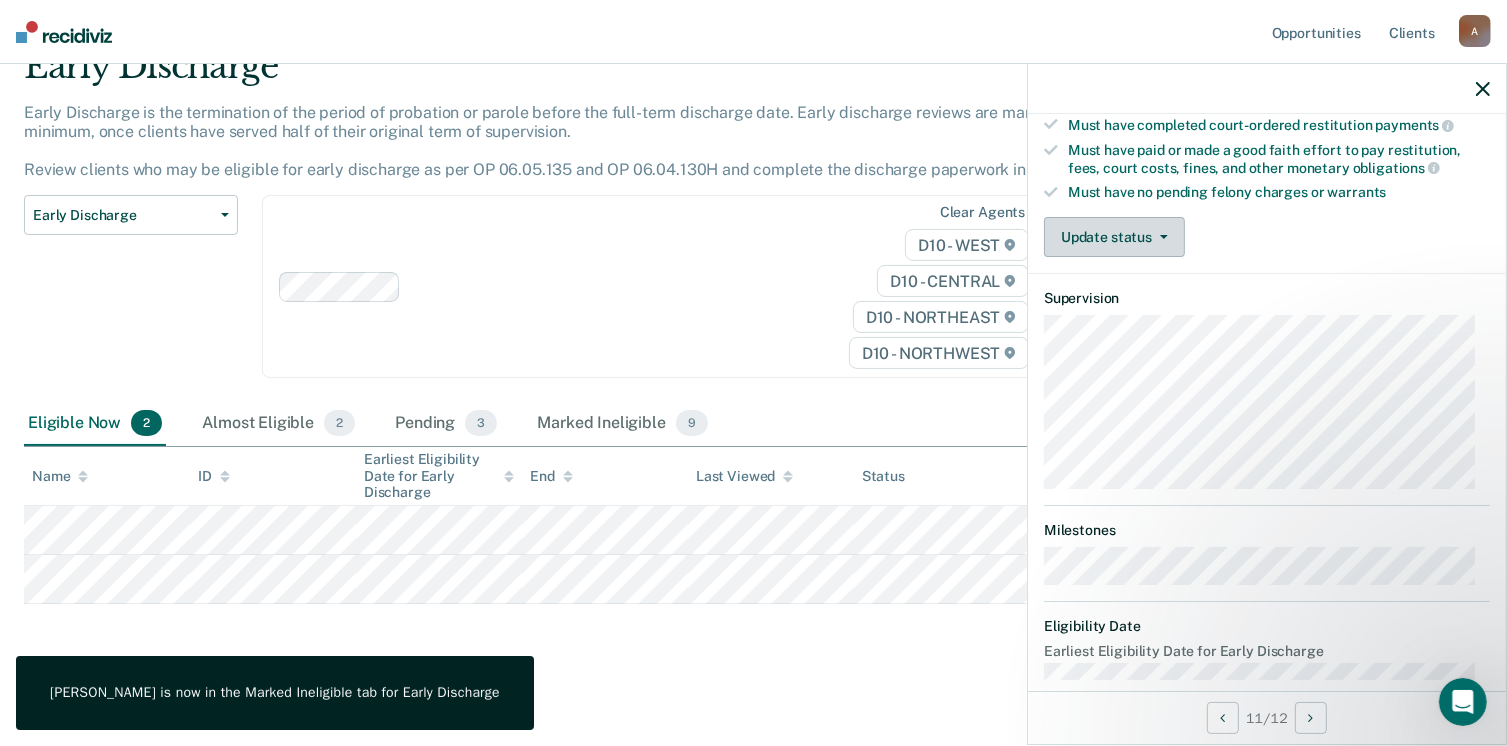 click on "Update status" at bounding box center [1114, 237] 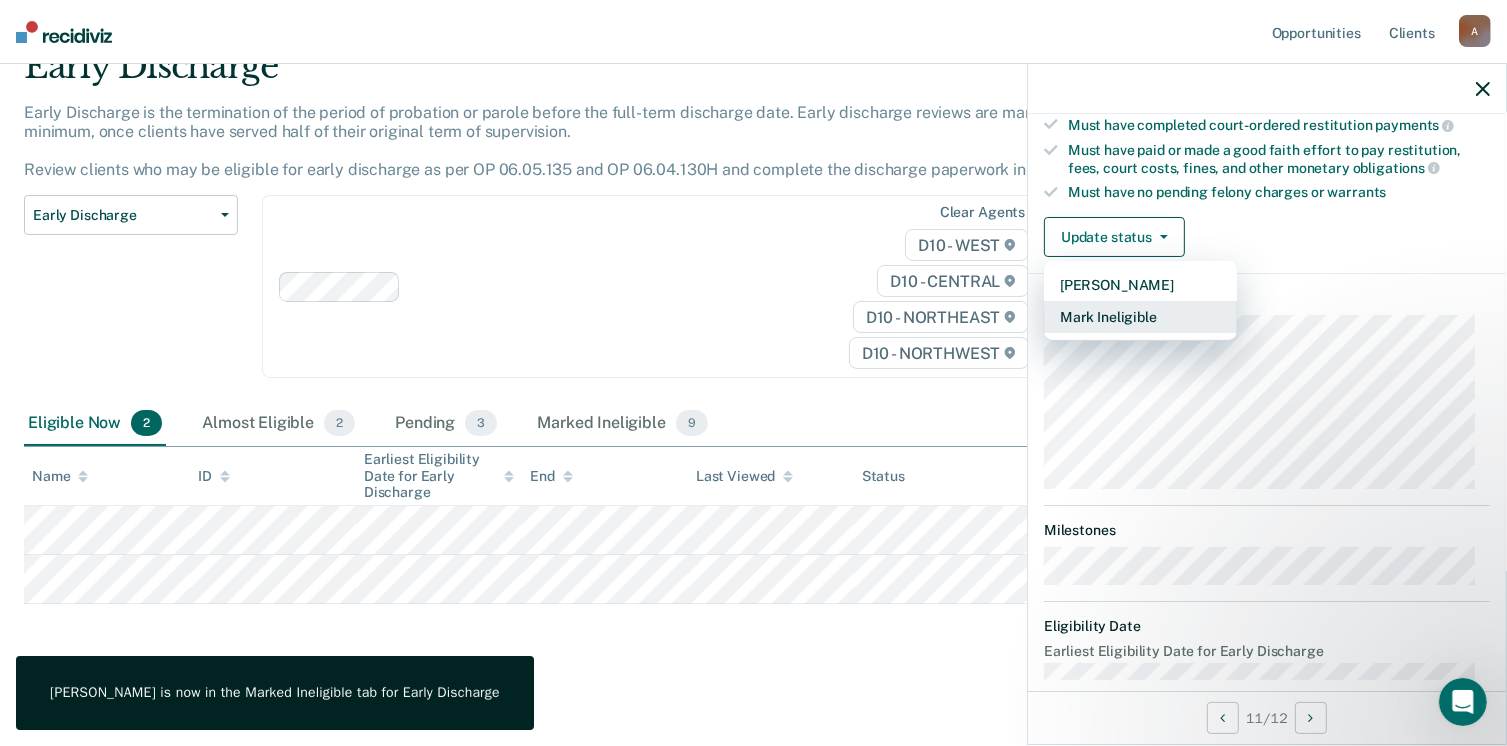 click on "Mark Ineligible" at bounding box center (1140, 317) 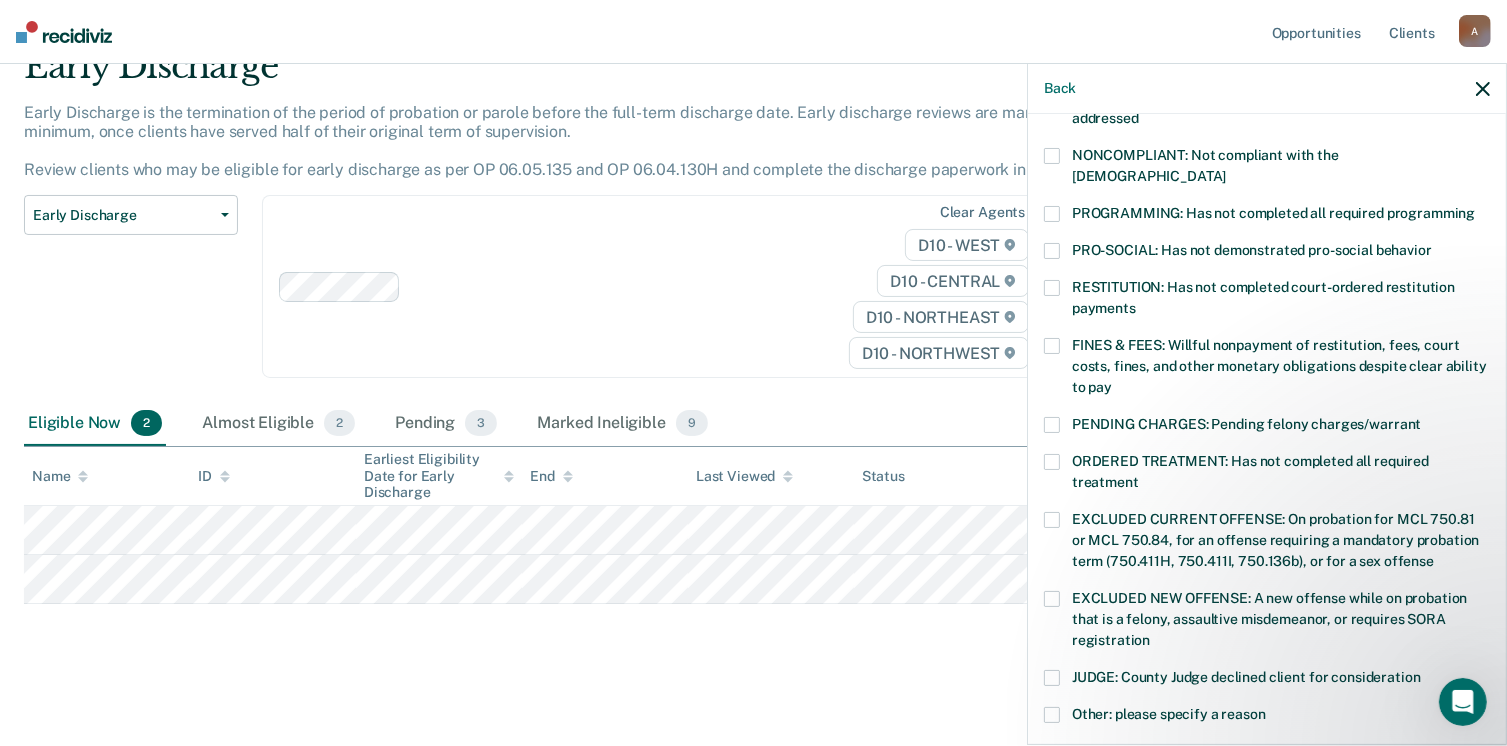 click on "KL   Which of the following requirements has [PERSON_NAME] not met? [MEDICAL_DATA] ORDER: [MEDICAL_DATA] prevention order filed during supervision period SUSPECTED OFFENSE: Suspected of a felony, assaultive misdemeanor, OWI, or offense requiring SORA registration FELONY/STATE PROBATION: On parole and also on other state or federal probation supervision for an offense committed during the current period NEEDS: On parole and all criminogenic needs have not been addressed NONCOMPLIANT: Not compliant with the [DEMOGRAPHIC_DATA] PROGRAMMING: Has not completed all required programming PRO-SOCIAL: Has not demonstrated pro-social behavior RESTITUTION: Has not completed court-ordered restitution payments FINES & FEES: Willful nonpayment of restitution, fees, court costs, fines, and other monetary obligations despite clear ability to pay PENDING CHARGES: Pending felony charges/warrant ORDERED TREATMENT: Has not completed all required treatment JUDGE: County Judge declined client for consideration Snooze for: 30 days" at bounding box center (1267, 427) 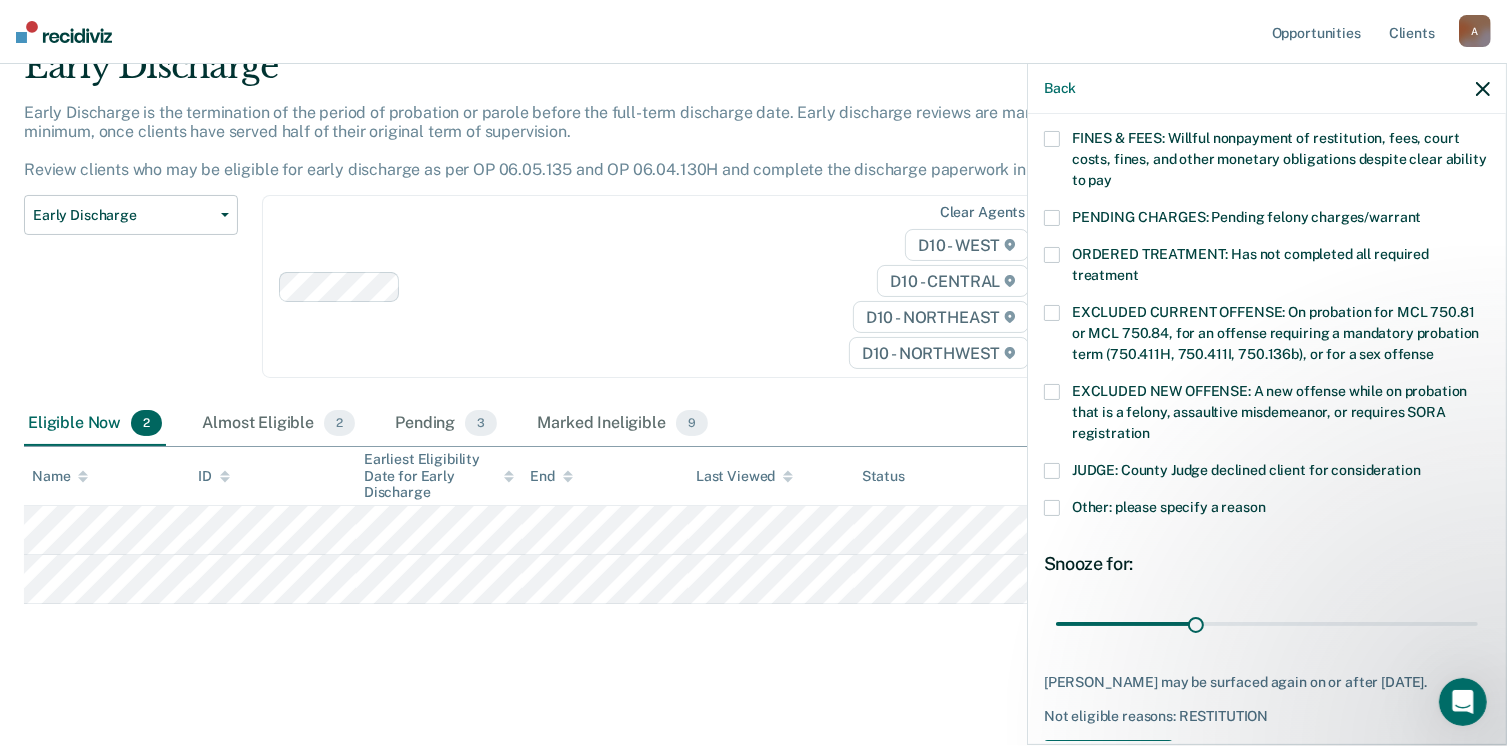 scroll, scrollTop: 647, scrollLeft: 0, axis: vertical 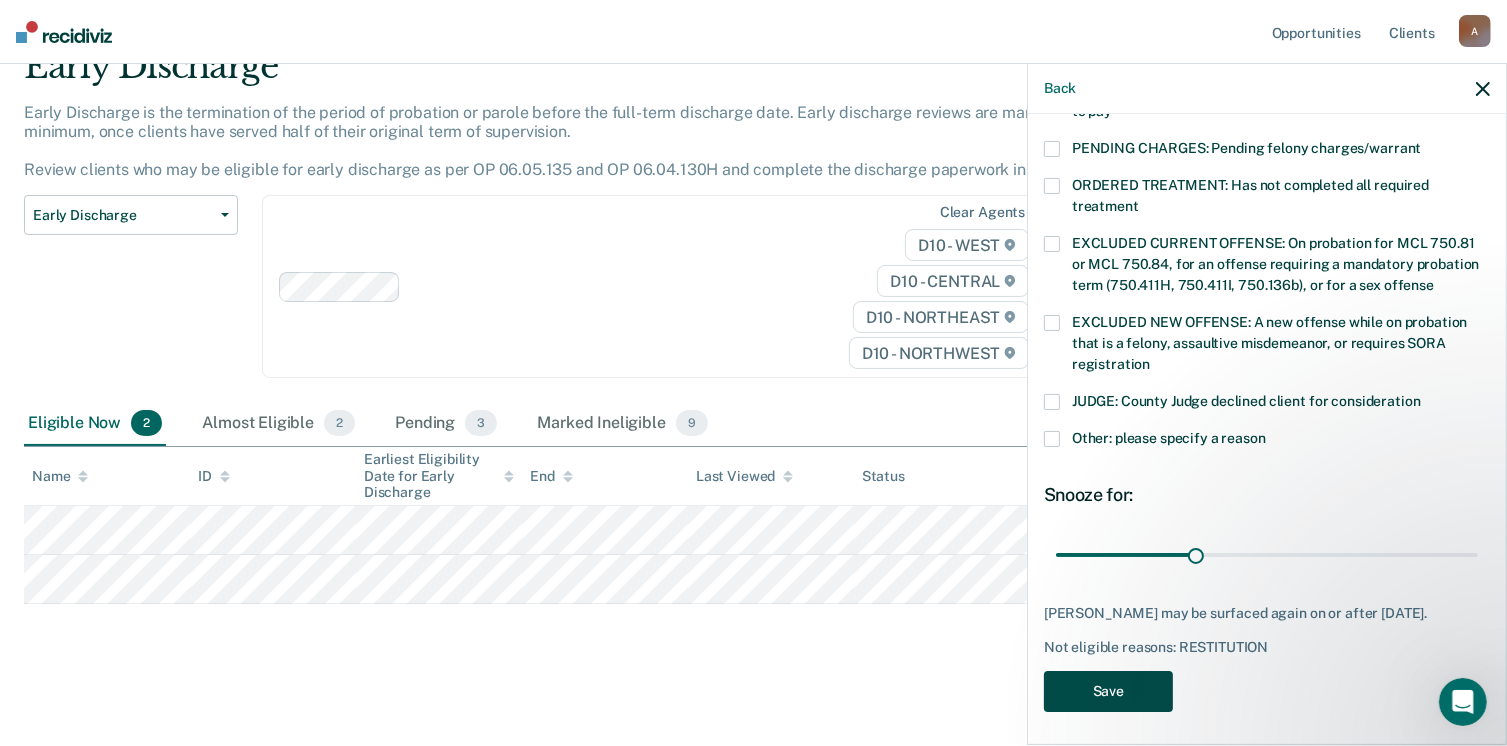 click on "Save" at bounding box center (1108, 691) 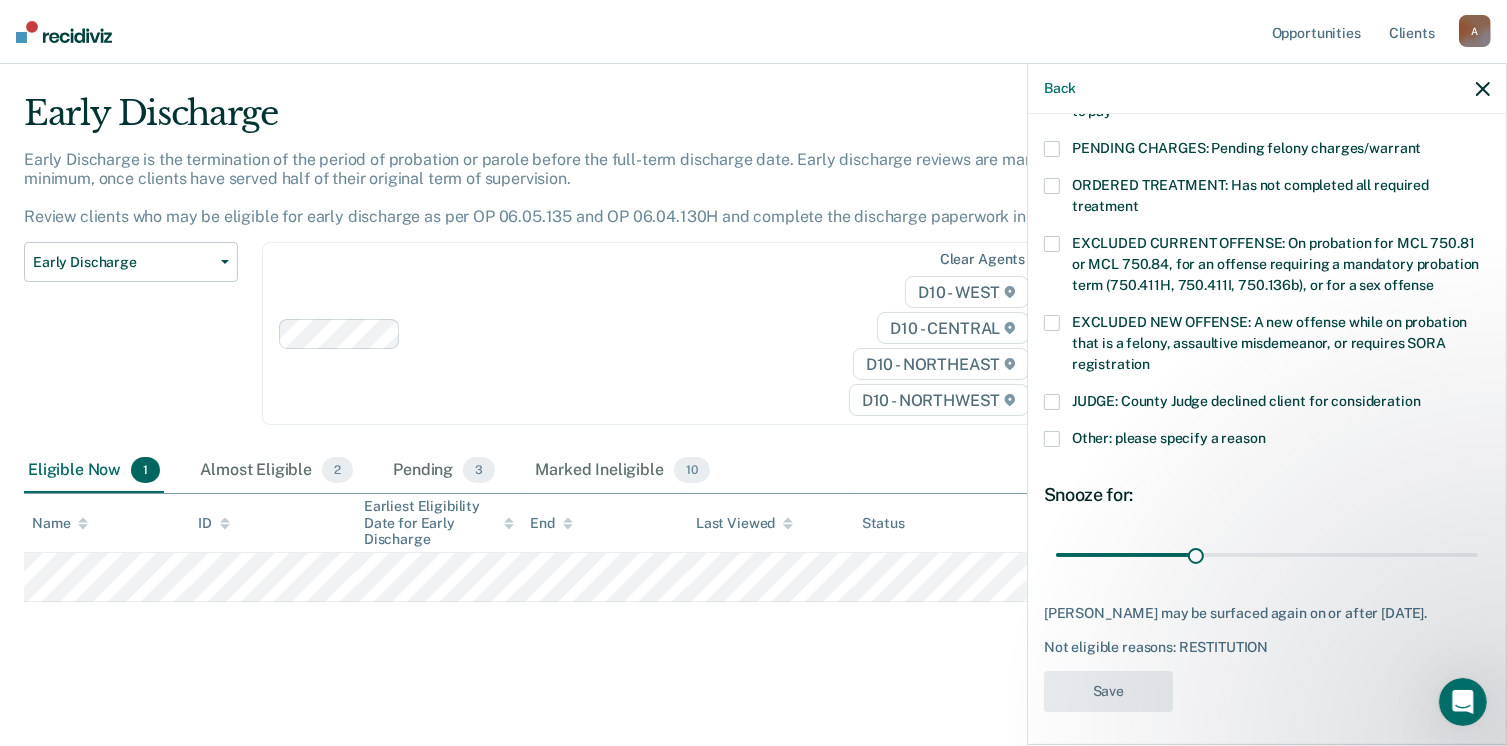 scroll, scrollTop: 42, scrollLeft: 0, axis: vertical 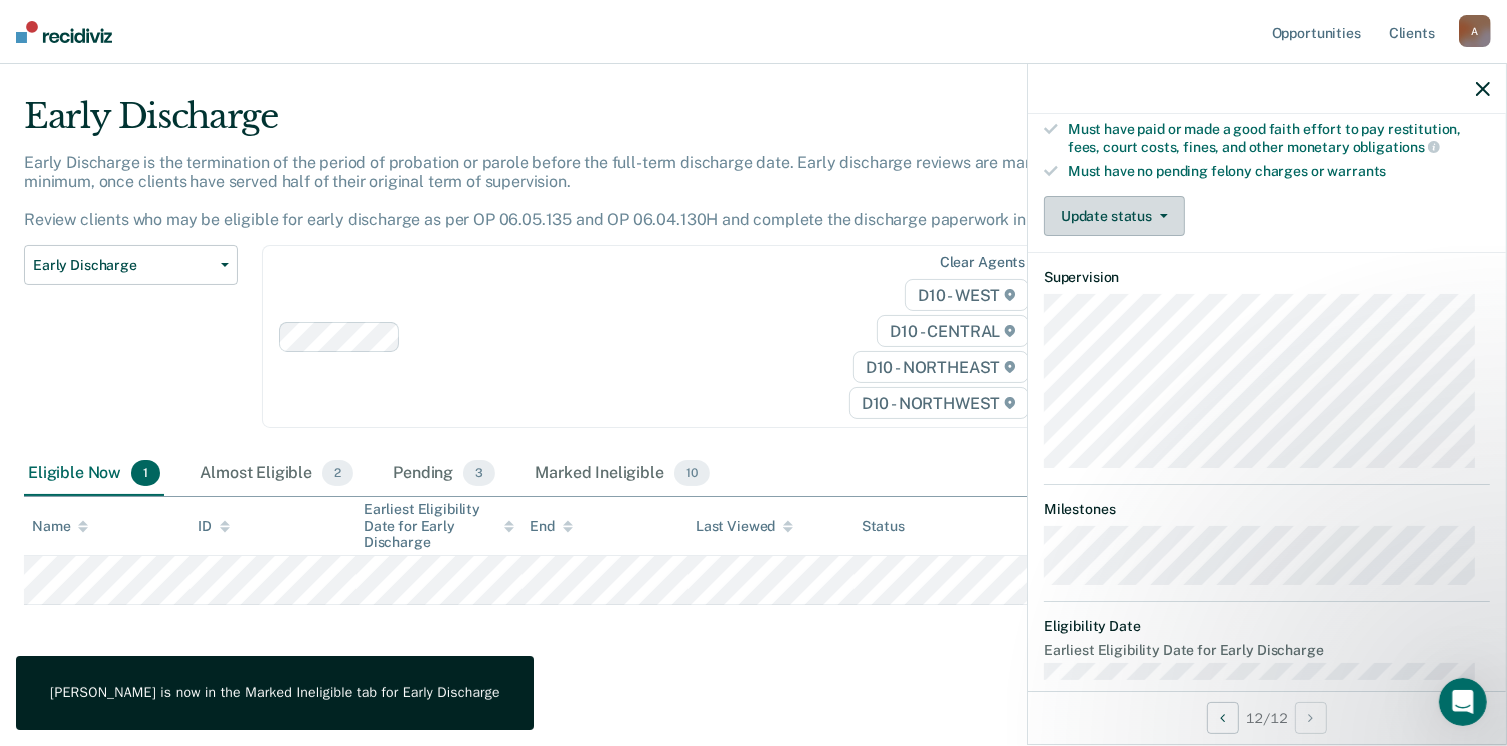 click on "Update status" at bounding box center [1114, 216] 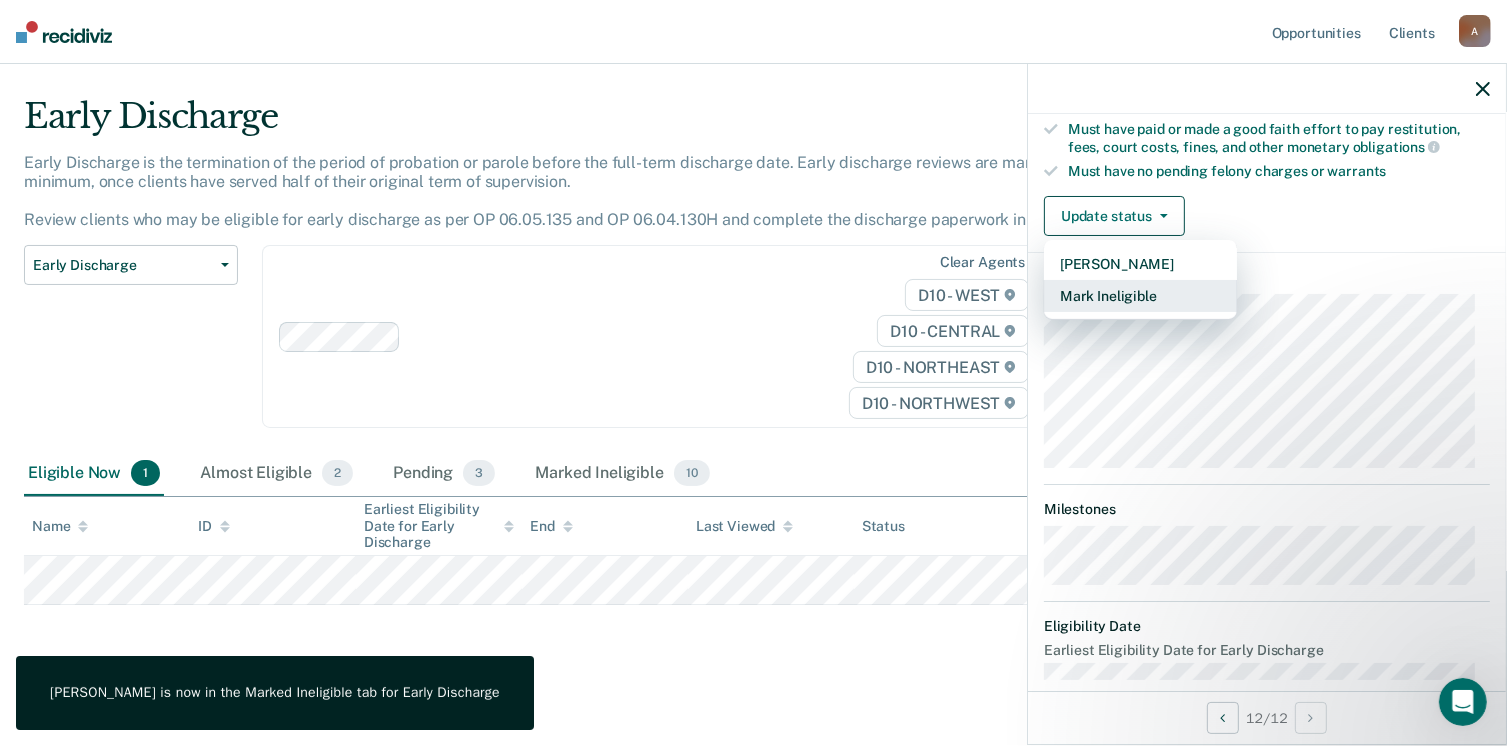 click on "Mark Ineligible" at bounding box center [1140, 296] 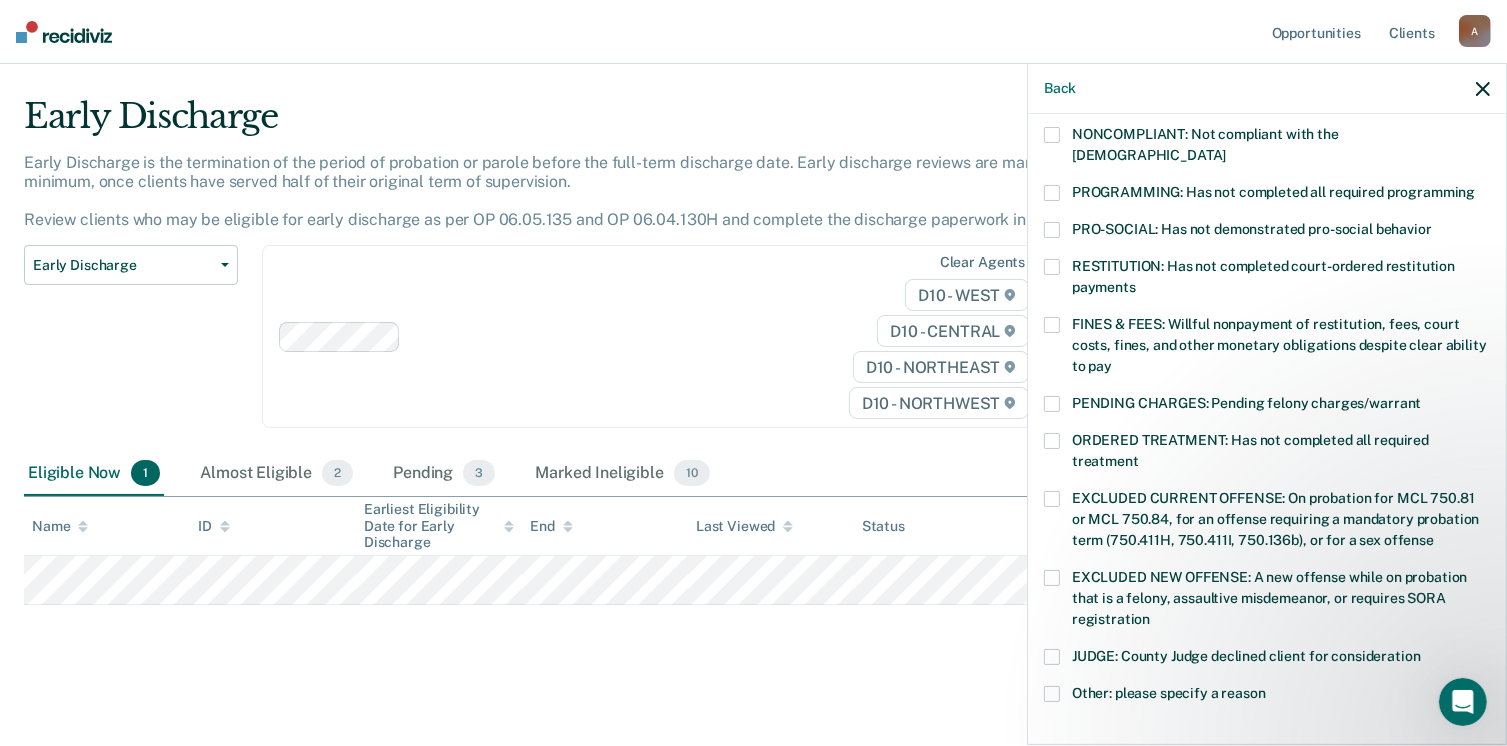 click at bounding box center [1052, 578] 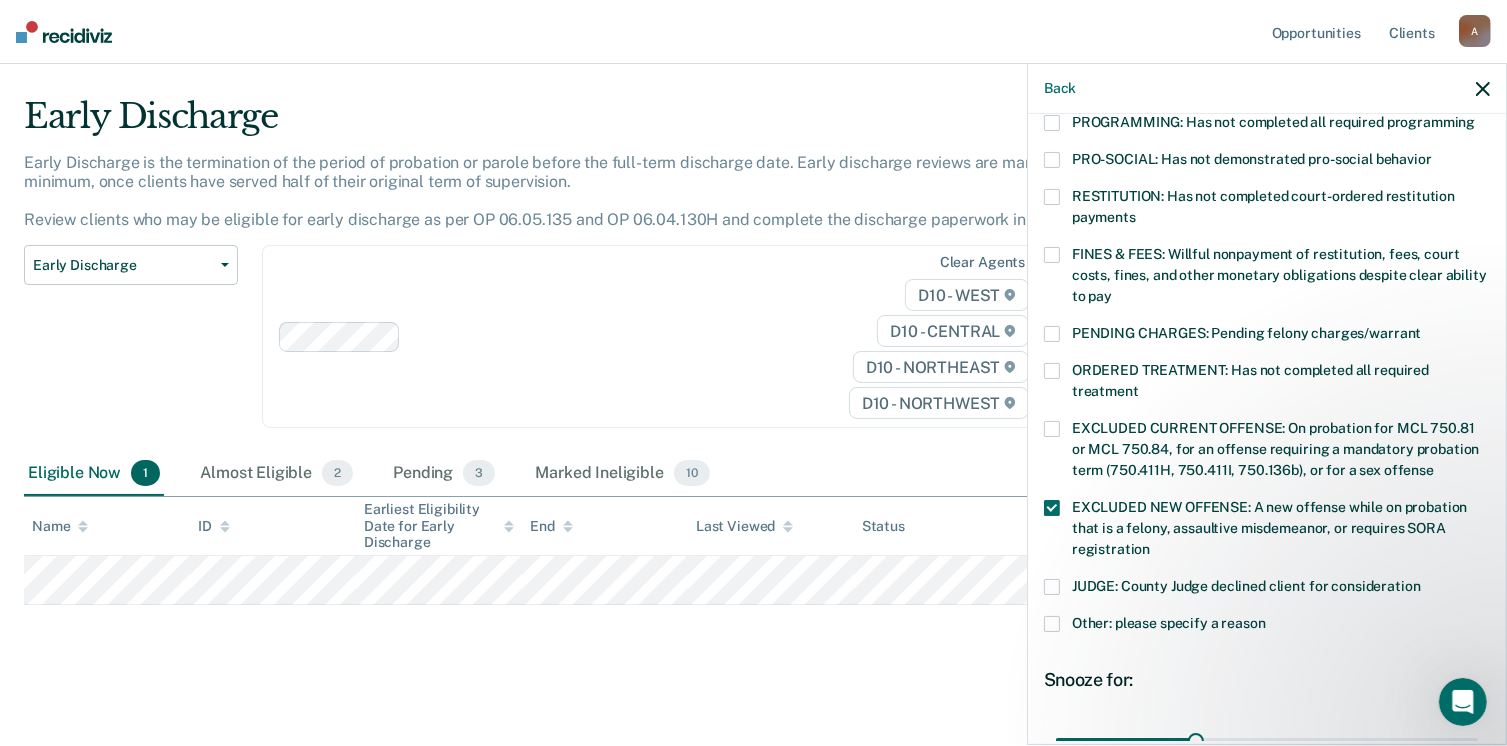 scroll, scrollTop: 630, scrollLeft: 0, axis: vertical 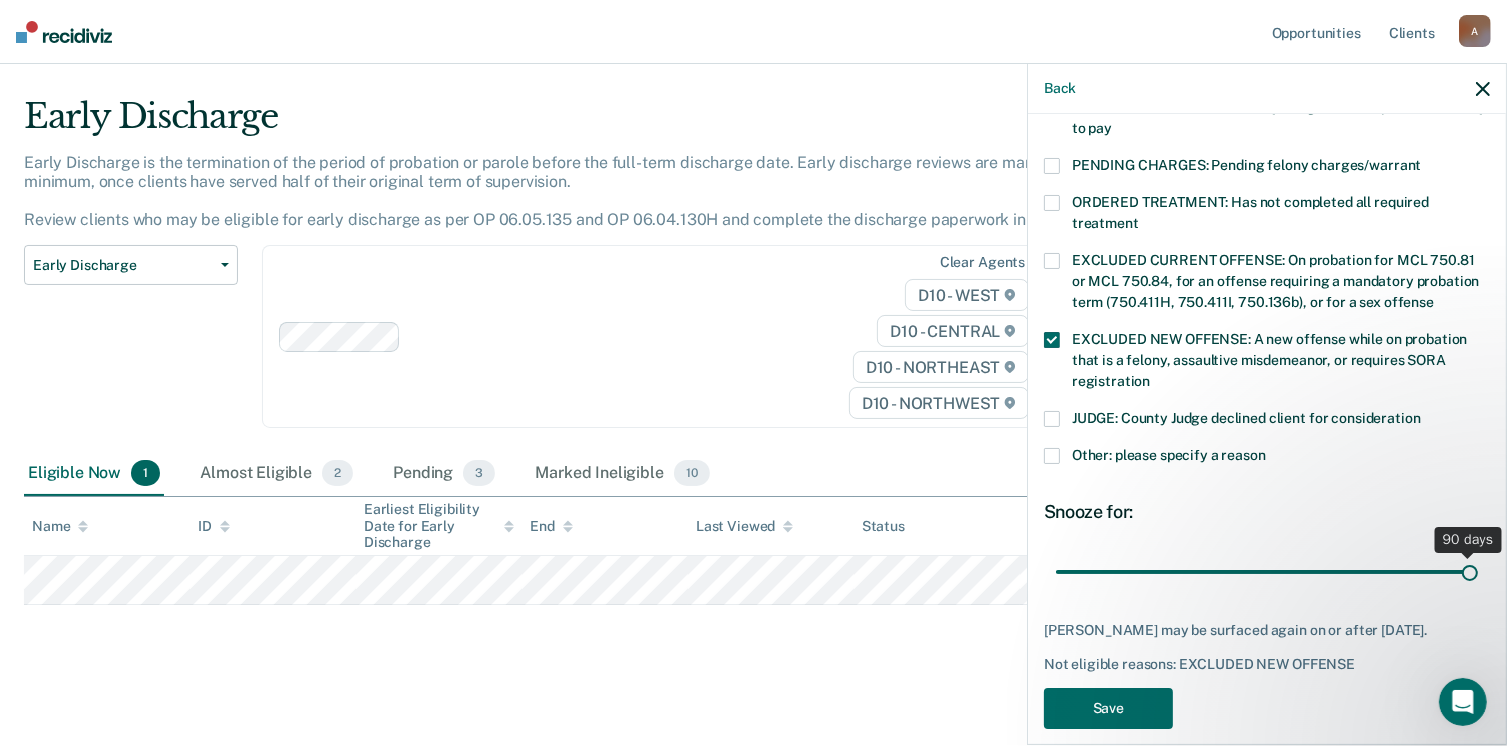 drag, startPoint x: 1190, startPoint y: 550, endPoint x: 1528, endPoint y: 580, distance: 339.32874 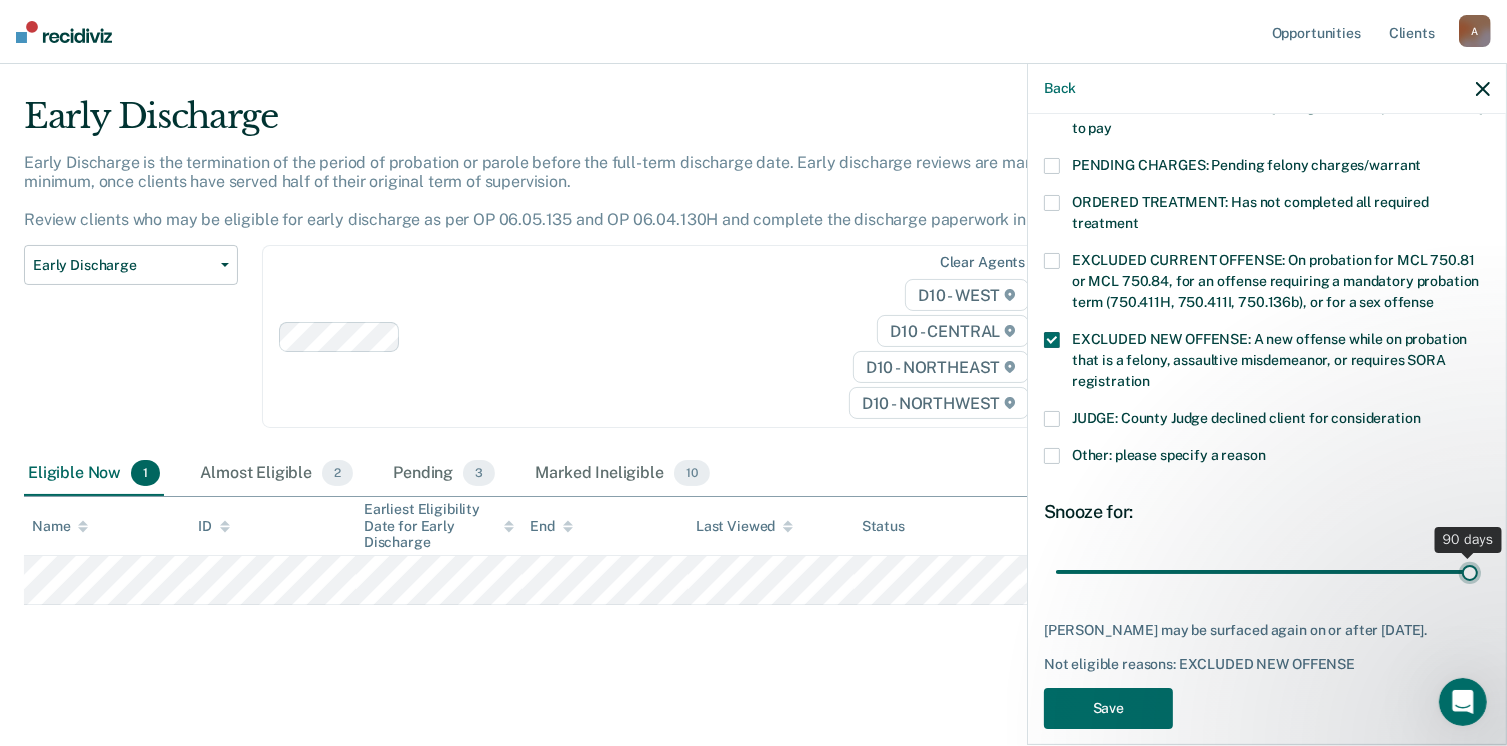 type on "90" 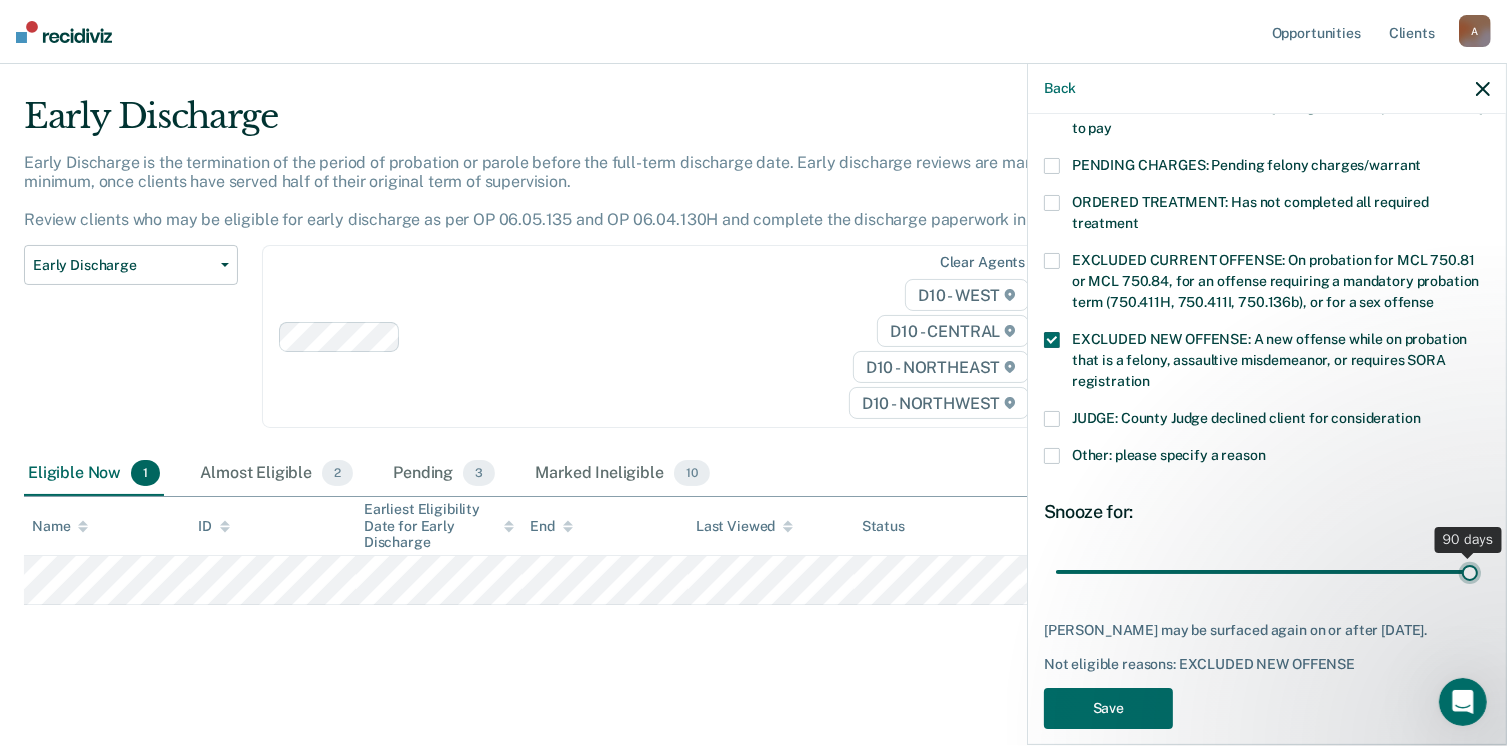 click at bounding box center (1267, 572) 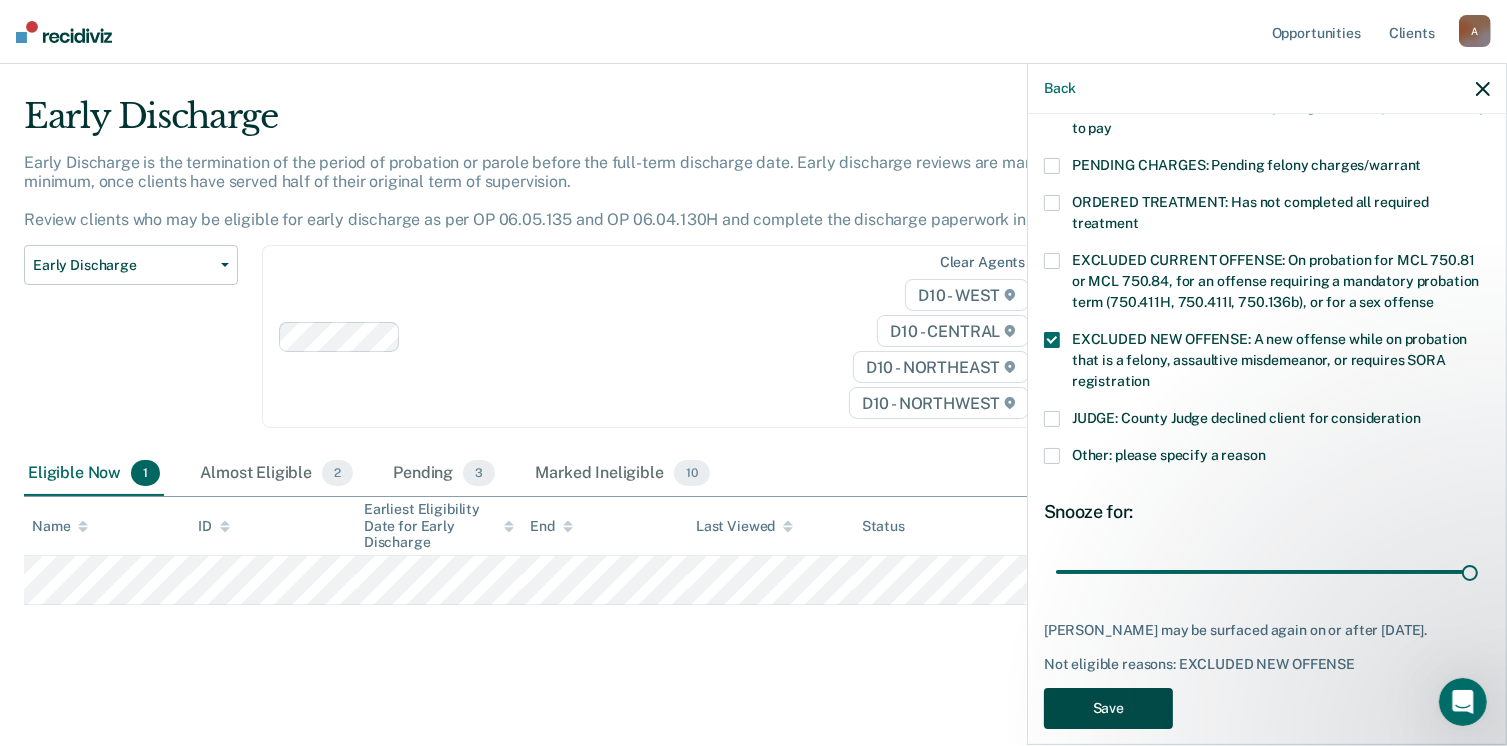 click on "Save" at bounding box center [1108, 708] 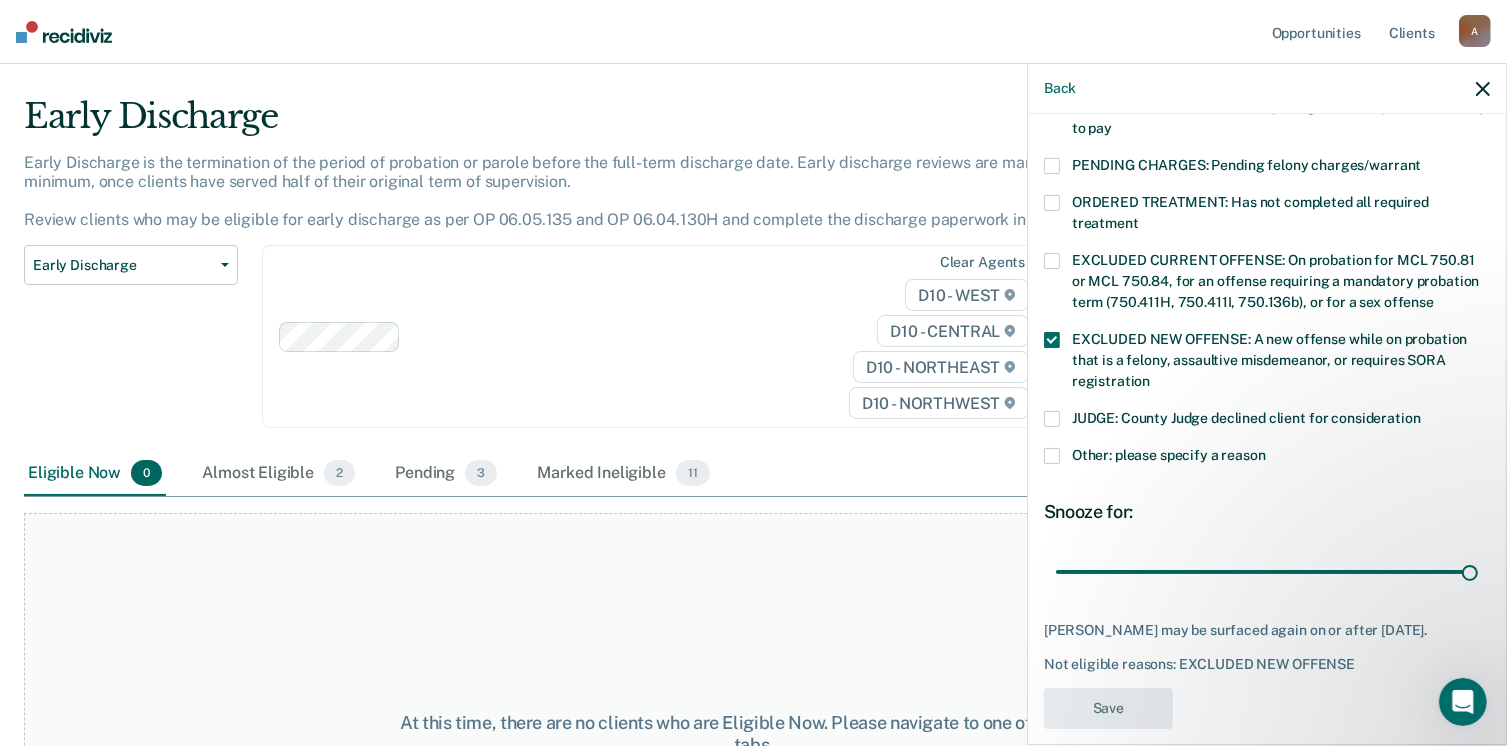 scroll, scrollTop: 560, scrollLeft: 0, axis: vertical 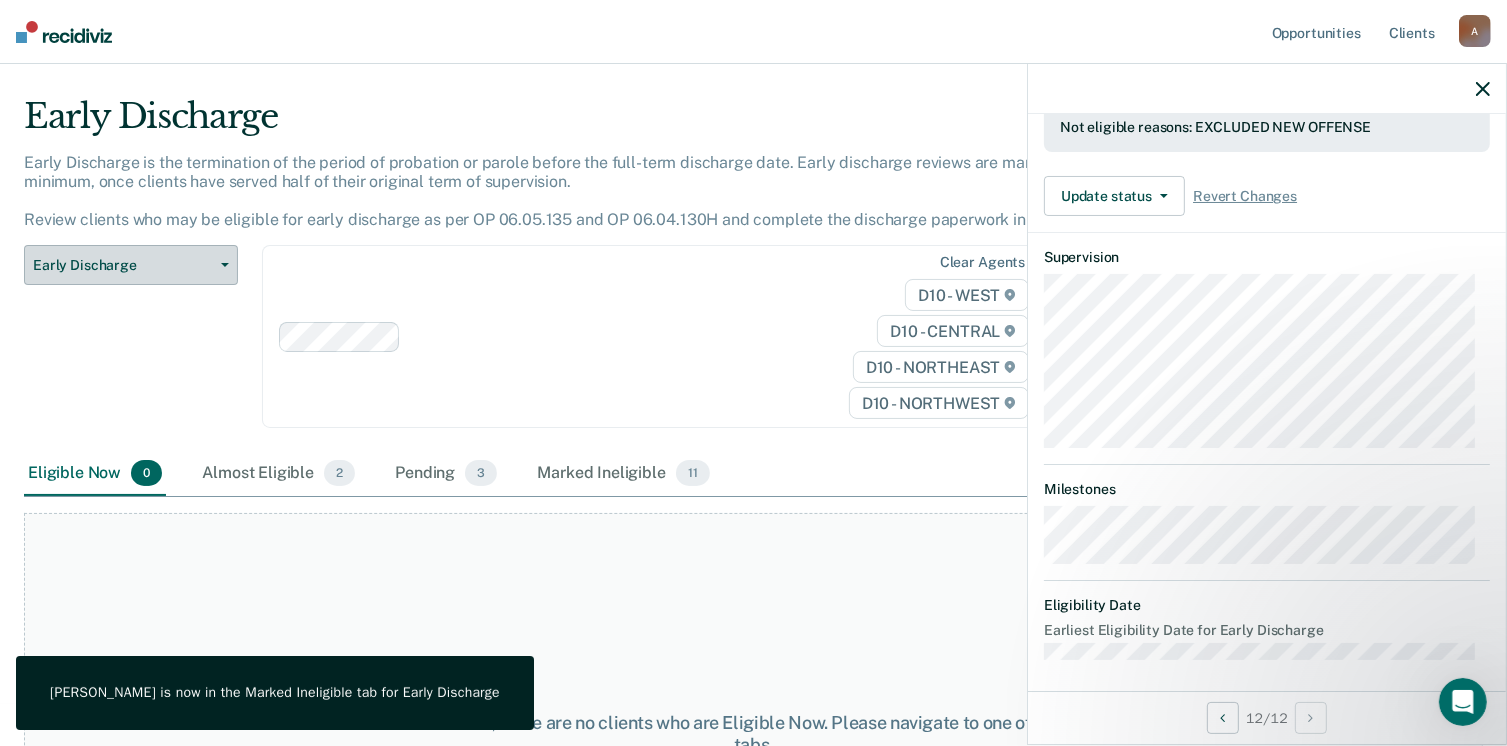 click on "Early Discharge" at bounding box center [123, 265] 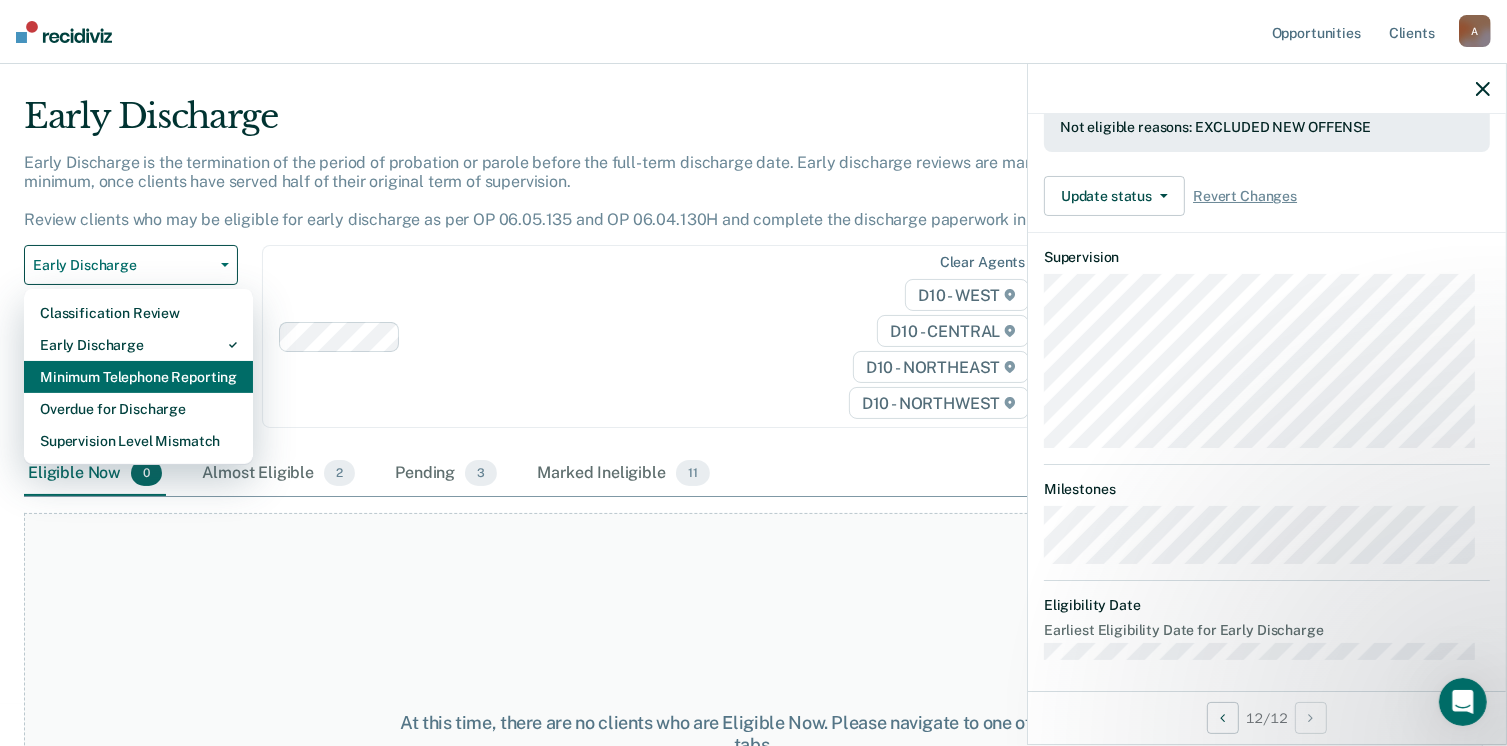 click on "Minimum Telephone Reporting" at bounding box center (138, 377) 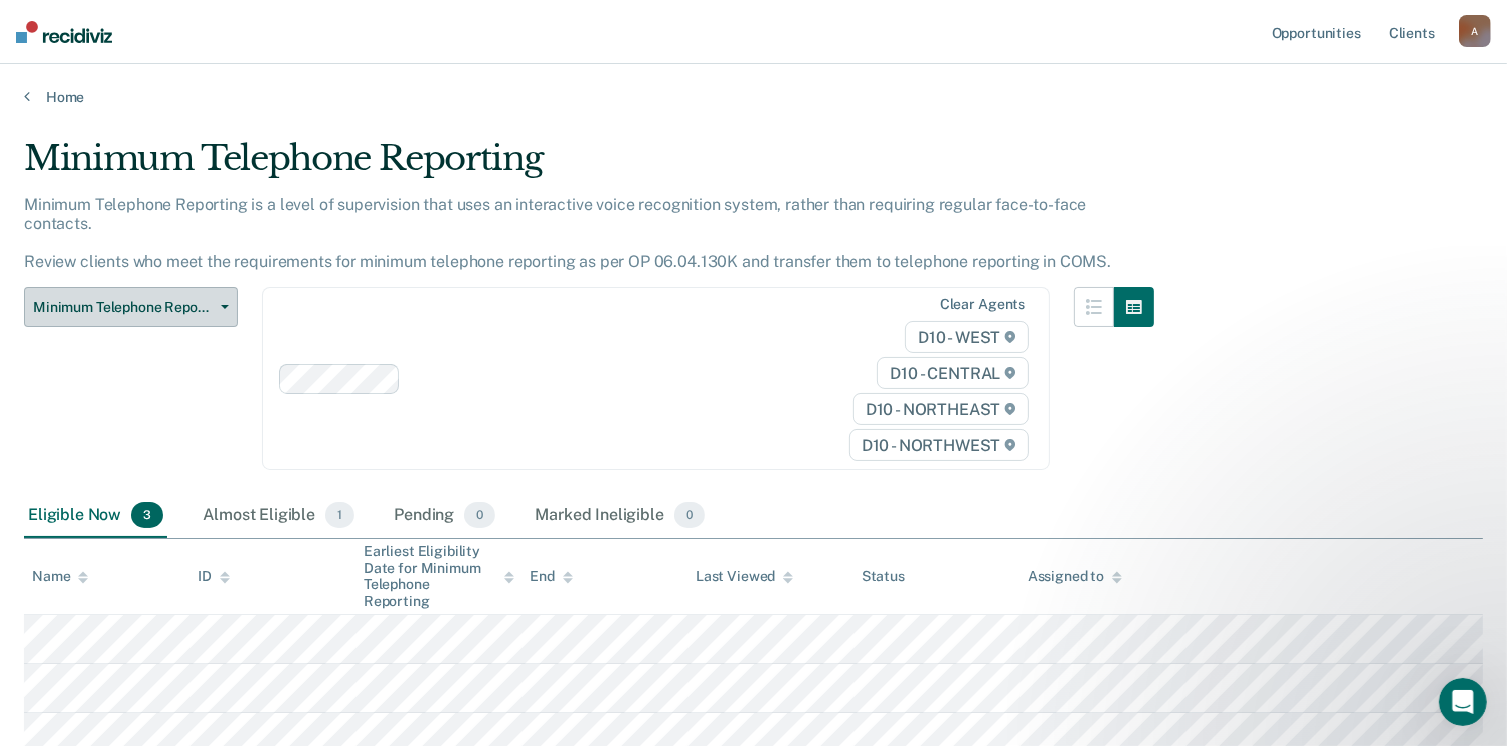 scroll, scrollTop: 138, scrollLeft: 0, axis: vertical 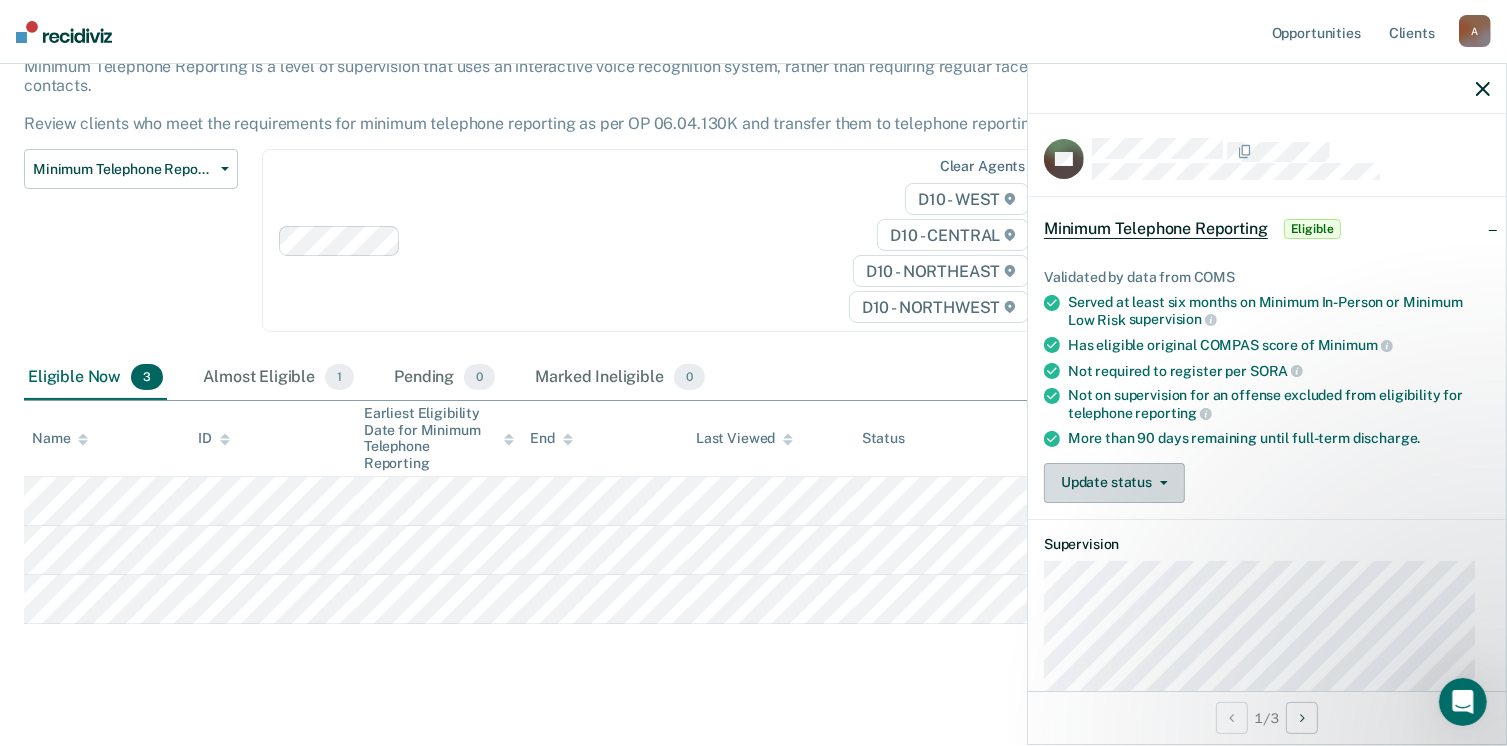 click on "Update status" at bounding box center (1114, 483) 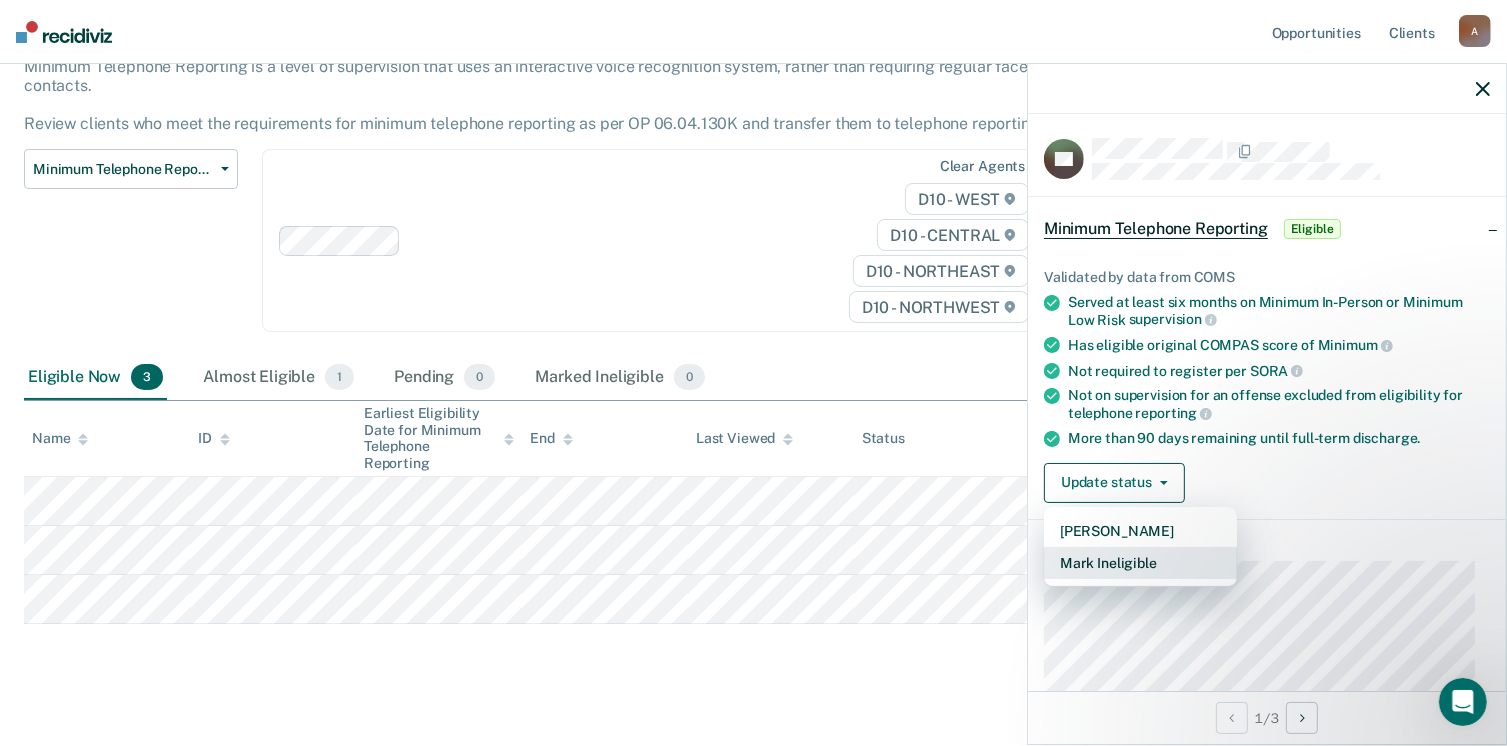 click on "Mark Ineligible" at bounding box center [1140, 563] 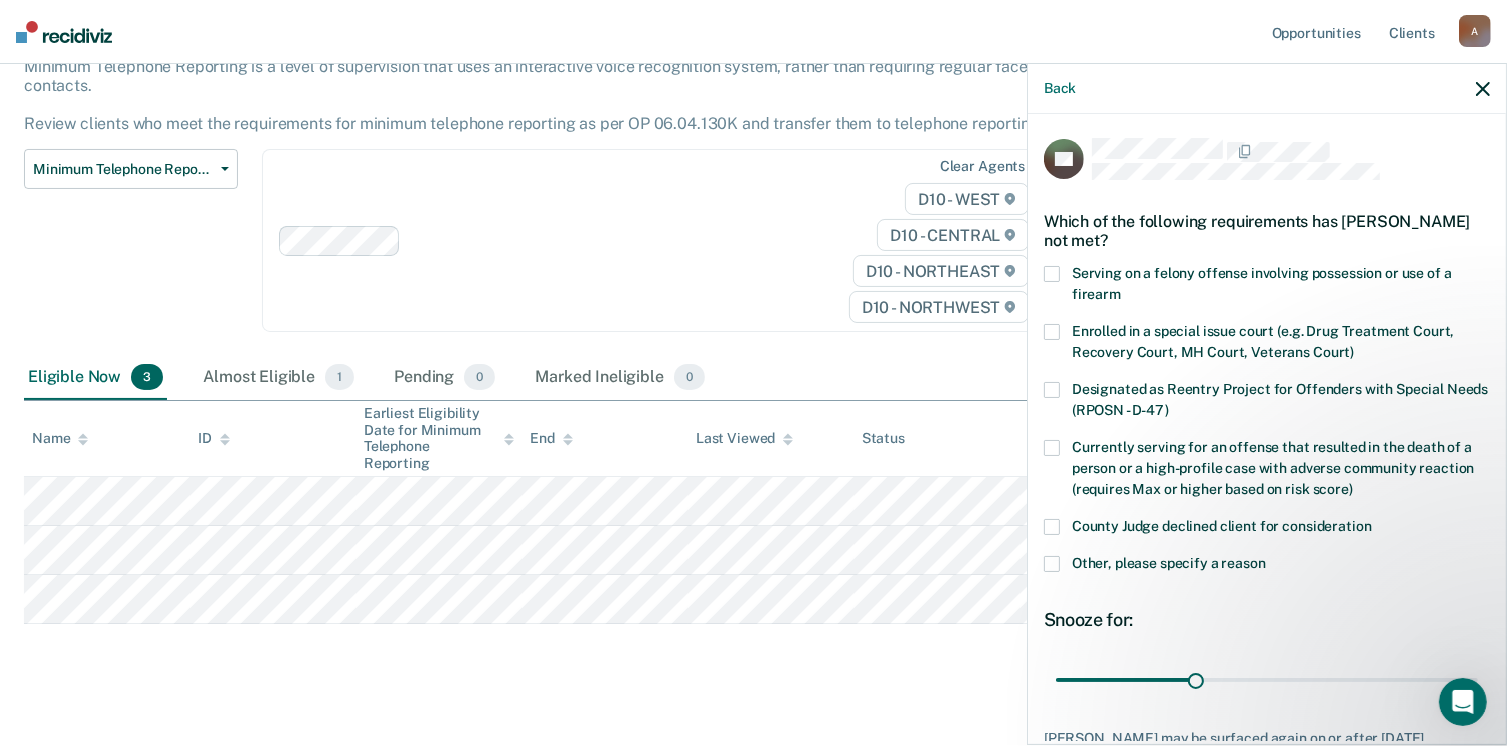 click at bounding box center [1052, 564] 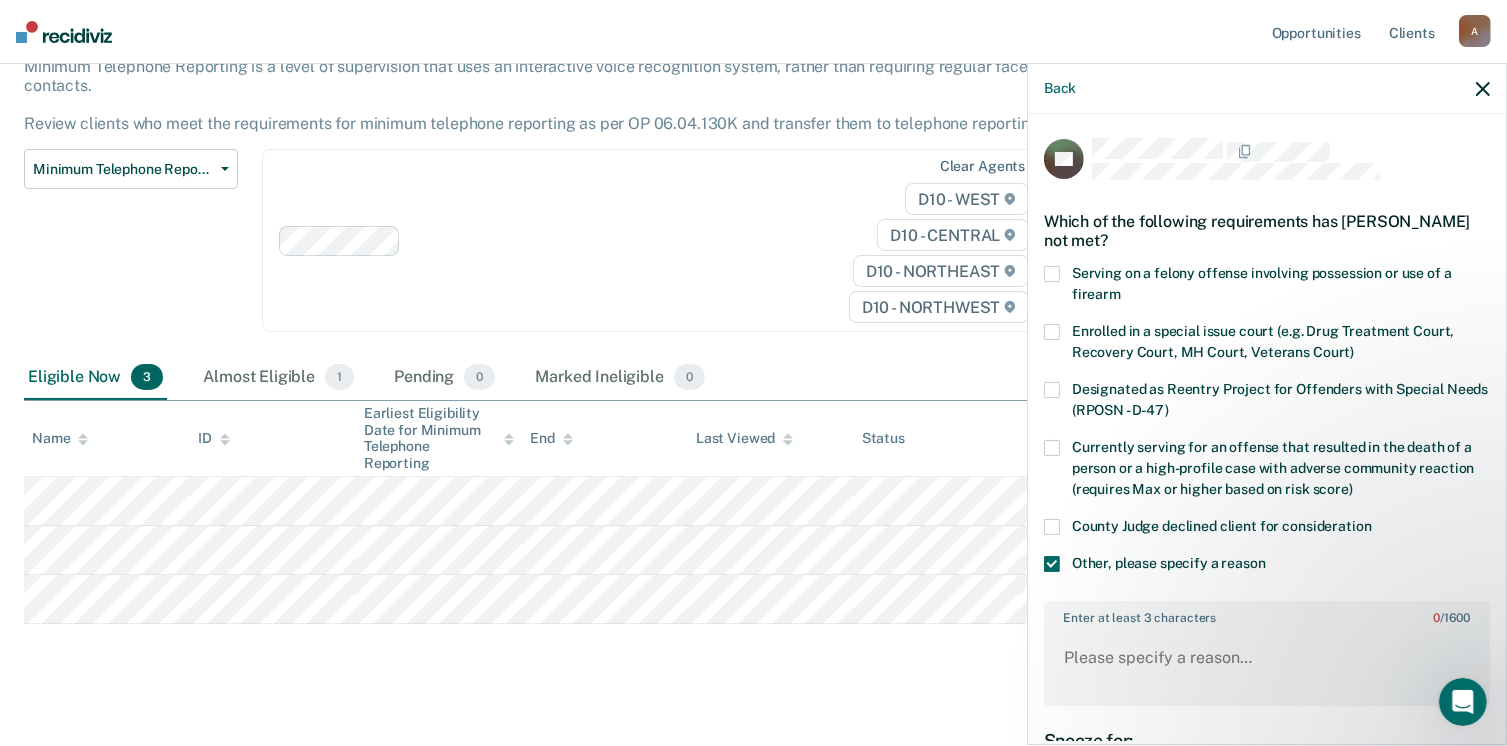 click on "Enter at least 3 characters 0  /  1600" at bounding box center (1267, 614) 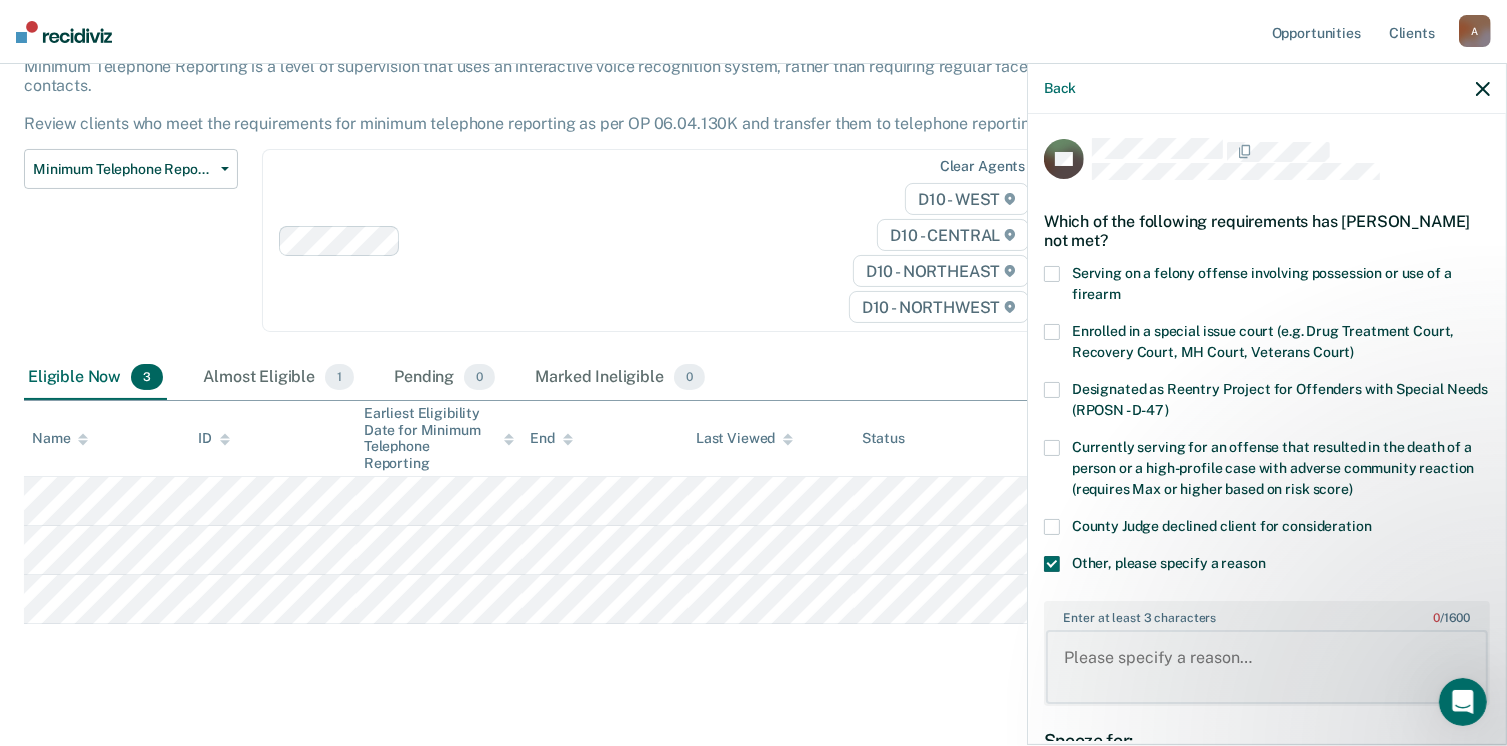click on "Enter at least 3 characters 0  /  1600" at bounding box center [1267, 667] 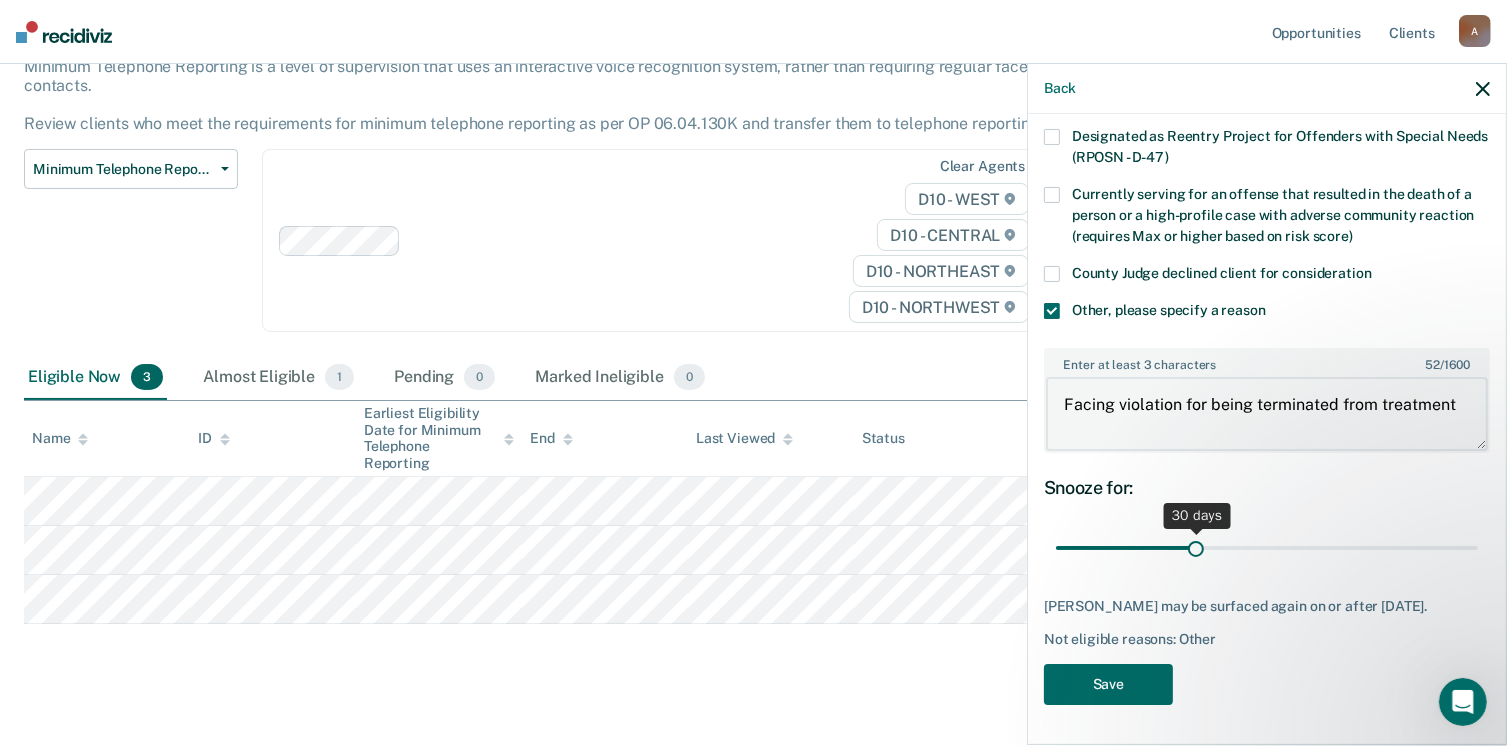 scroll, scrollTop: 263, scrollLeft: 0, axis: vertical 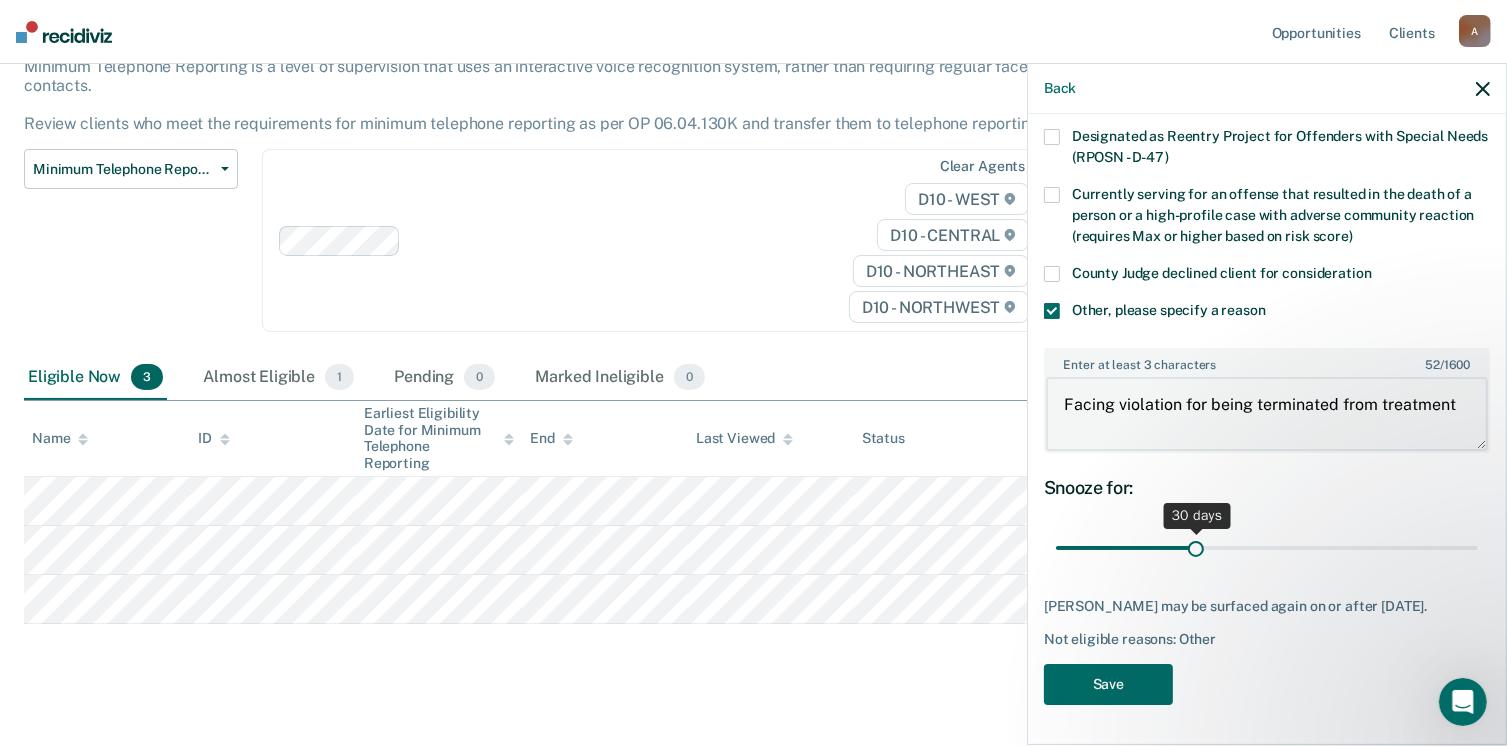 type on "Facing violation for being terminated from treatment" 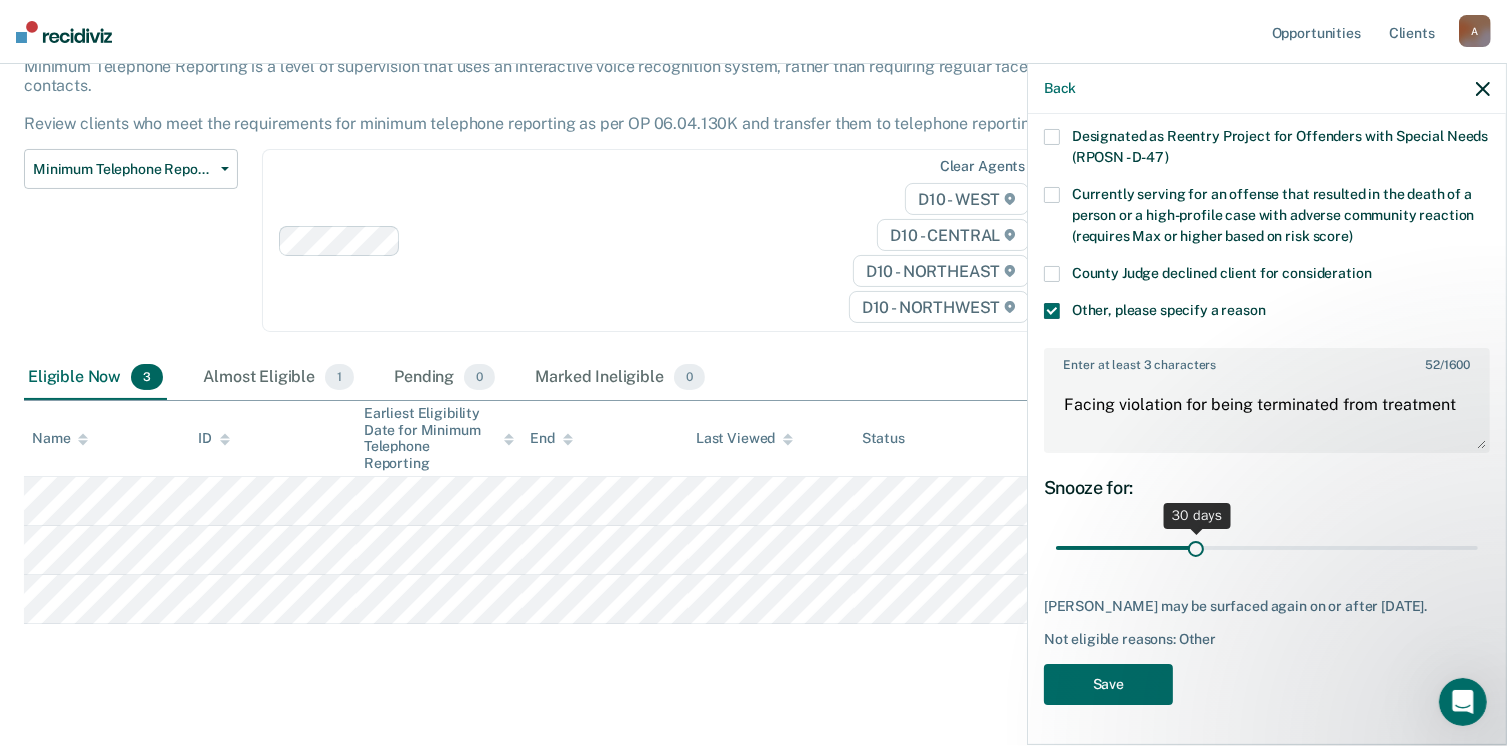 click on "30 days" at bounding box center [1197, 516] 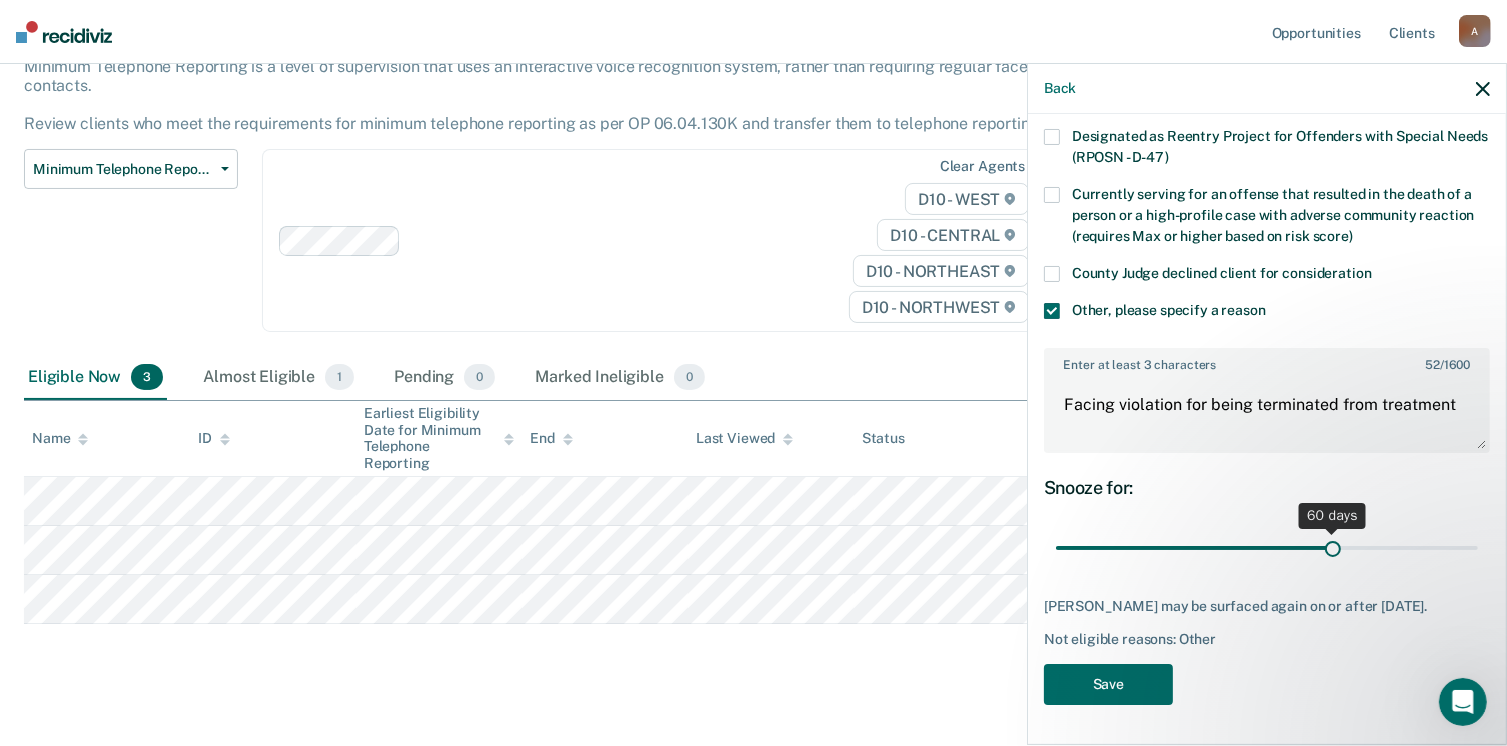 drag, startPoint x: 1194, startPoint y: 527, endPoint x: 1322, endPoint y: 525, distance: 128.01562 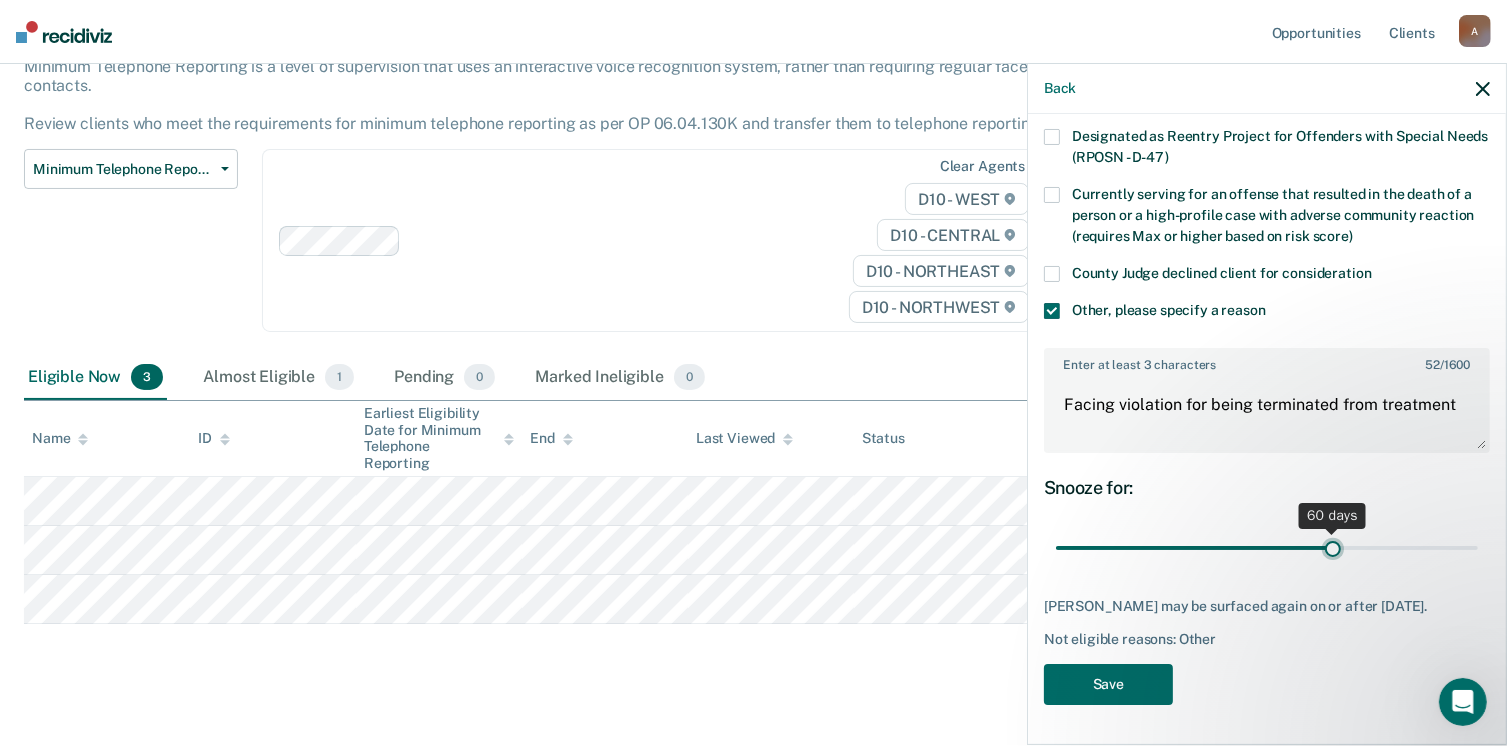 type on "60" 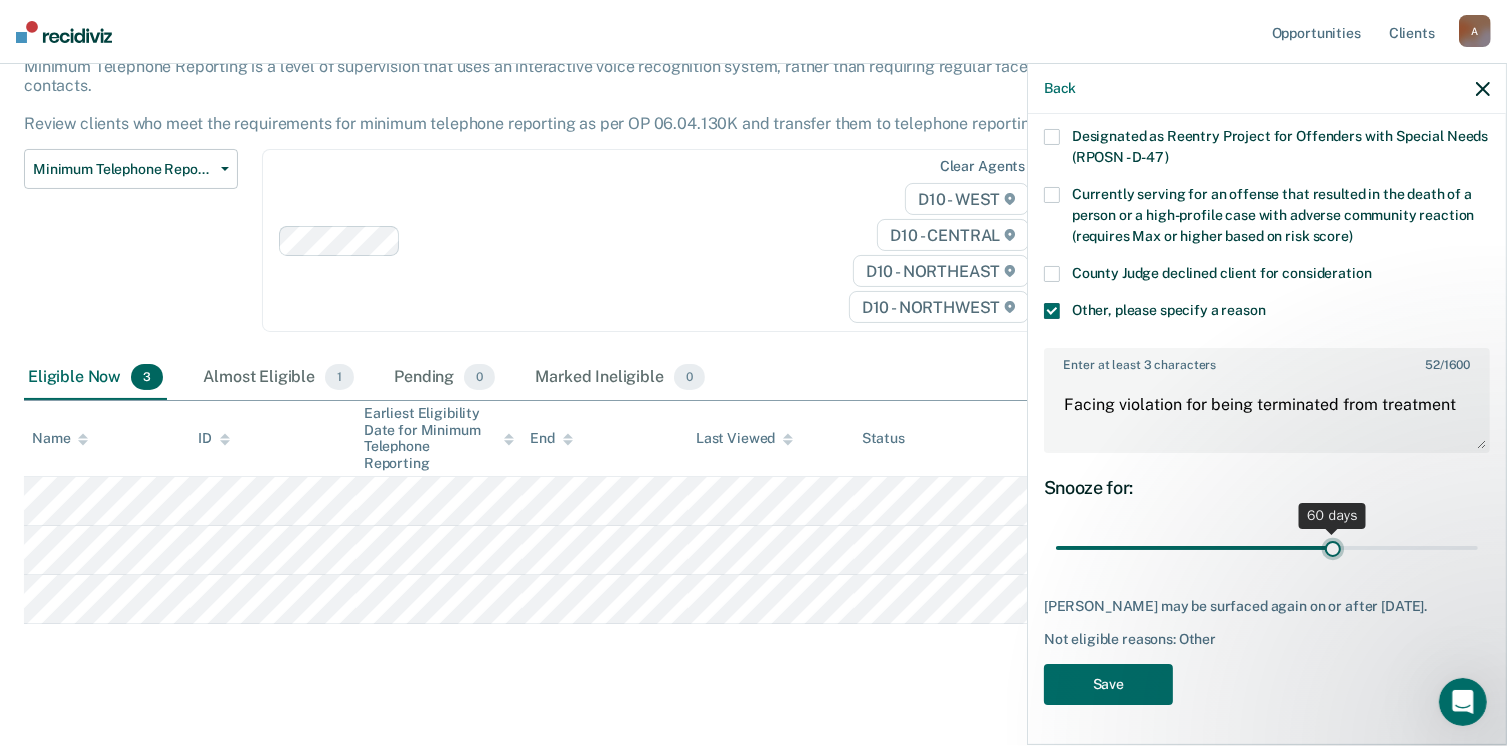 click at bounding box center (1267, 548) 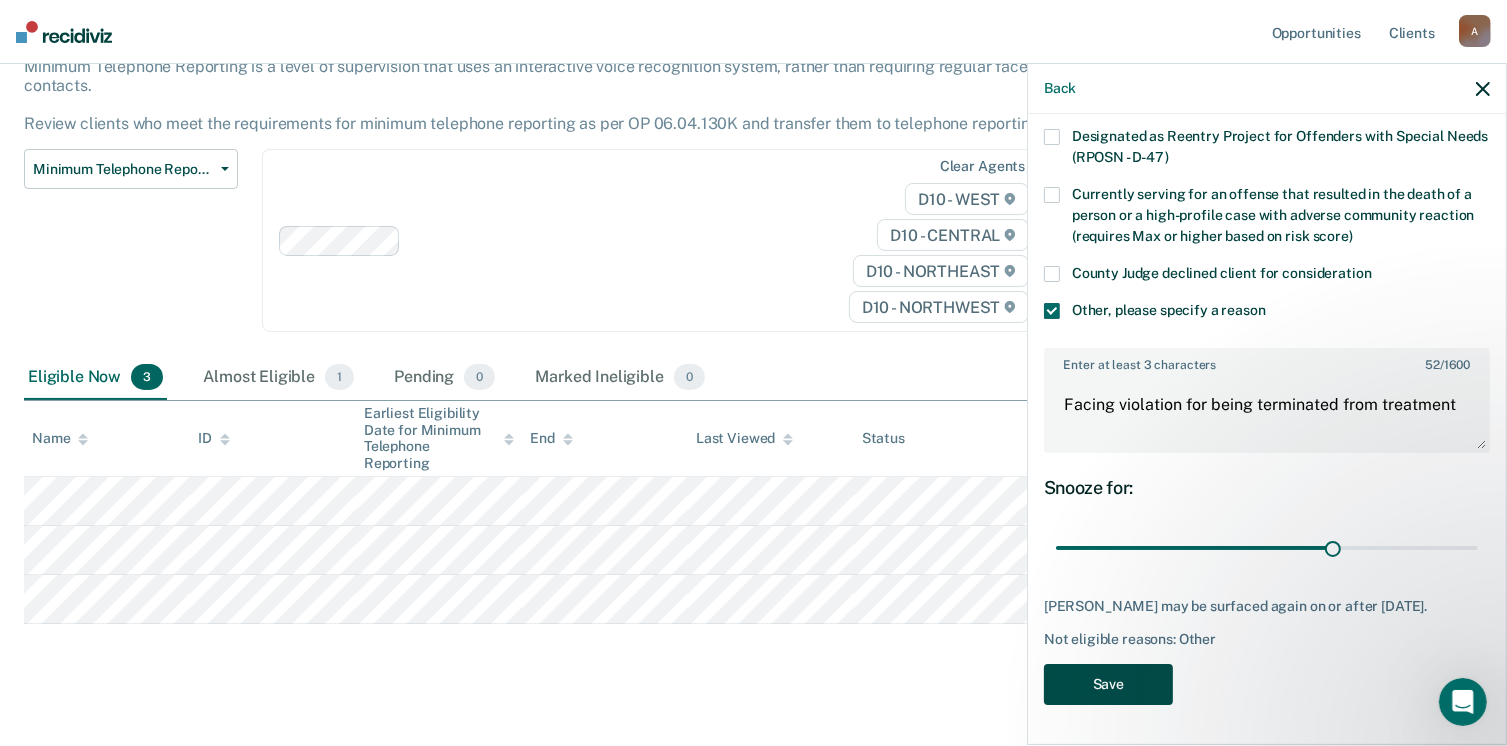 click on "Save" at bounding box center (1108, 684) 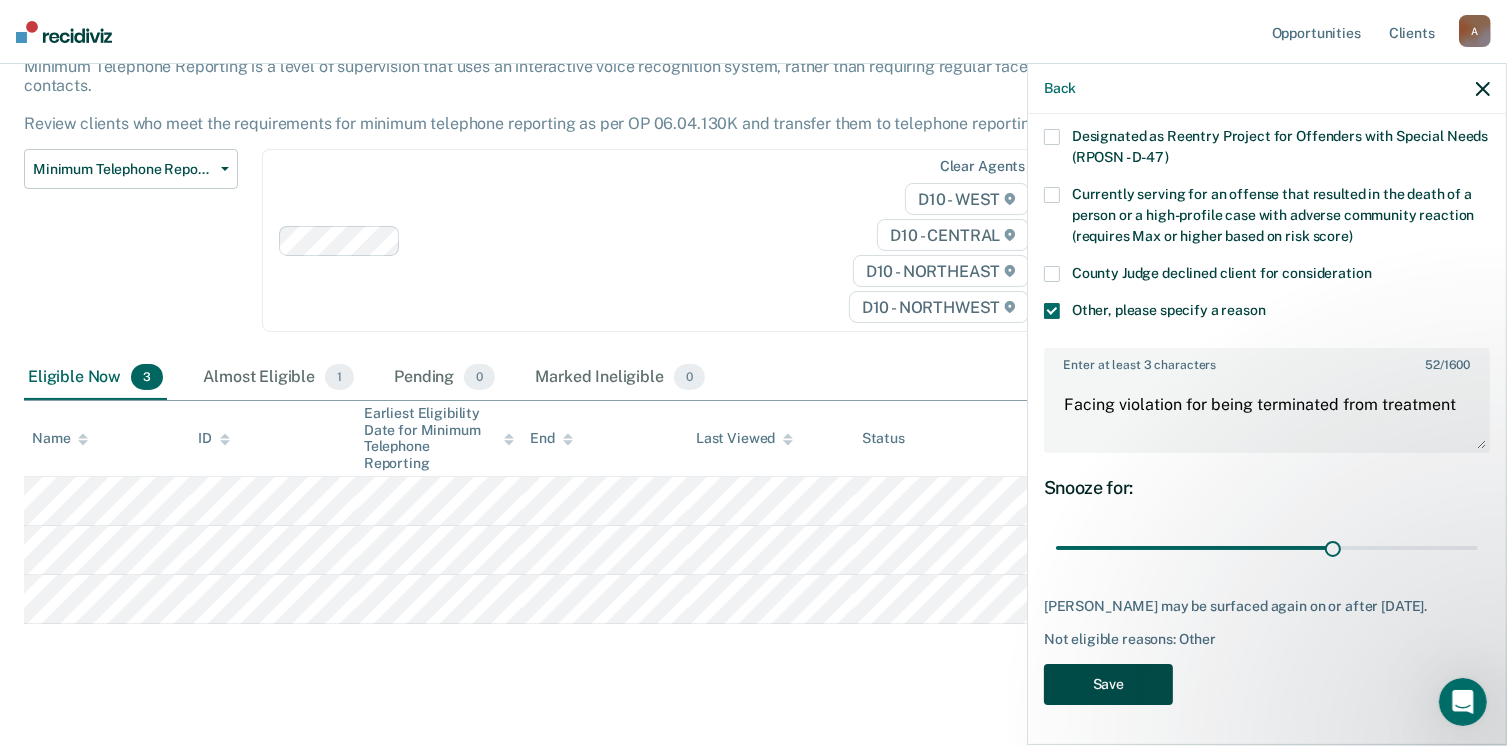 scroll, scrollTop: 89, scrollLeft: 0, axis: vertical 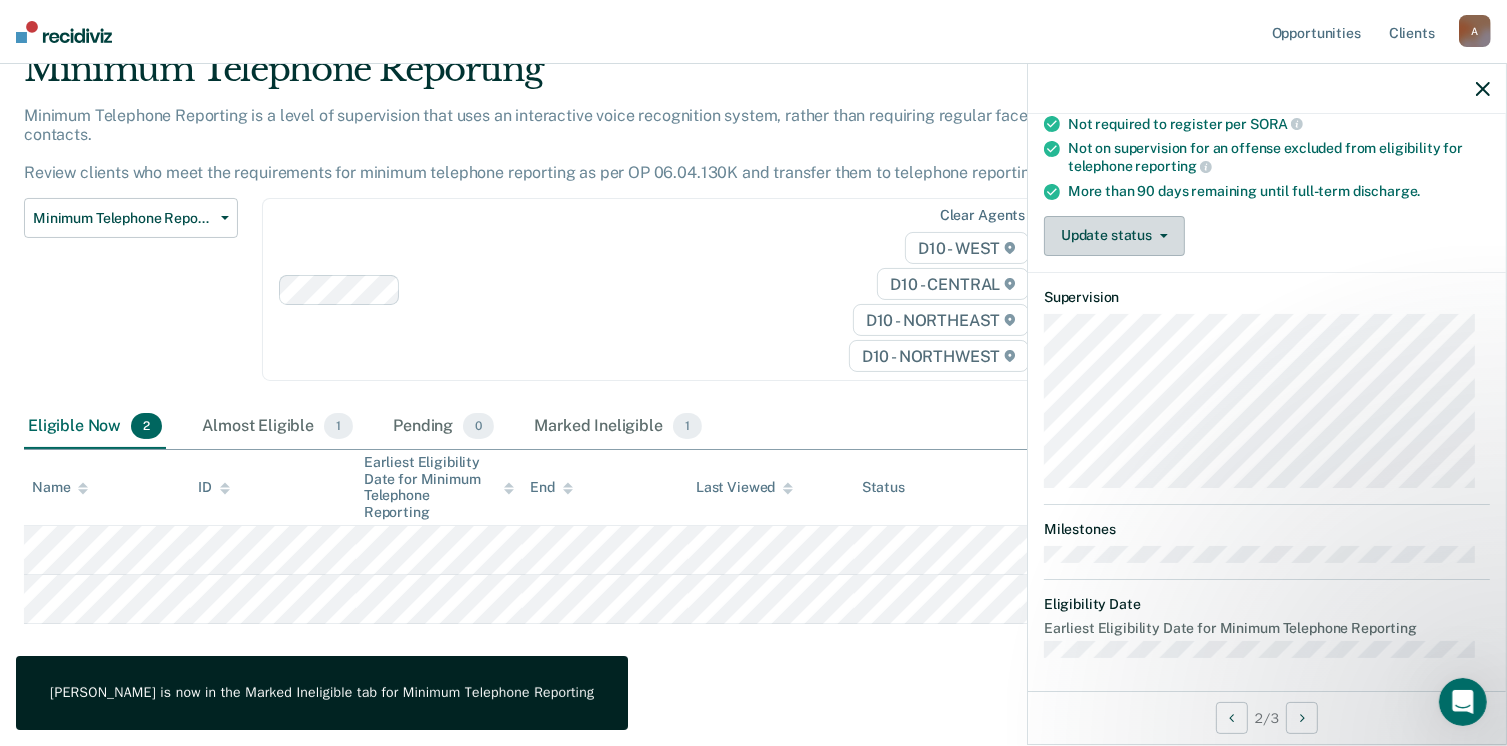 click on "Update status" at bounding box center [1114, 236] 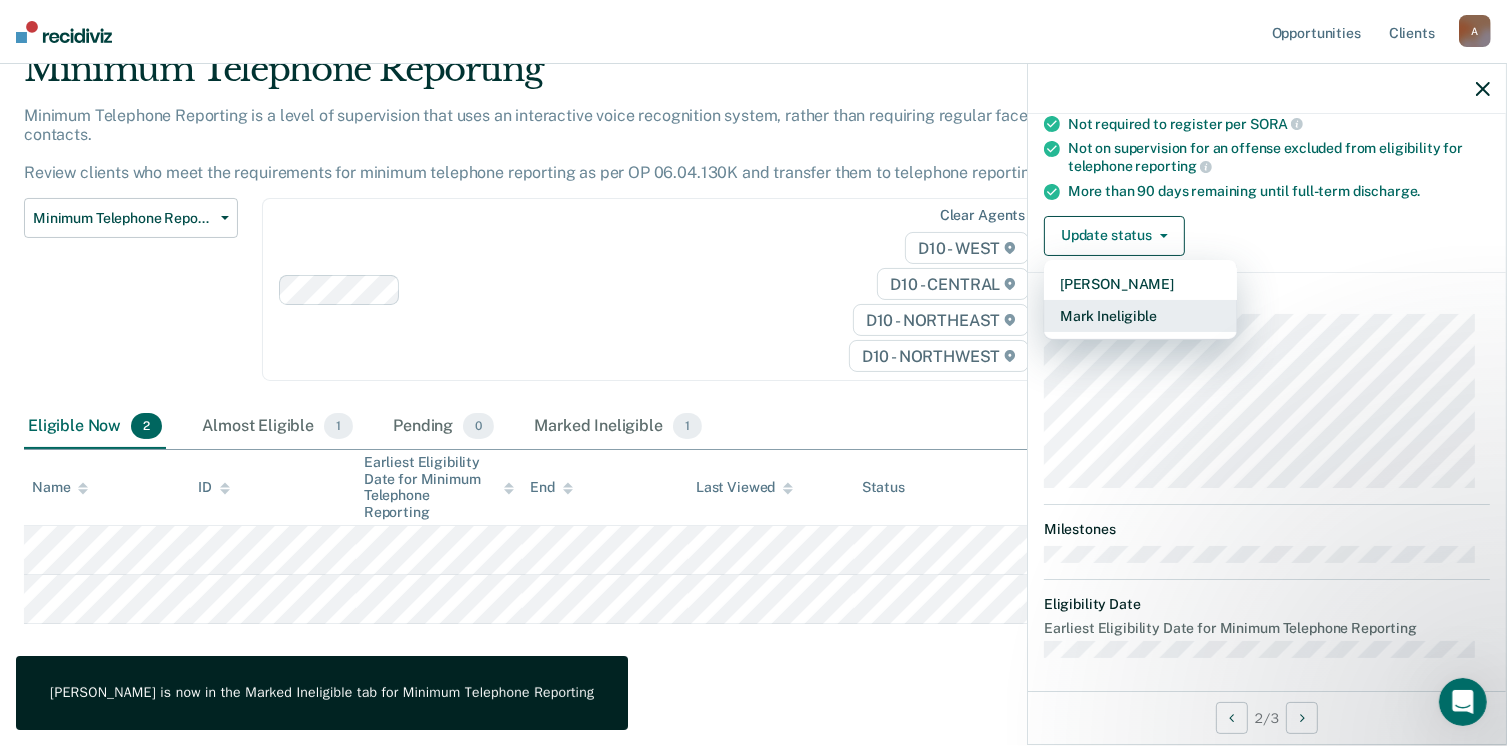 click on "Mark Ineligible" at bounding box center [1140, 316] 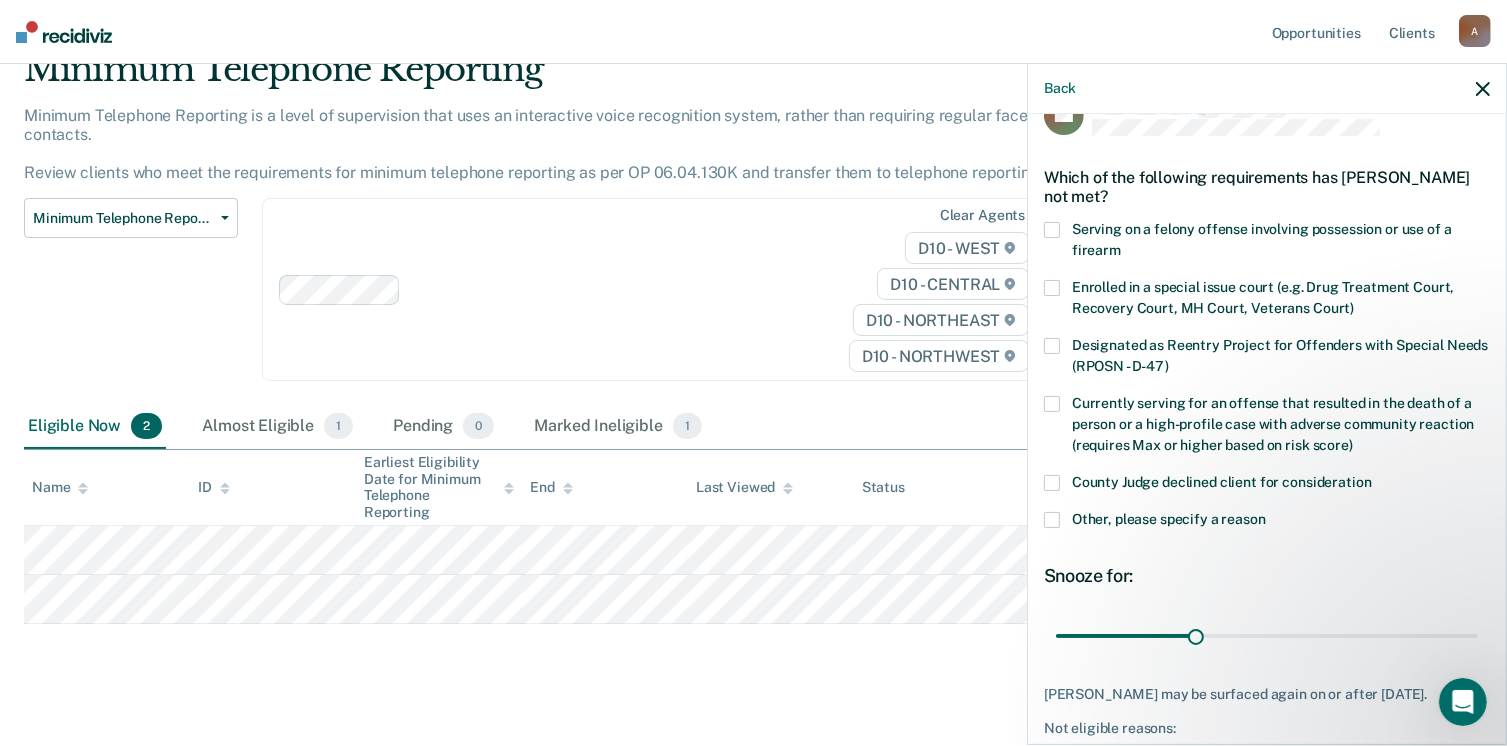 scroll, scrollTop: 37, scrollLeft: 0, axis: vertical 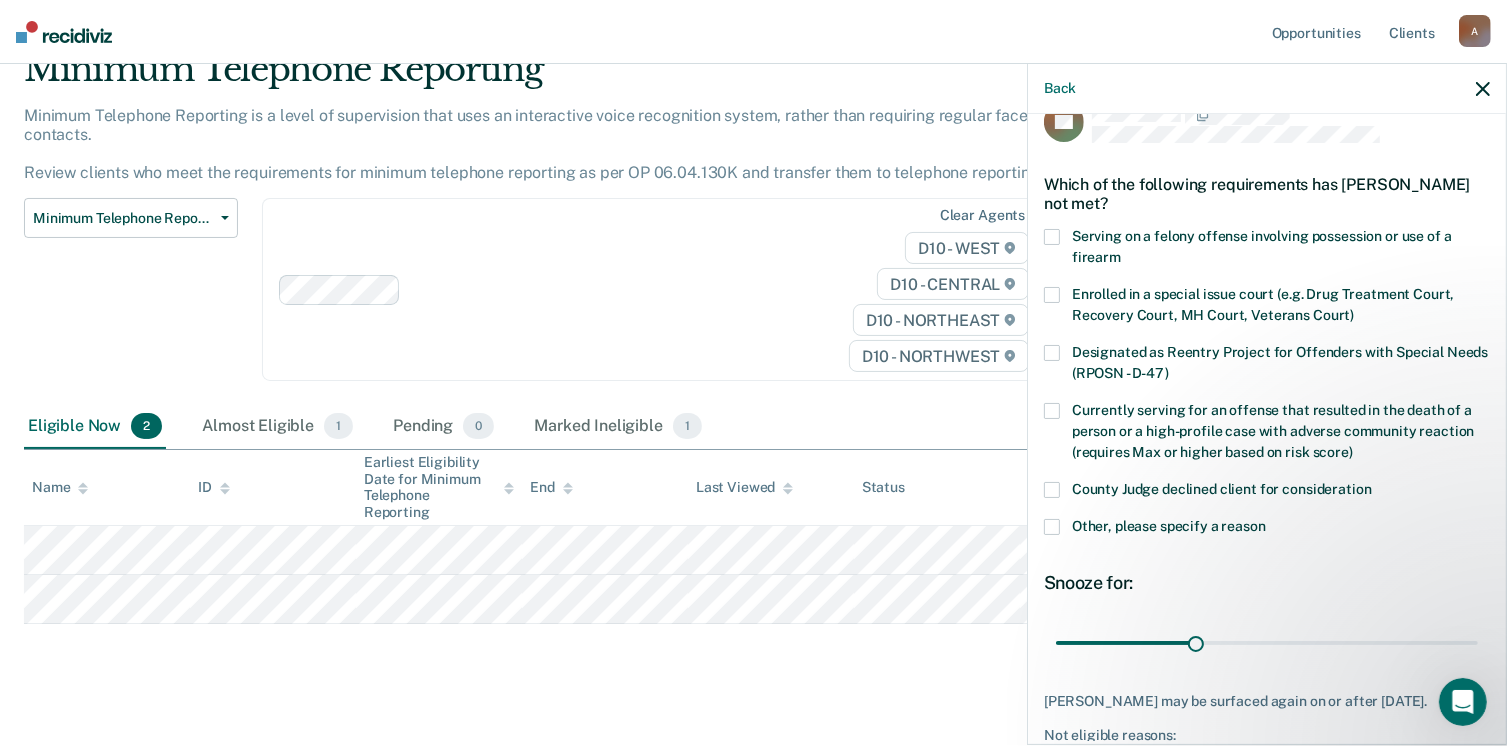 click at bounding box center (1052, 527) 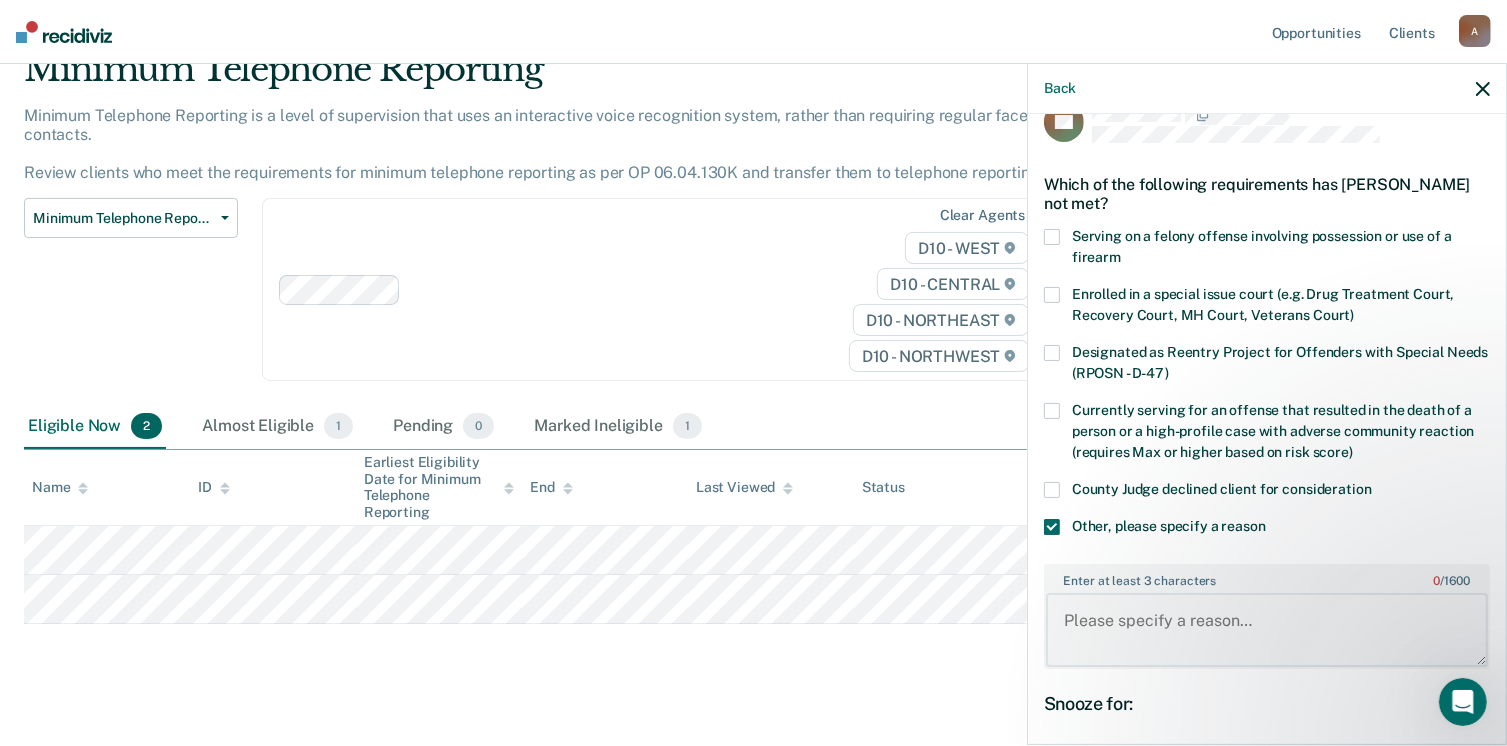 click on "Enter at least 3 characters 0  /  1600" at bounding box center (1267, 630) 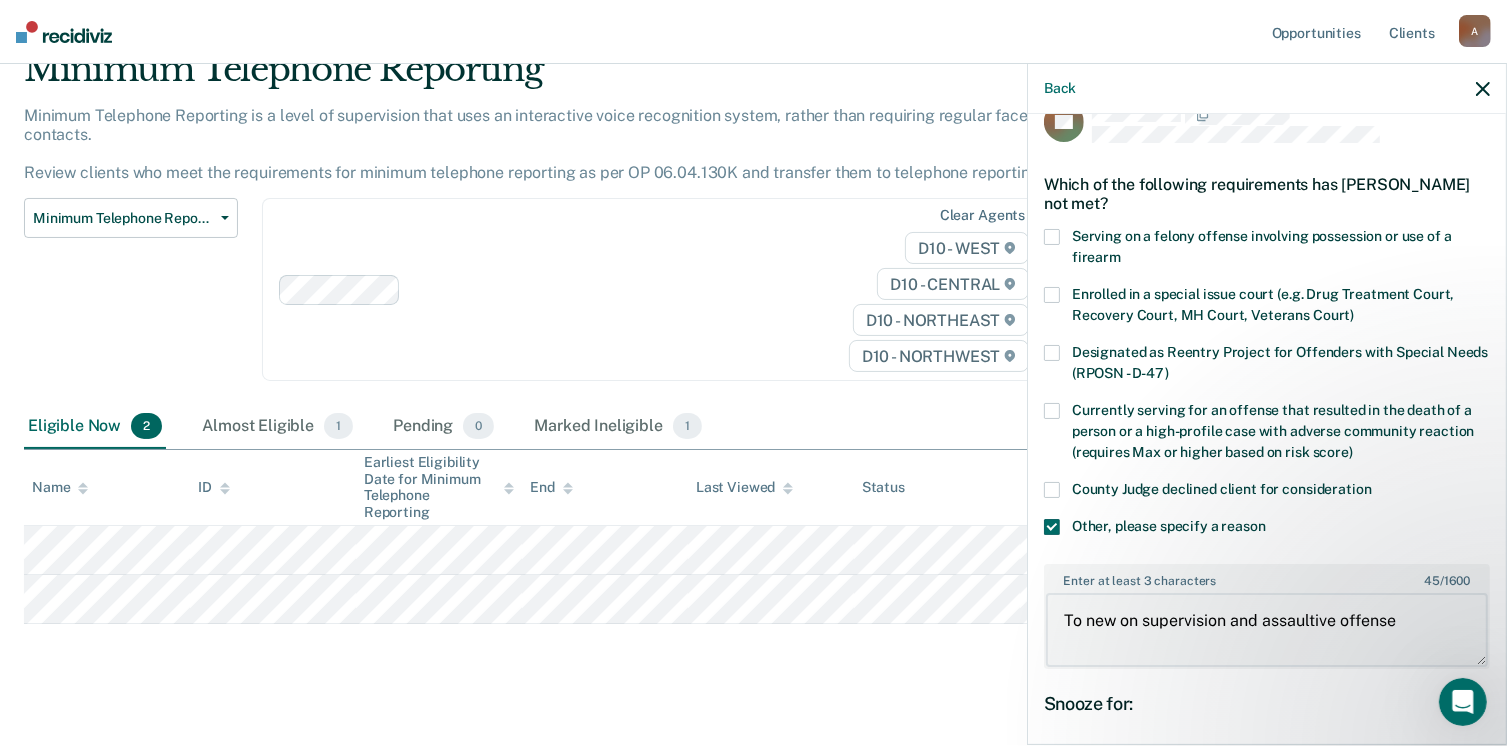 scroll, scrollTop: 248, scrollLeft: 0, axis: vertical 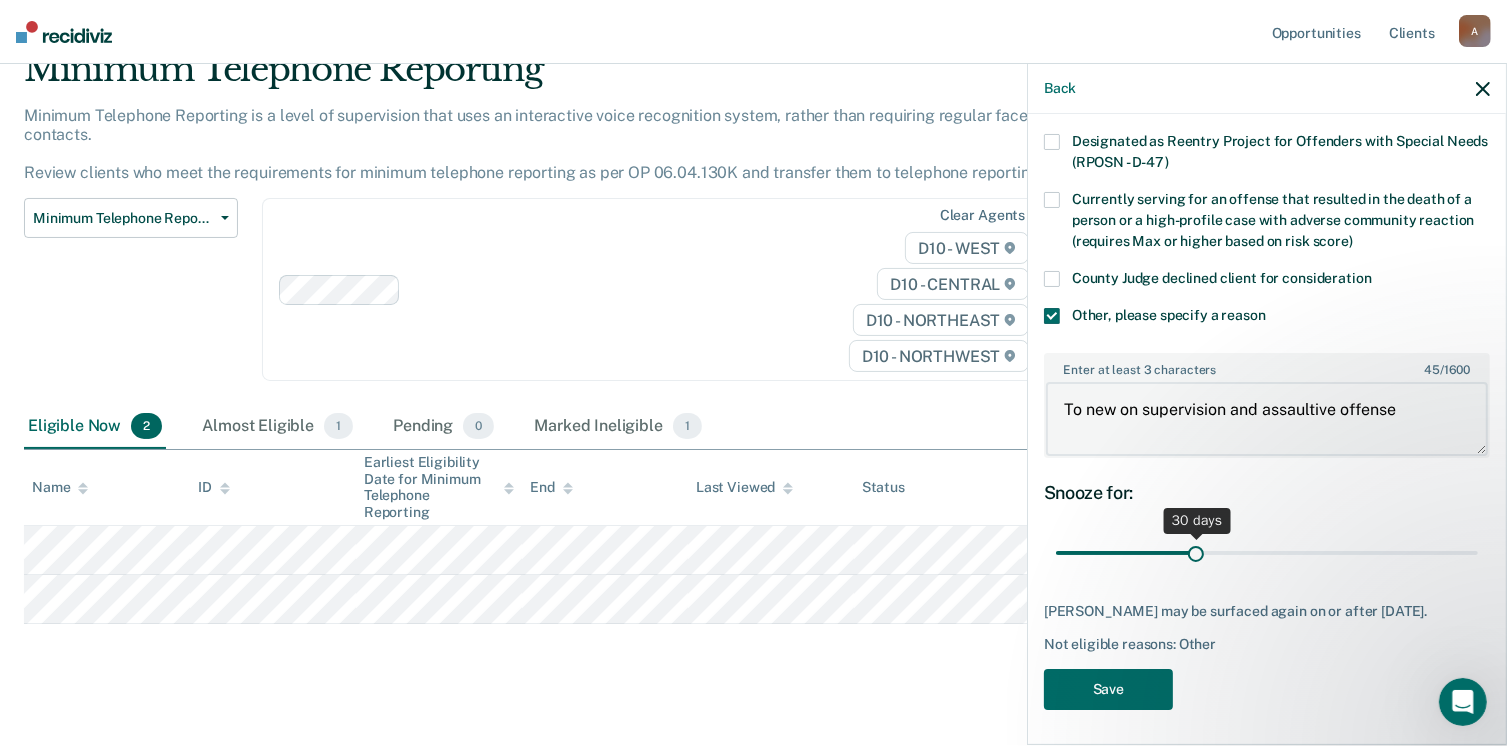 type on "To new on supervision and assaultive offense" 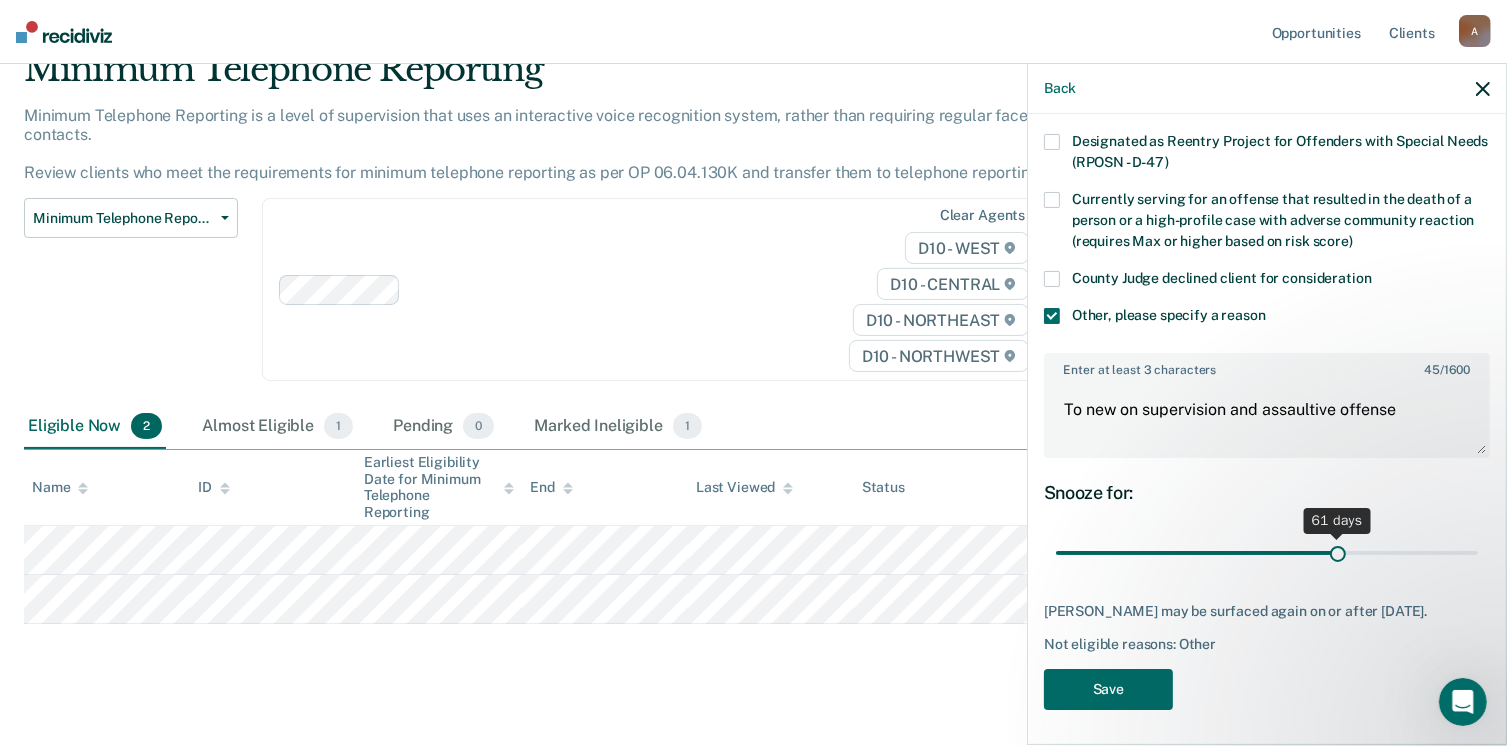 drag, startPoint x: 1200, startPoint y: 553, endPoint x: 1325, endPoint y: 560, distance: 125.19585 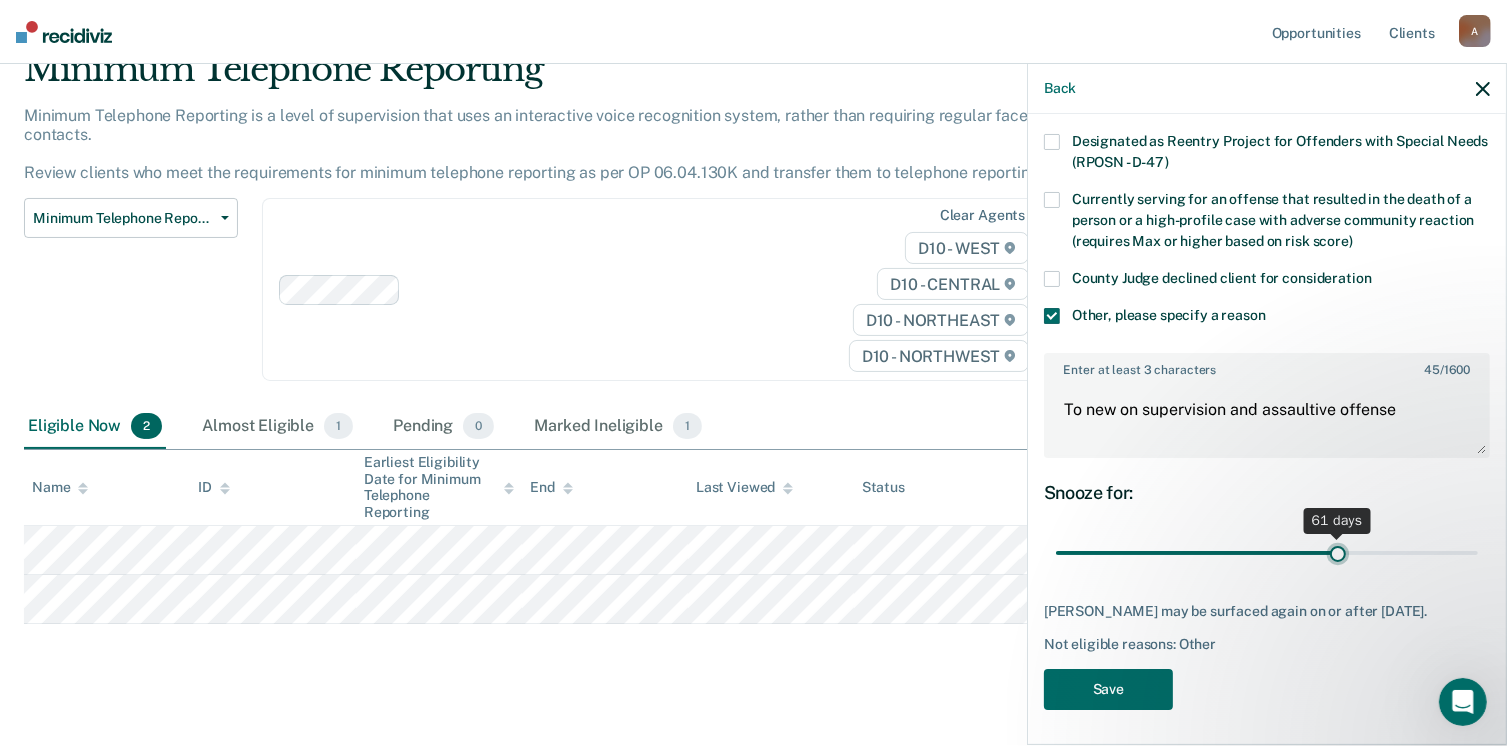 type on "61" 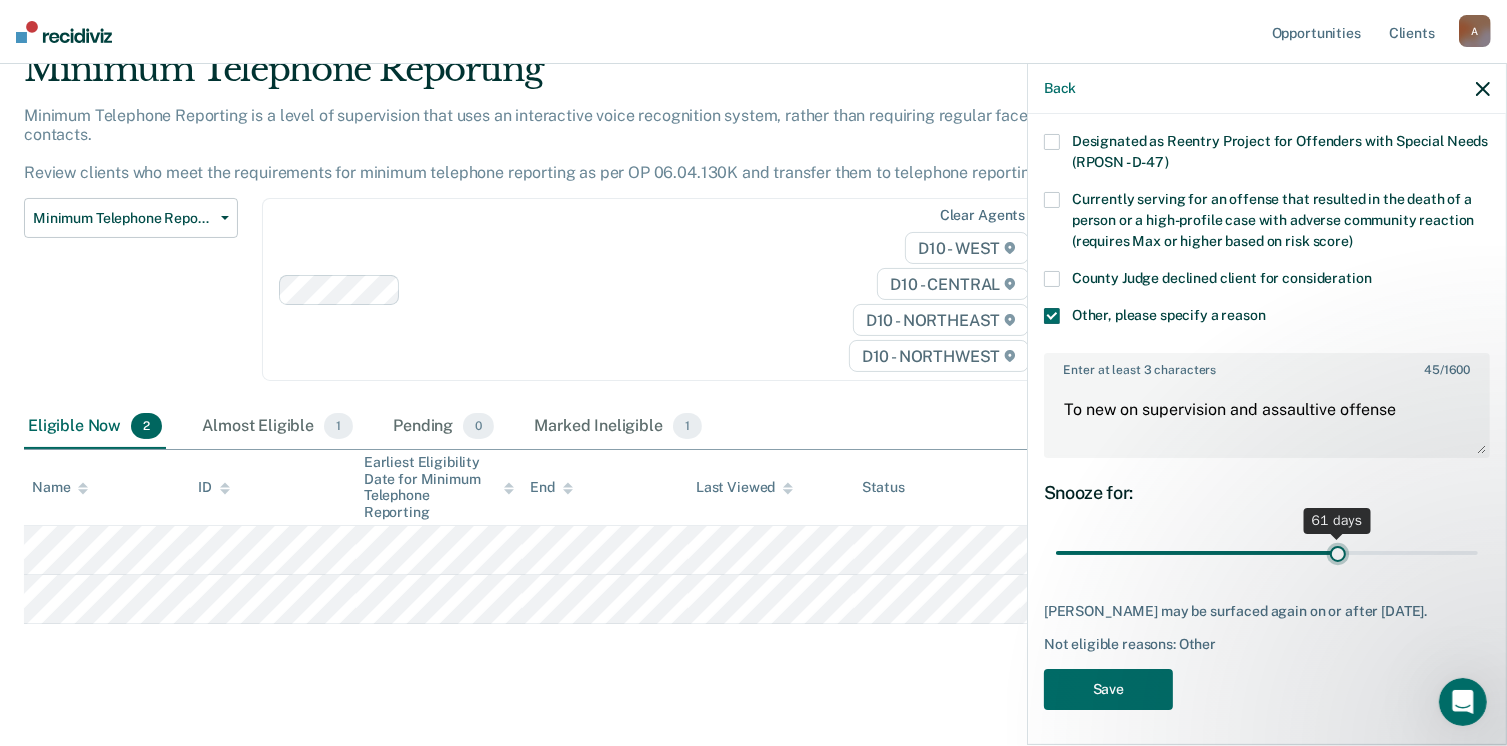 click at bounding box center (1267, 553) 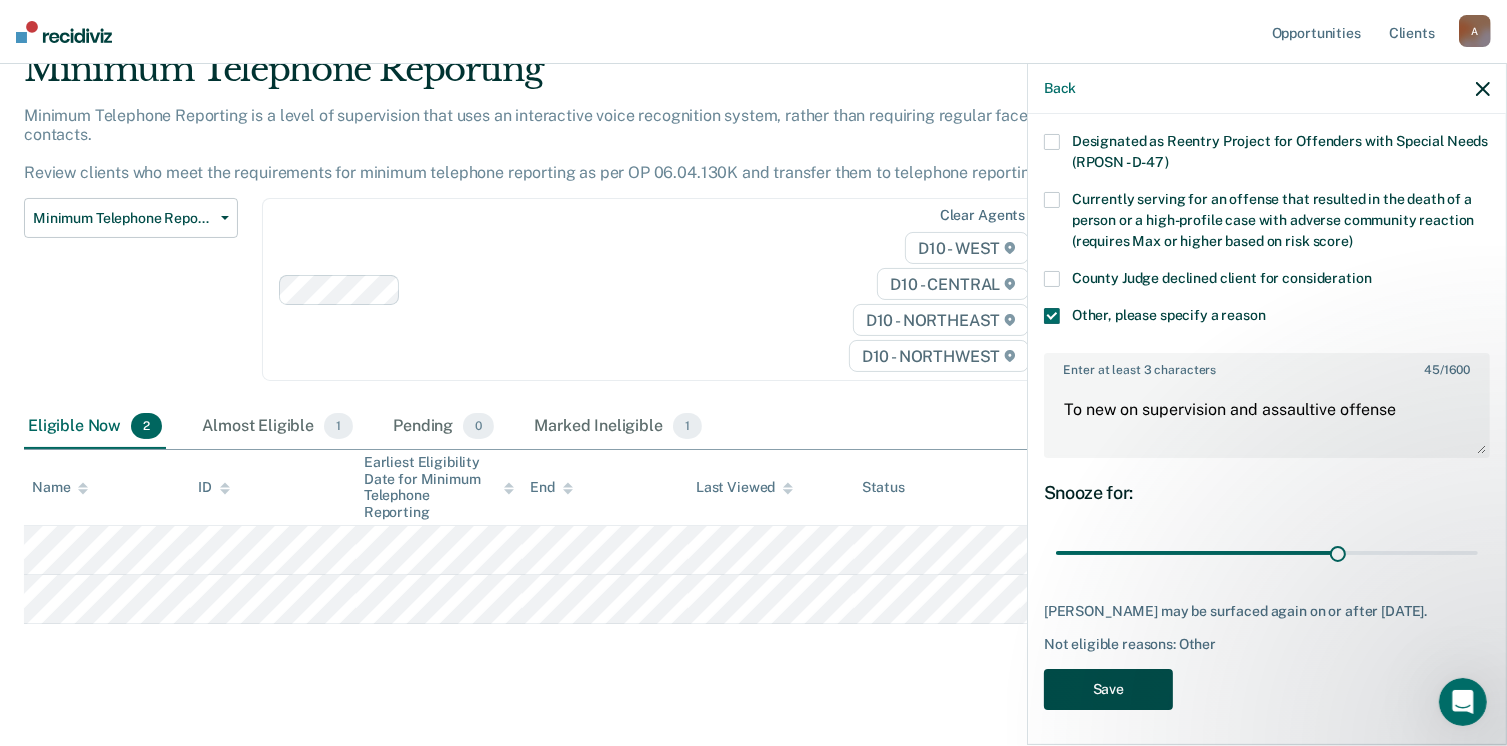 click on "Save" at bounding box center [1108, 689] 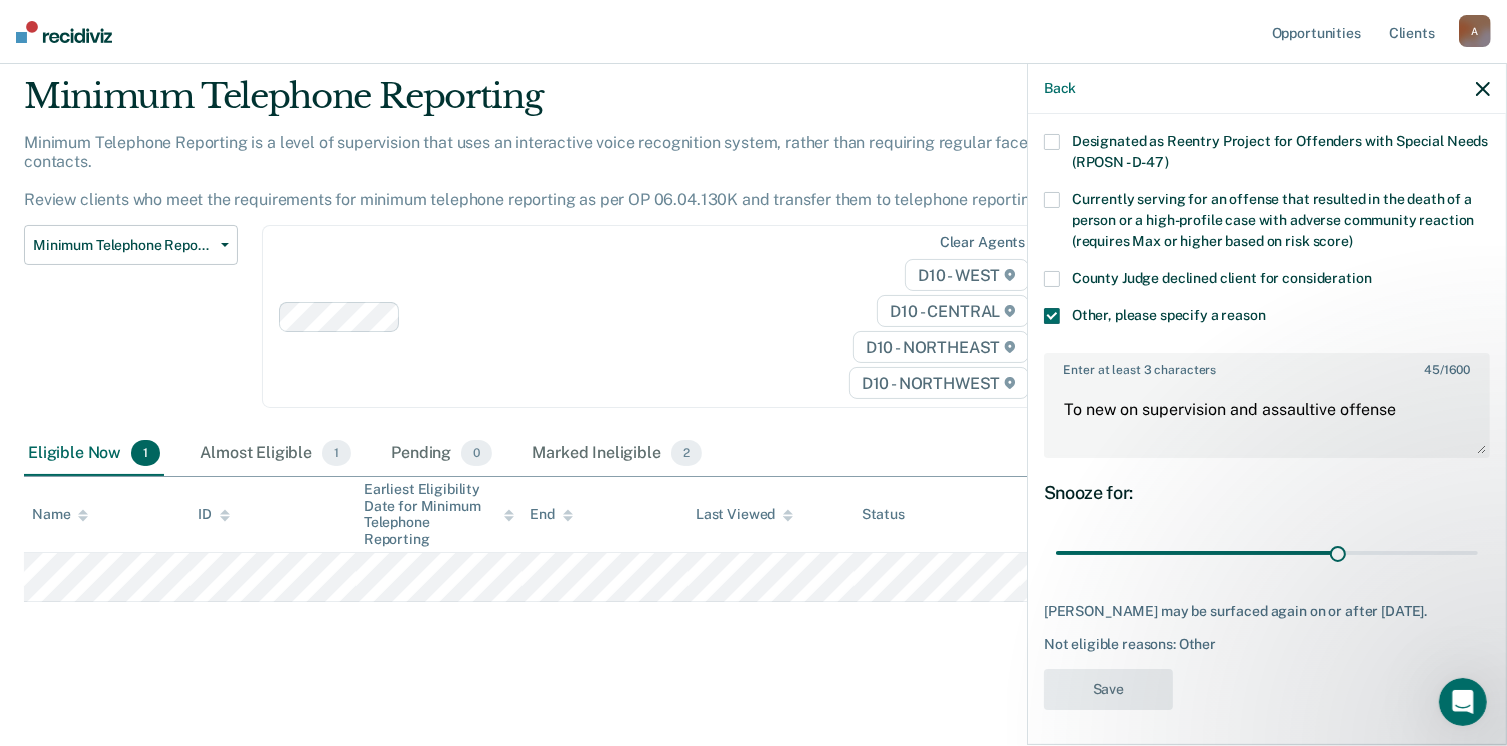 scroll, scrollTop: 40, scrollLeft: 0, axis: vertical 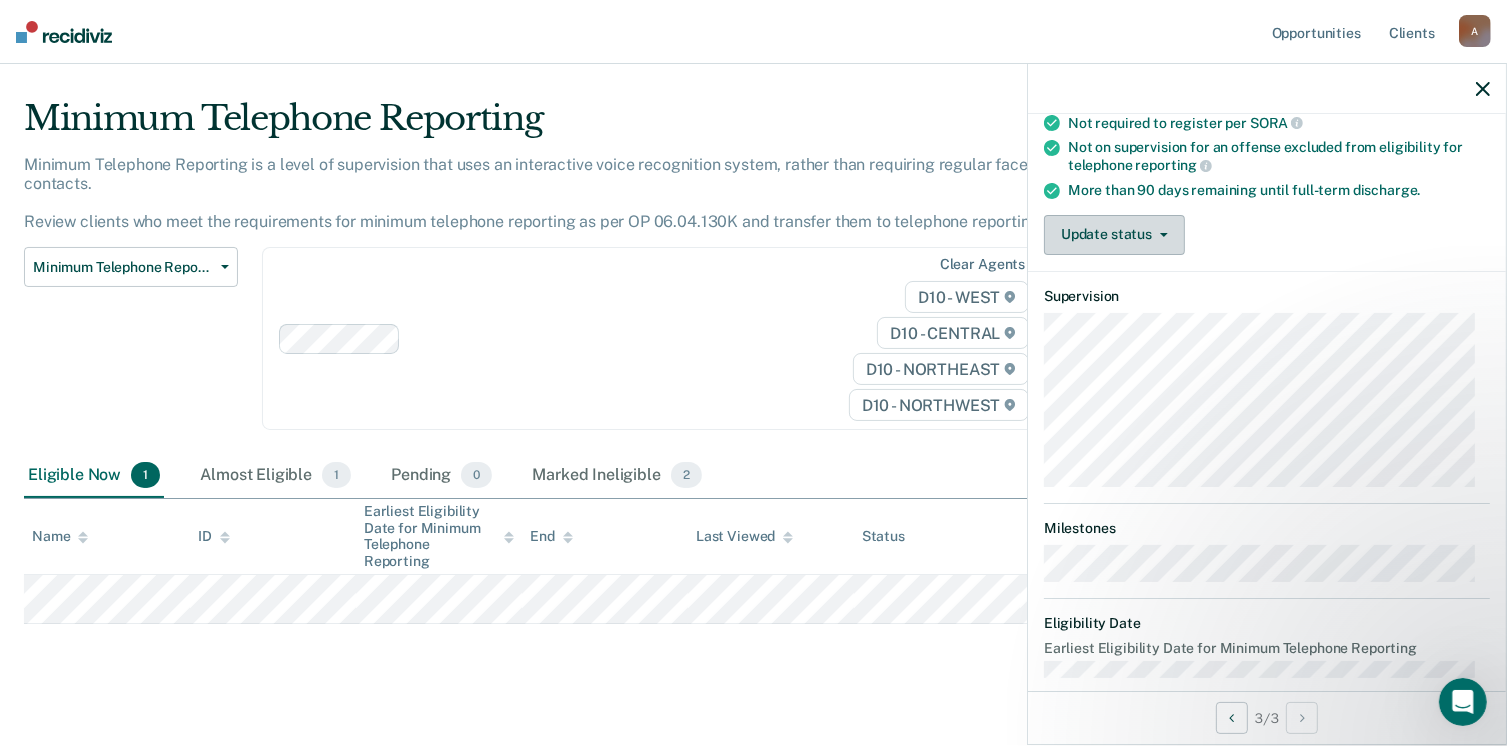 click on "Update status" at bounding box center [1114, 235] 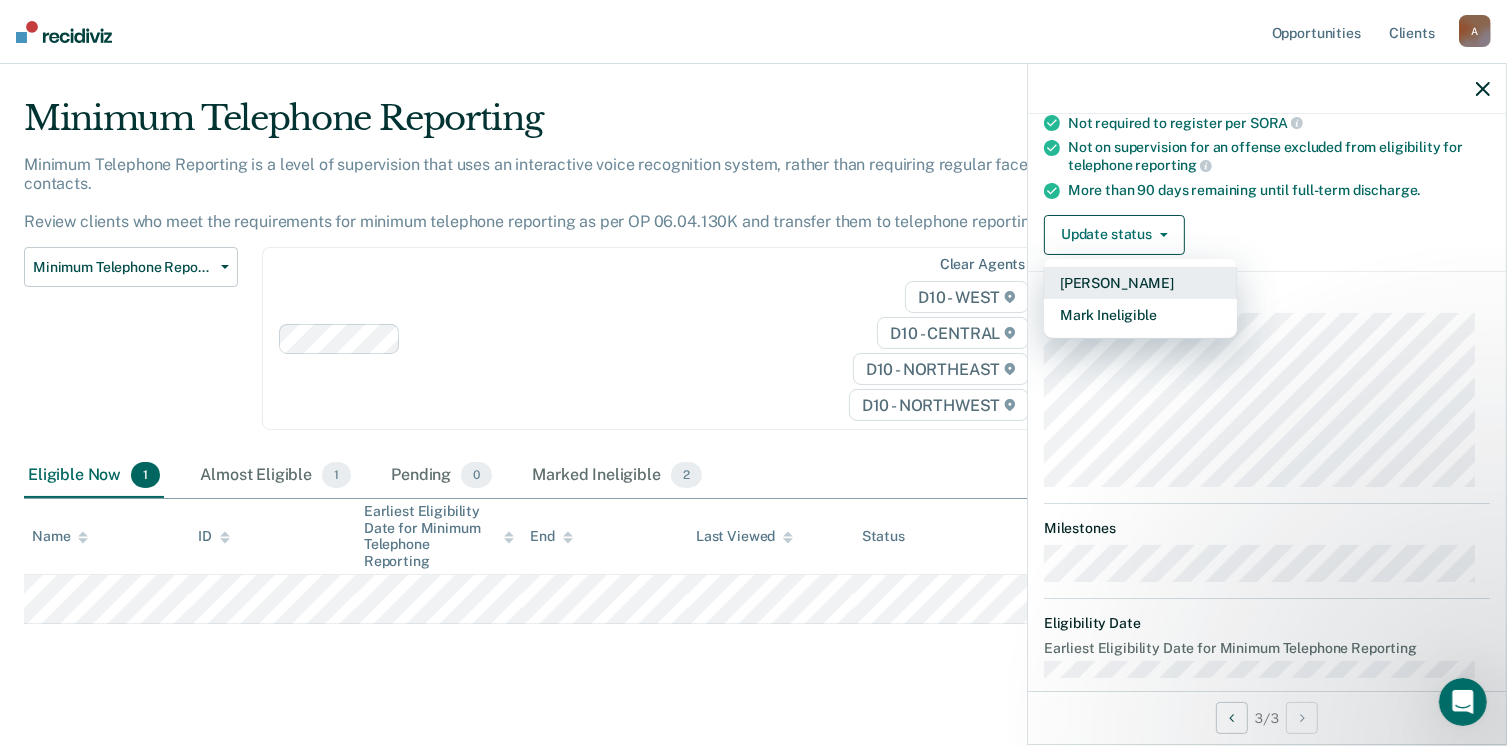 click on "[PERSON_NAME]" at bounding box center (1140, 283) 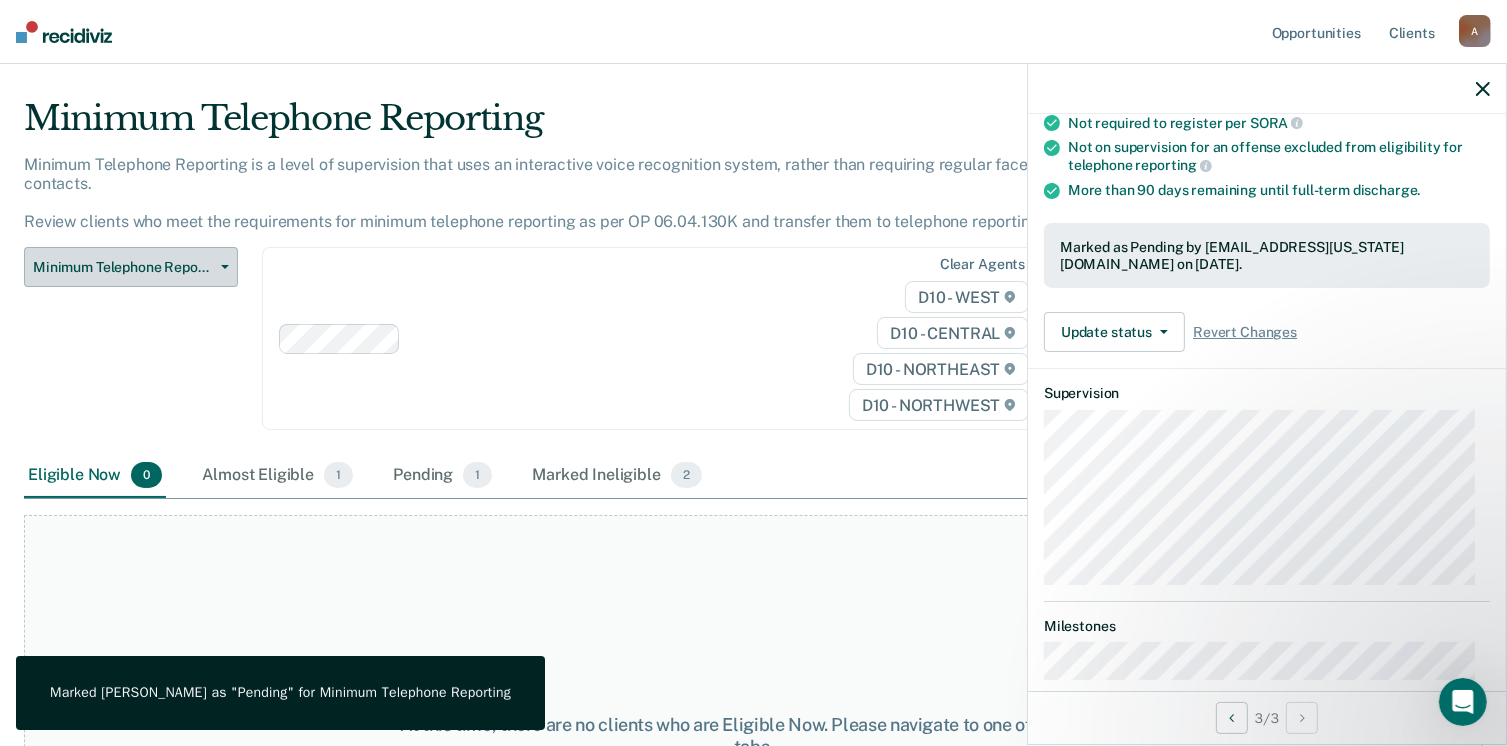 click on "Minimum Telephone Reporting" at bounding box center [123, 267] 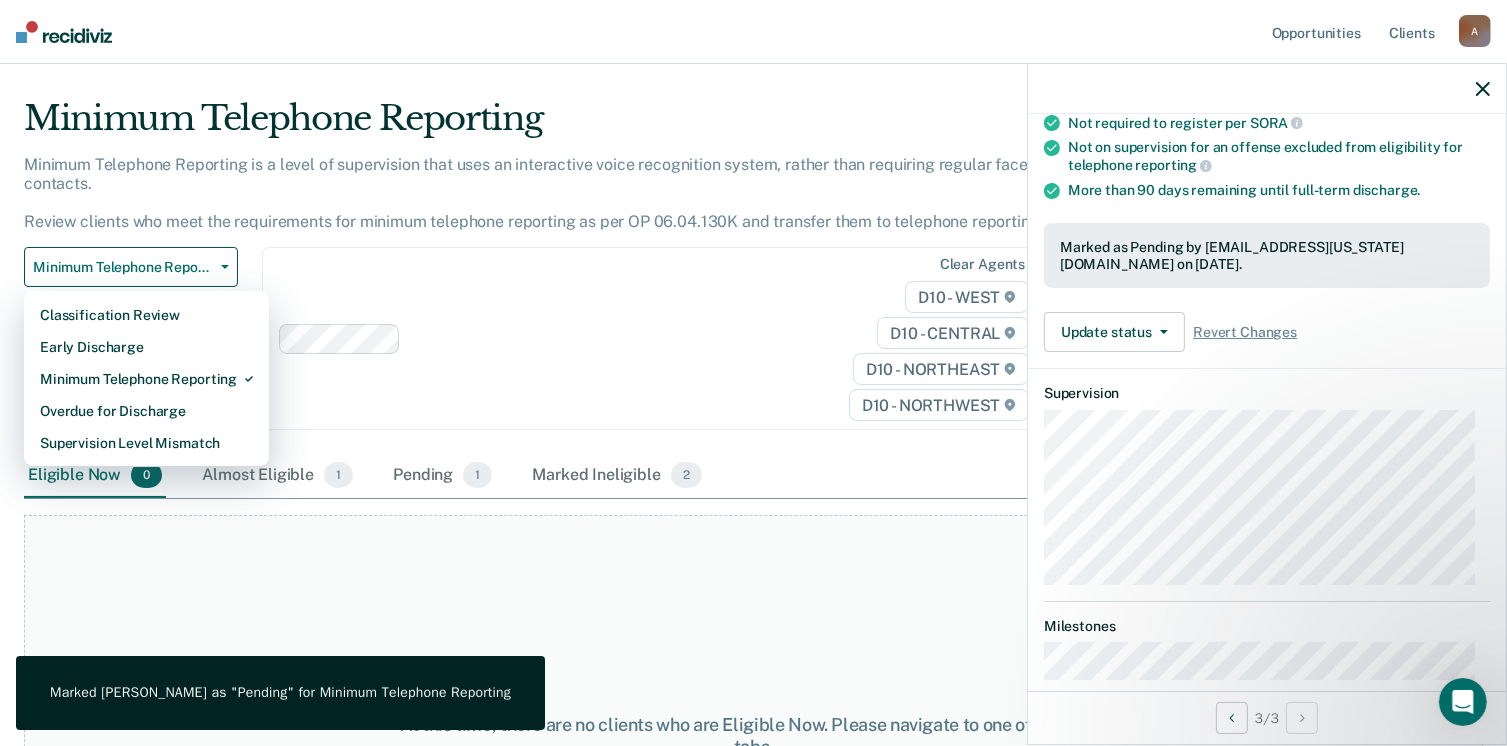 click at bounding box center [1267, 89] 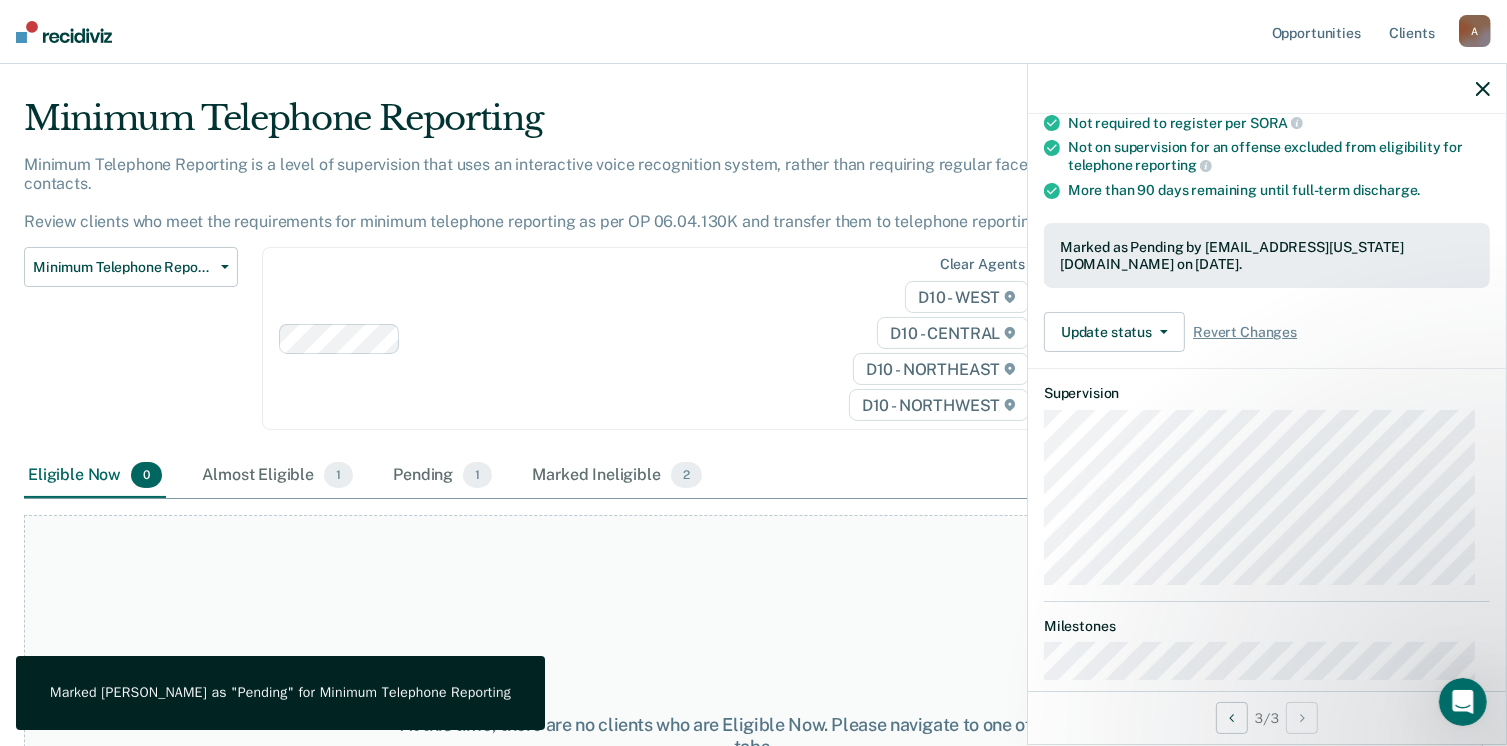 click at bounding box center (1267, 89) 